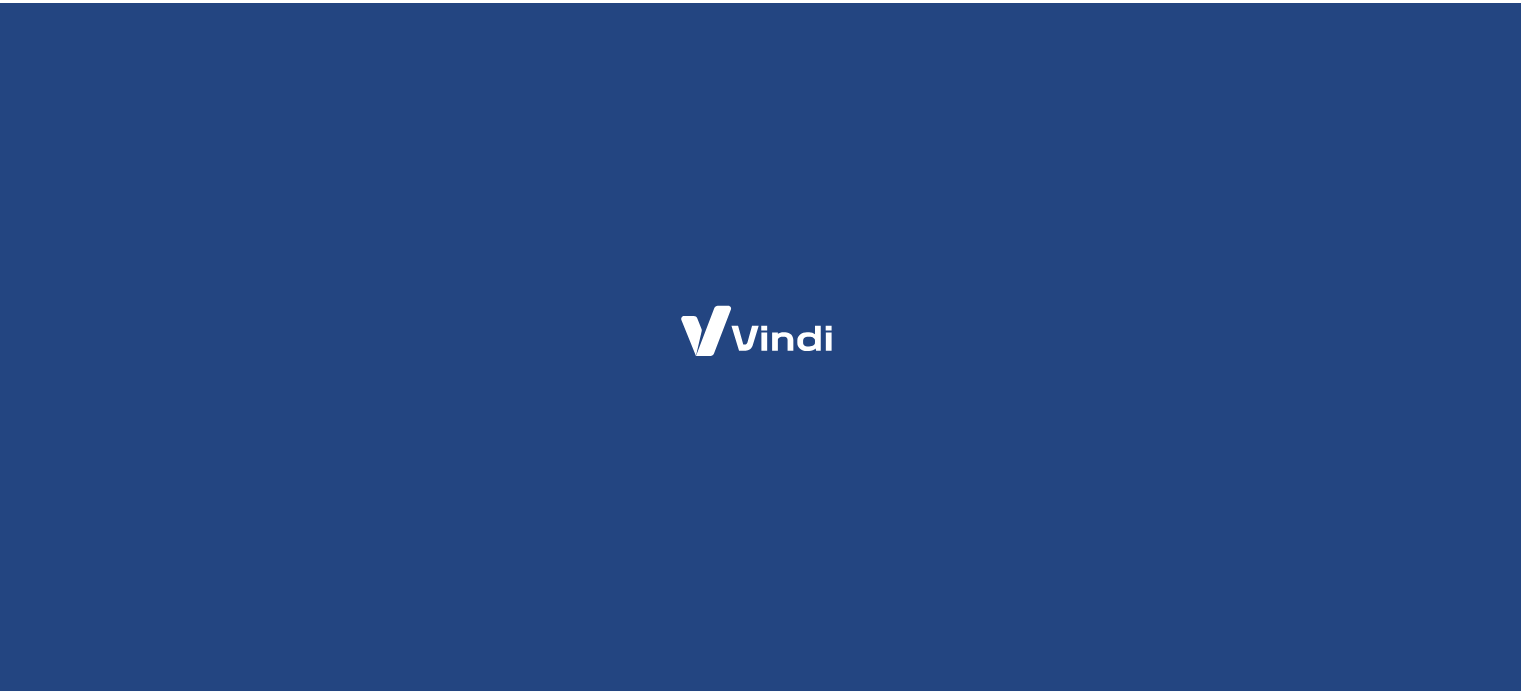 scroll, scrollTop: 0, scrollLeft: 0, axis: both 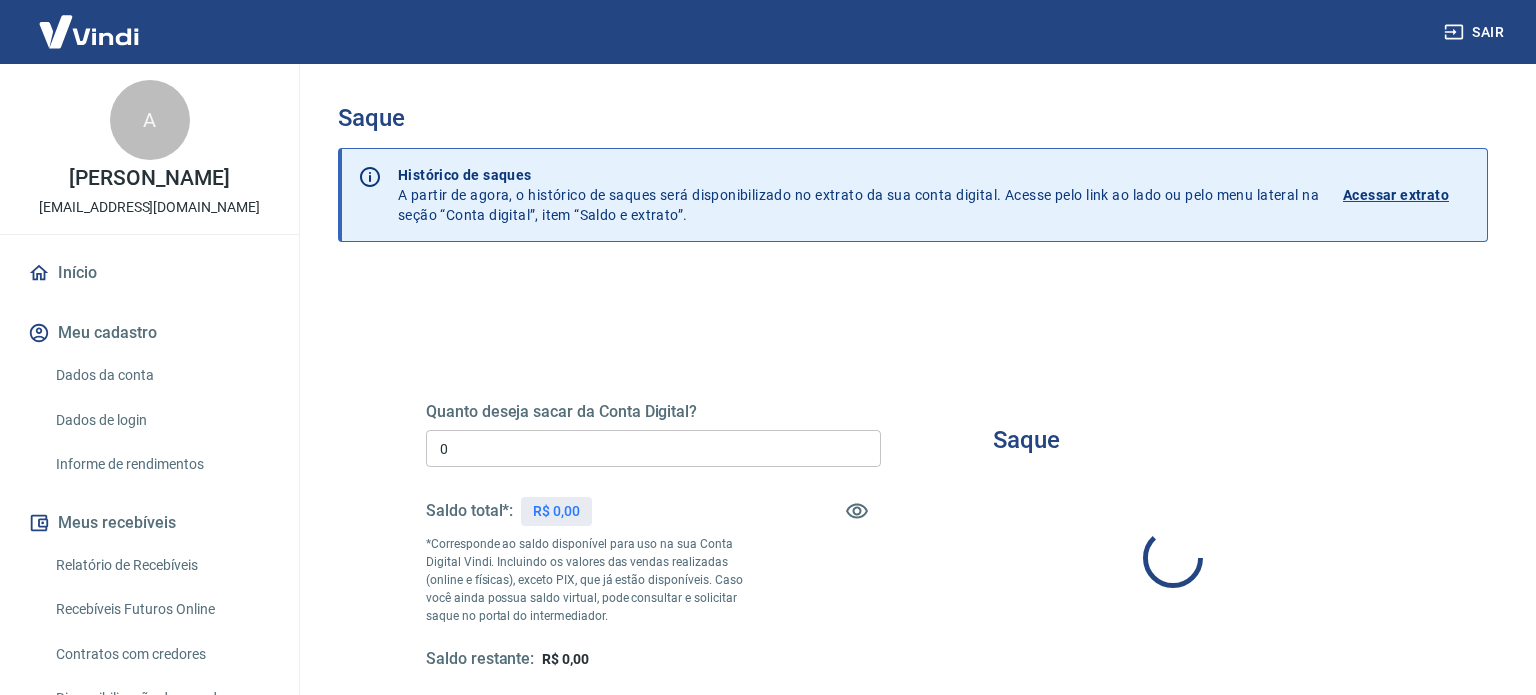 type on "R$ 0,00" 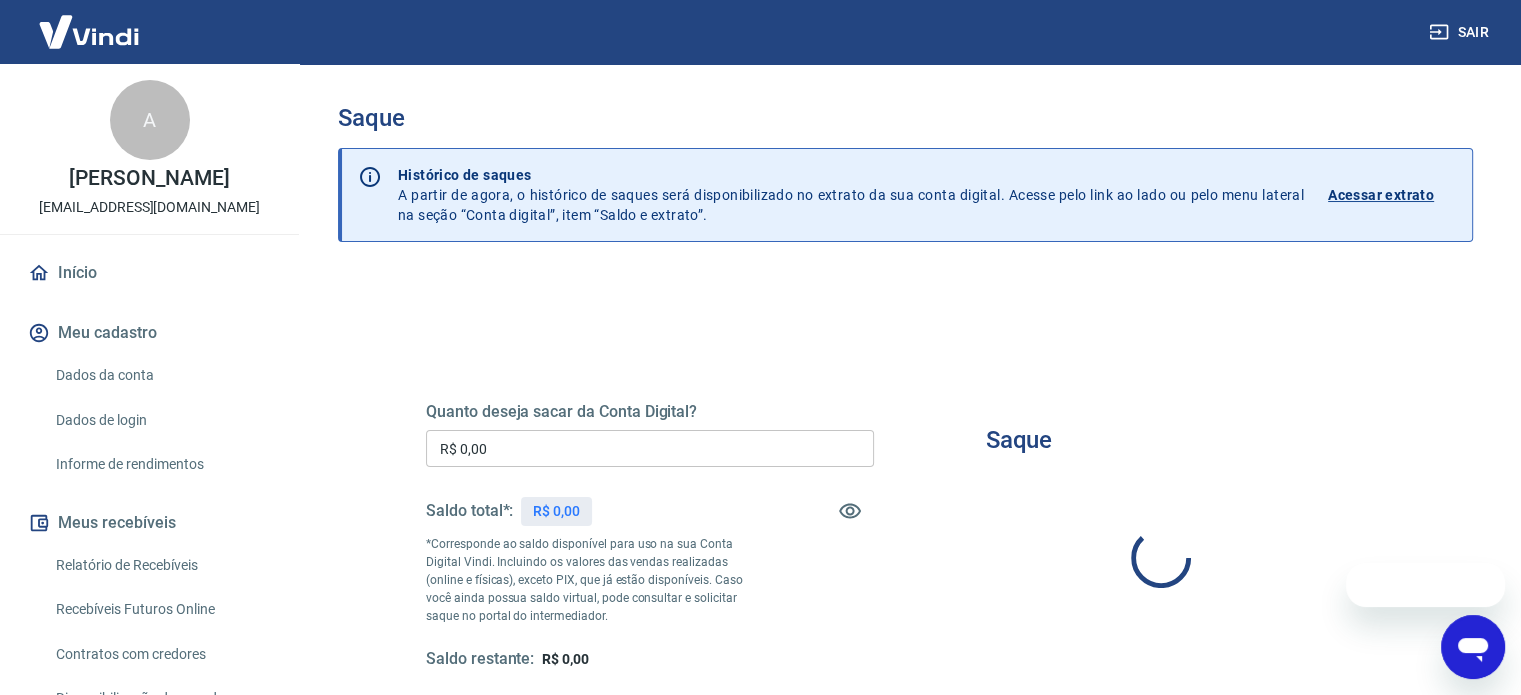 scroll, scrollTop: 0, scrollLeft: 0, axis: both 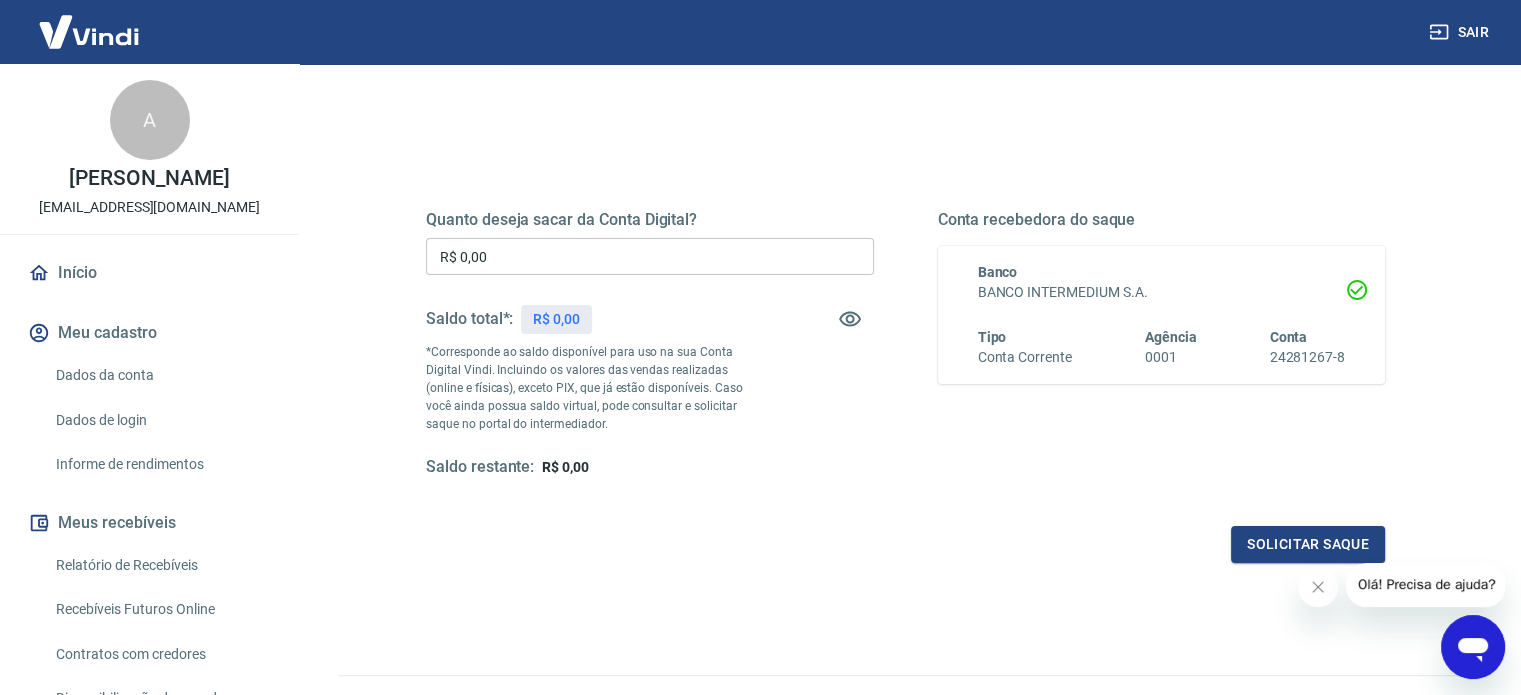 click on "Relatório de Recebíveis" at bounding box center [161, 565] 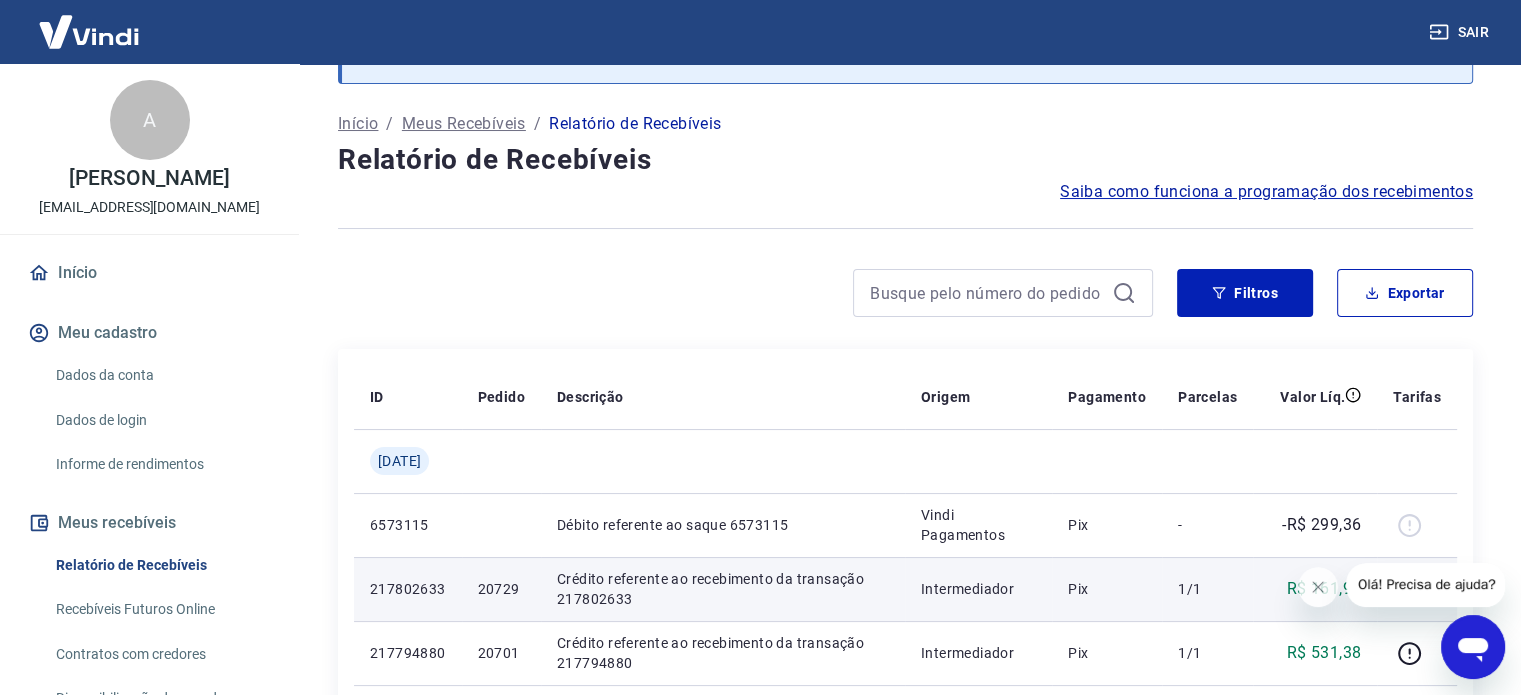 scroll, scrollTop: 100, scrollLeft: 0, axis: vertical 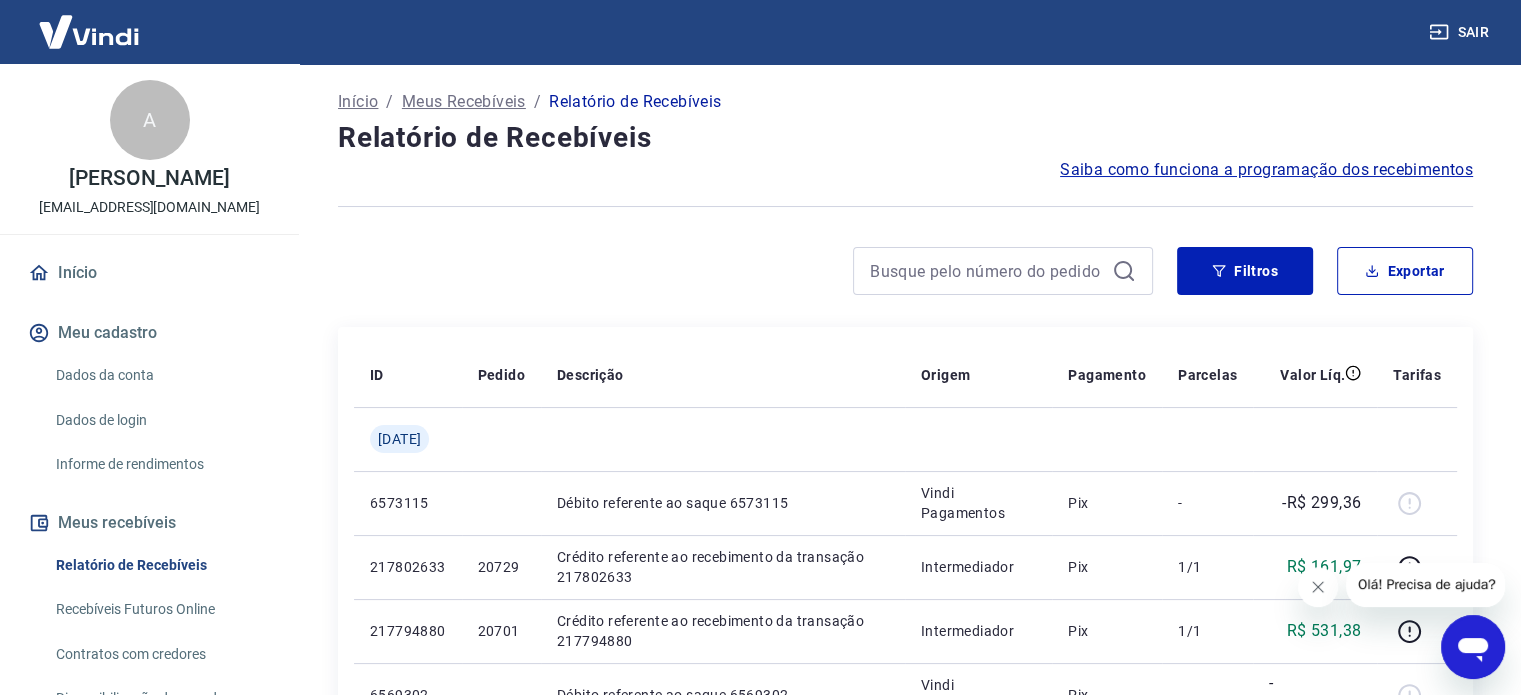 click 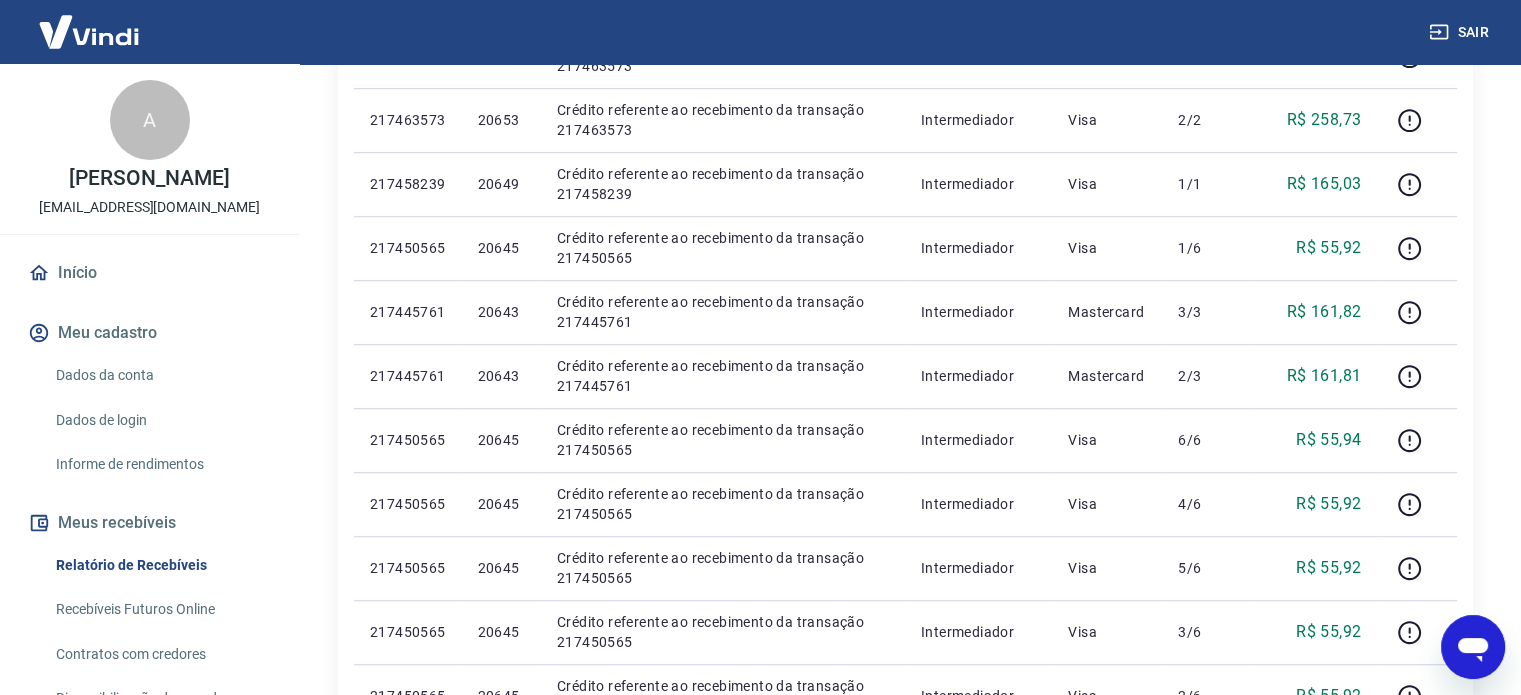scroll, scrollTop: 1483, scrollLeft: 0, axis: vertical 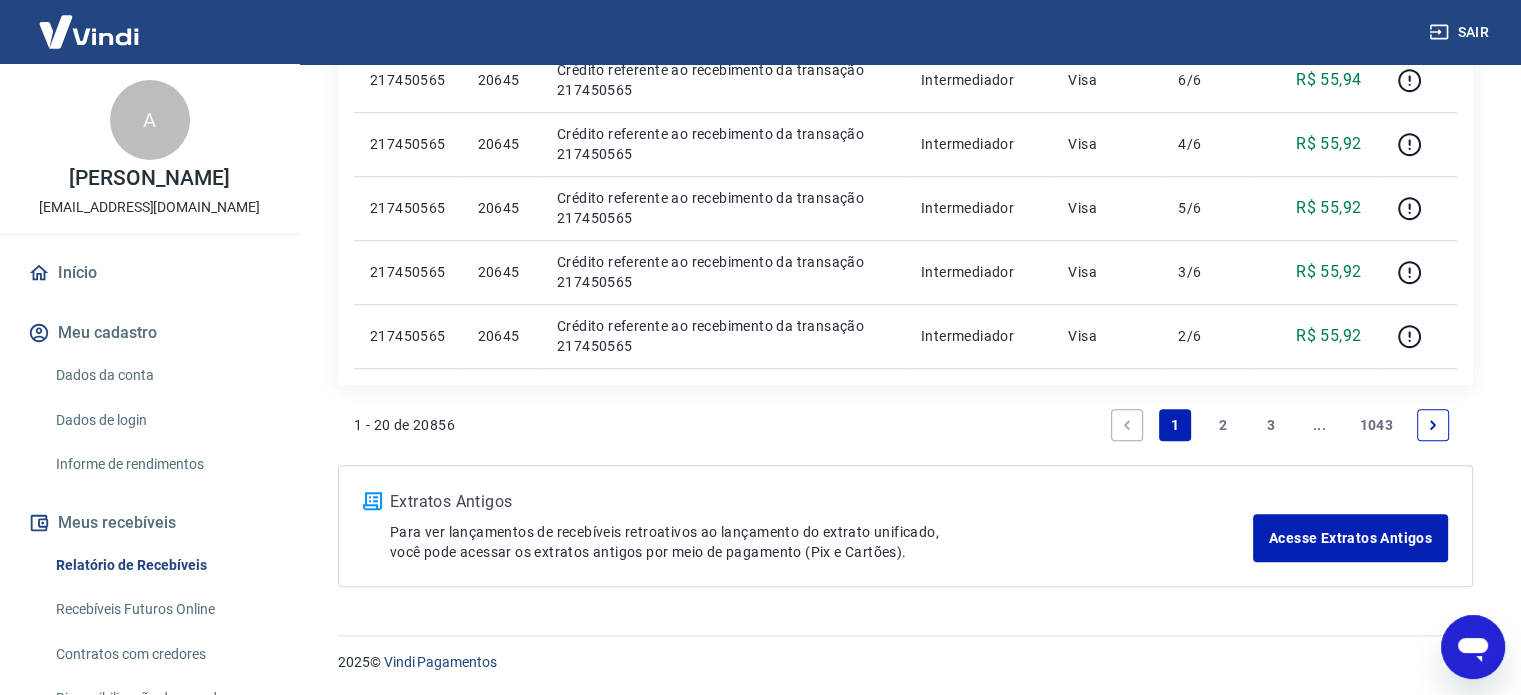 click on "2" at bounding box center [1223, 425] 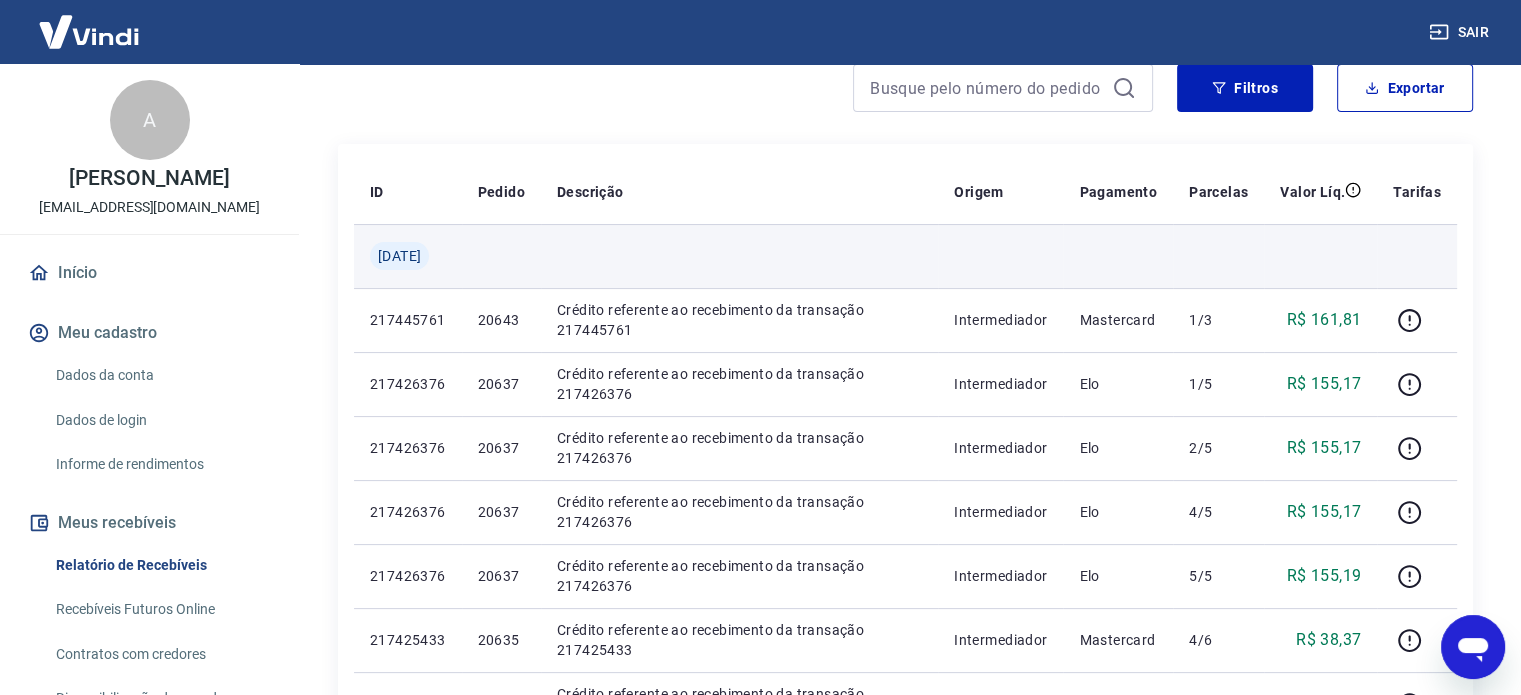scroll, scrollTop: 0, scrollLeft: 0, axis: both 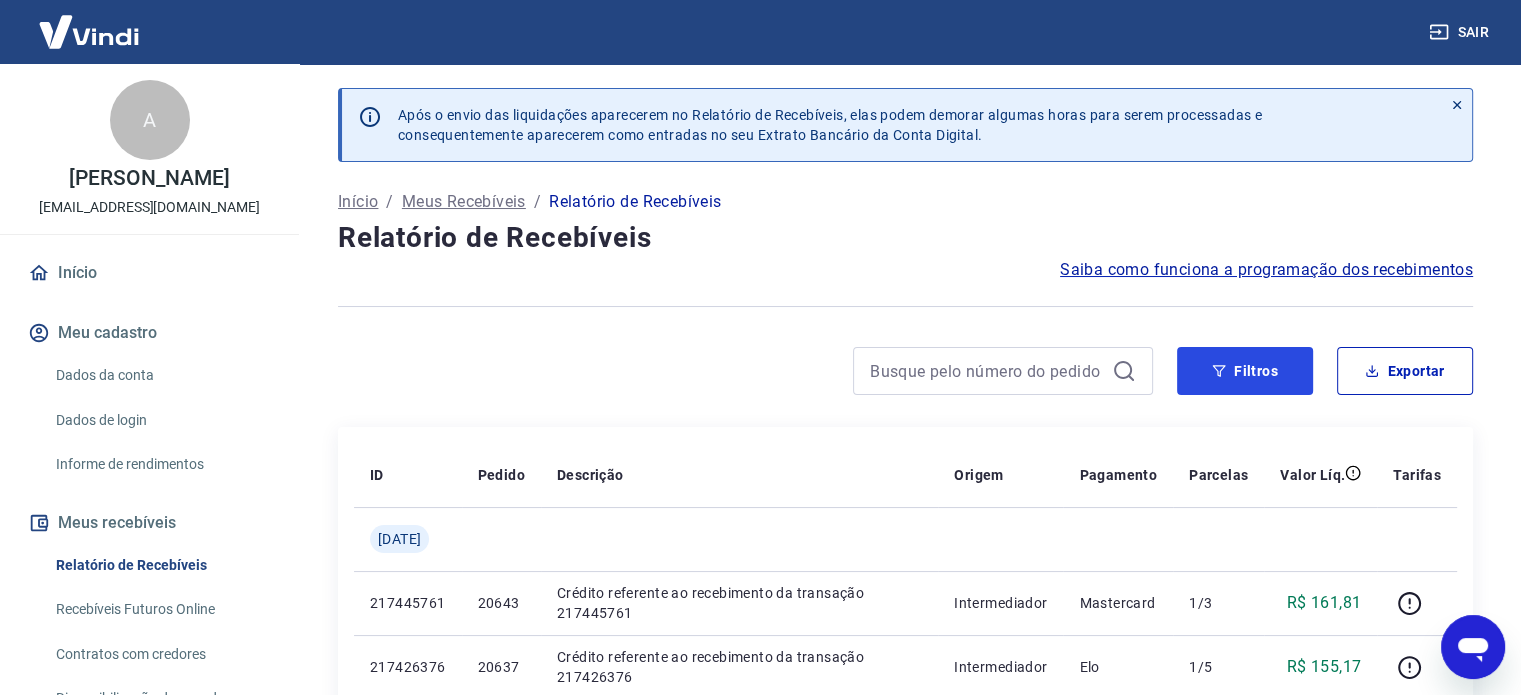 click on "Filtros" at bounding box center (1245, 371) 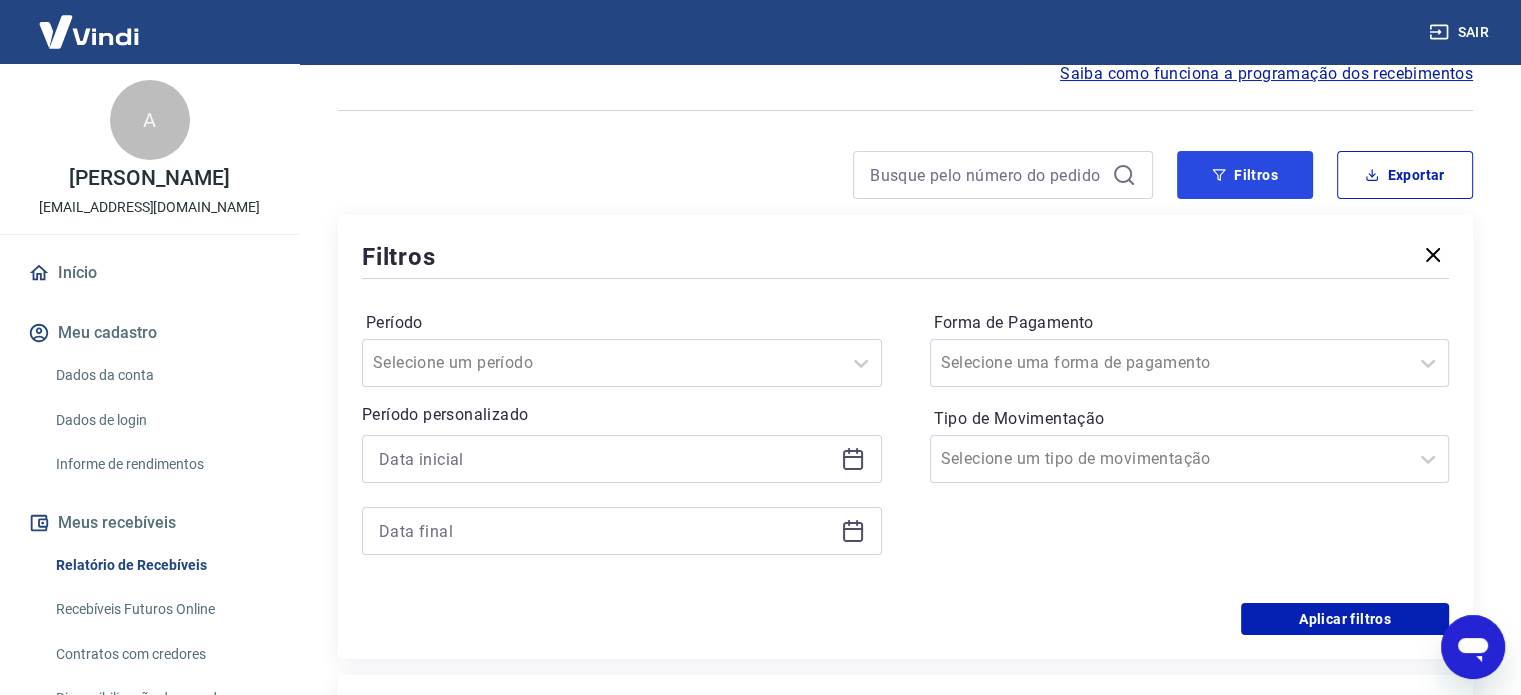 scroll, scrollTop: 200, scrollLeft: 0, axis: vertical 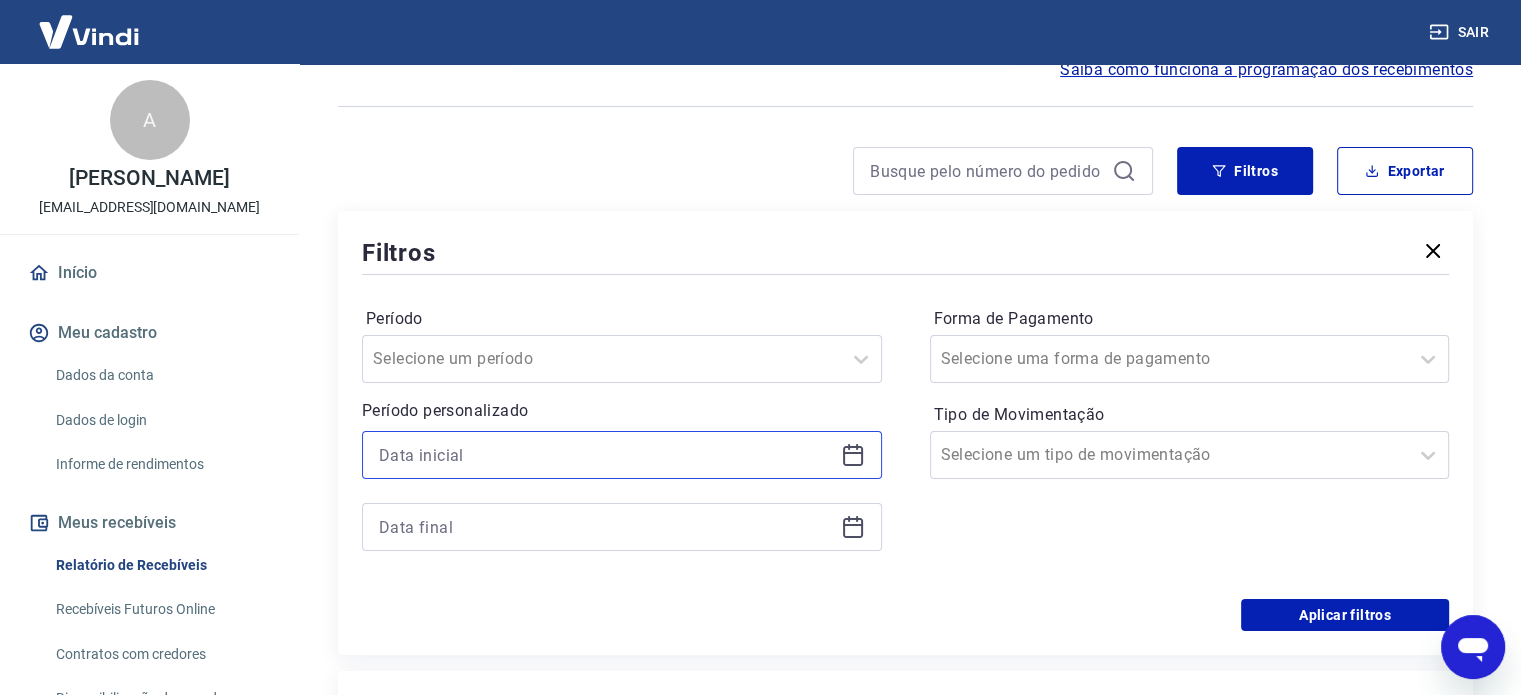 click at bounding box center [606, 455] 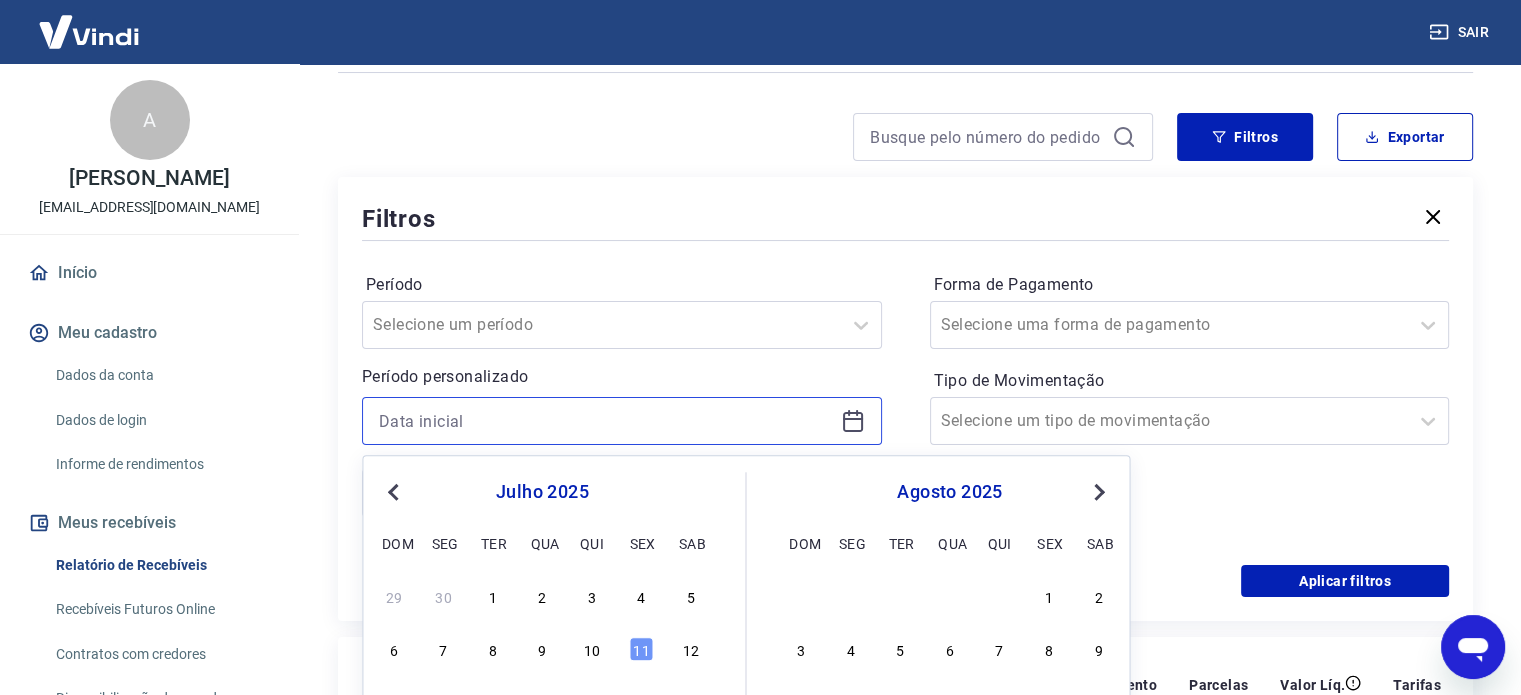 scroll, scrollTop: 500, scrollLeft: 0, axis: vertical 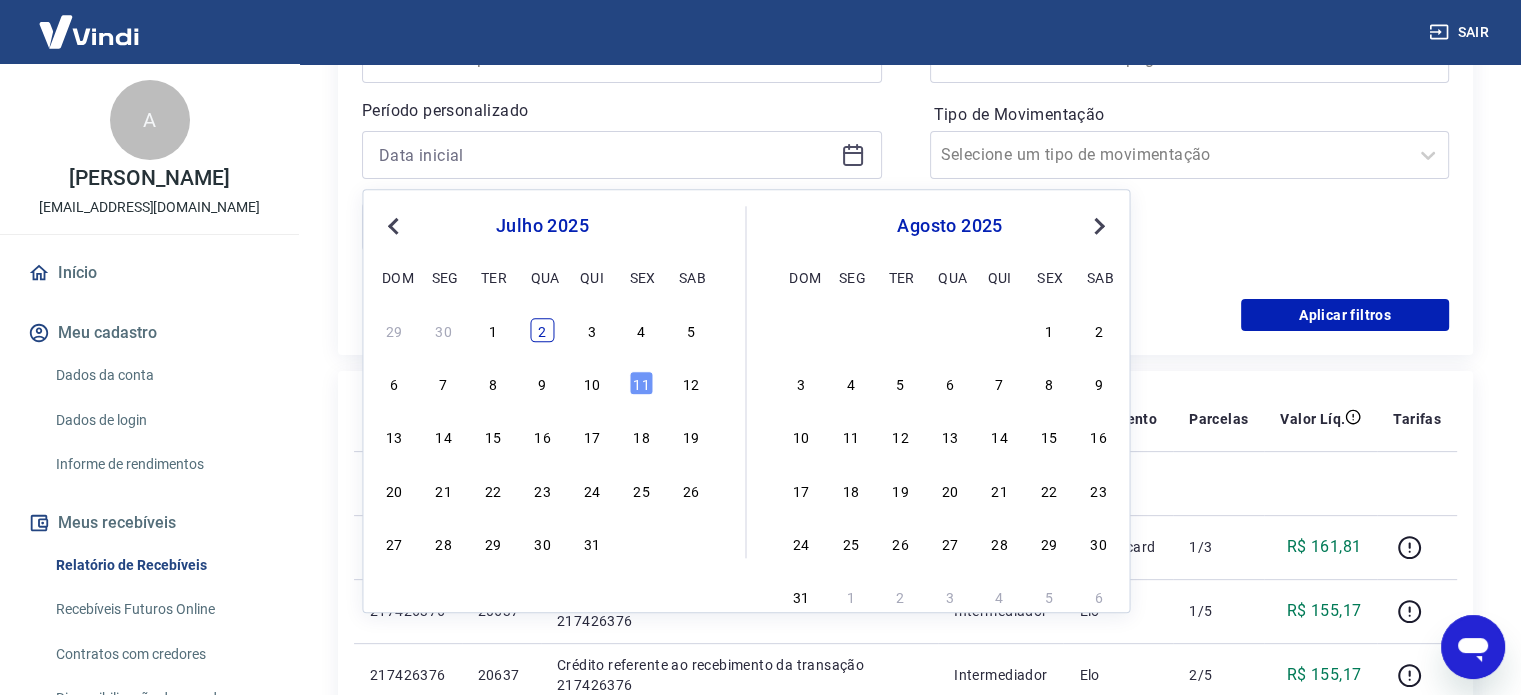 click on "2" at bounding box center [542, 330] 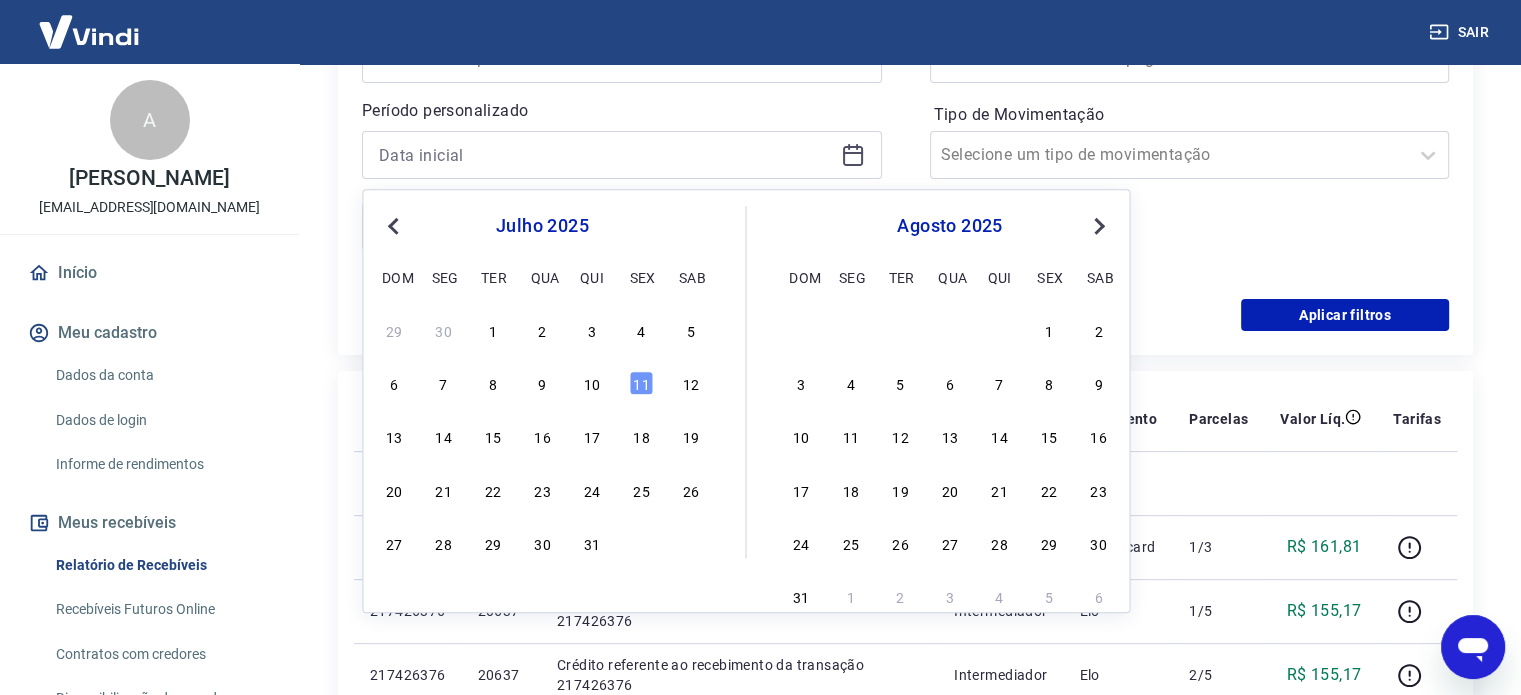 click on "Aplicar filtros" at bounding box center (905, 315) 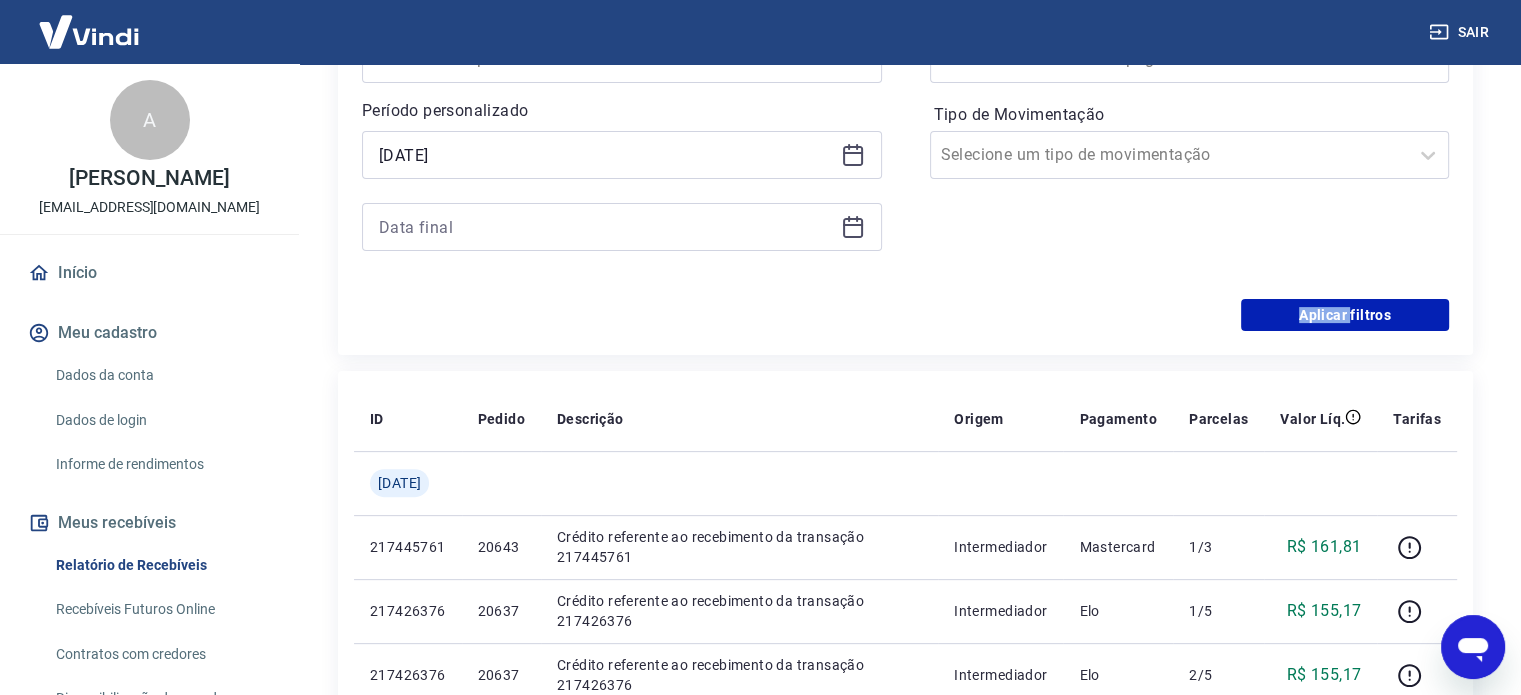 click on "Aplicar filtros" at bounding box center (905, 315) 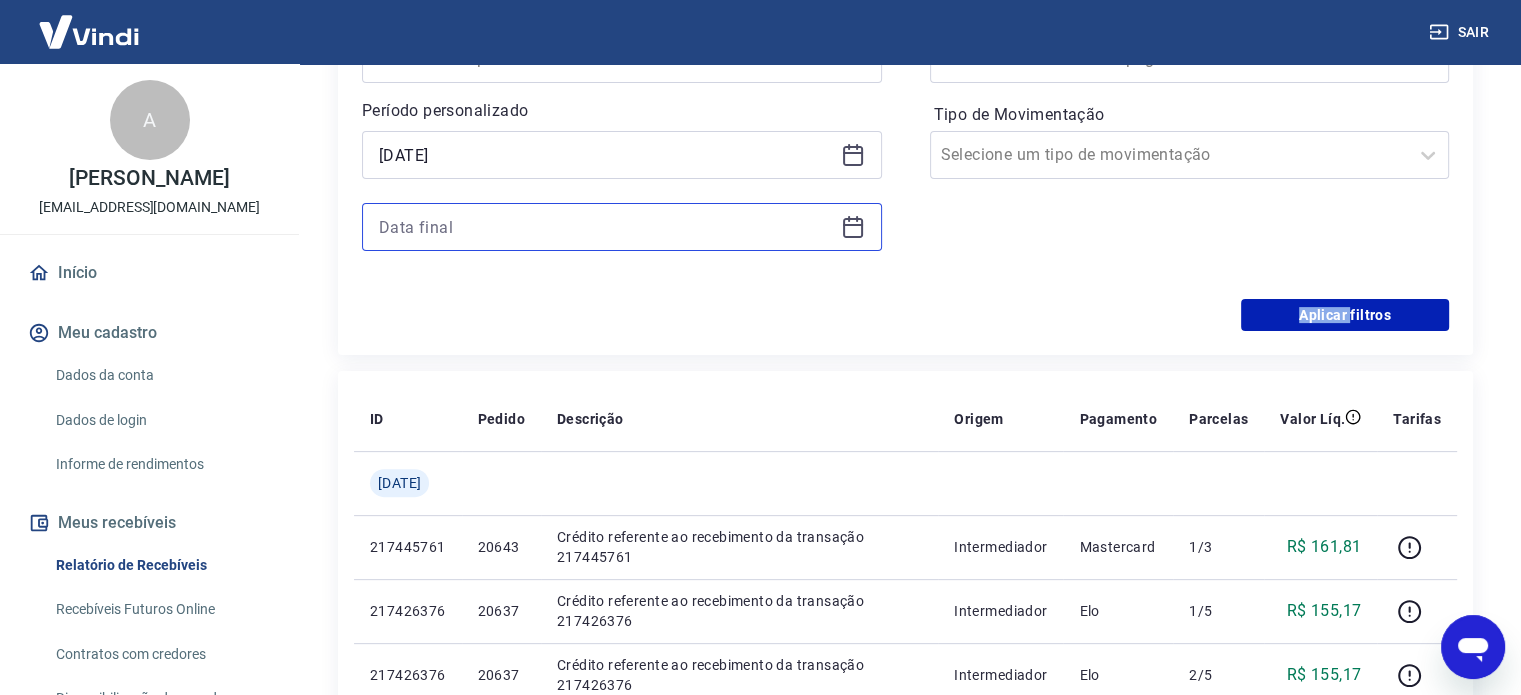 click at bounding box center (606, 227) 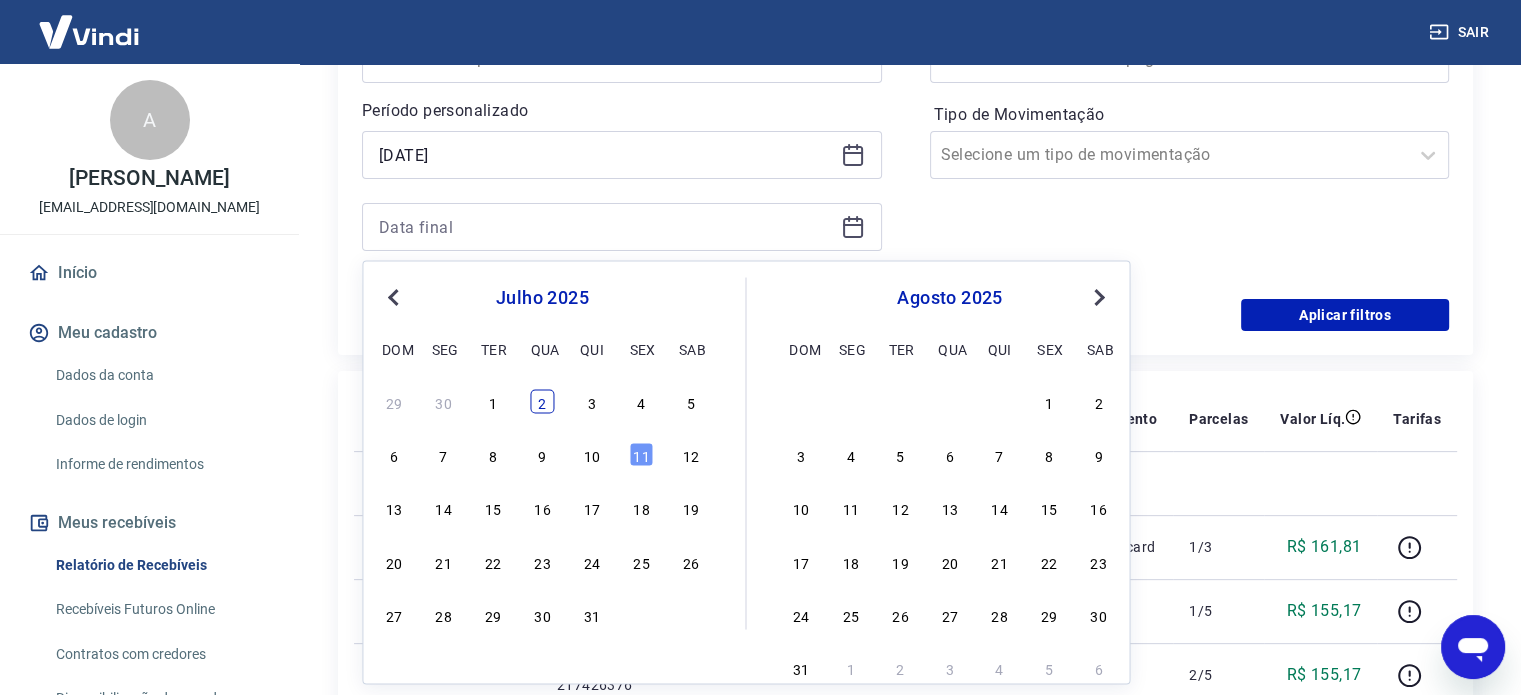 click on "2" at bounding box center (542, 401) 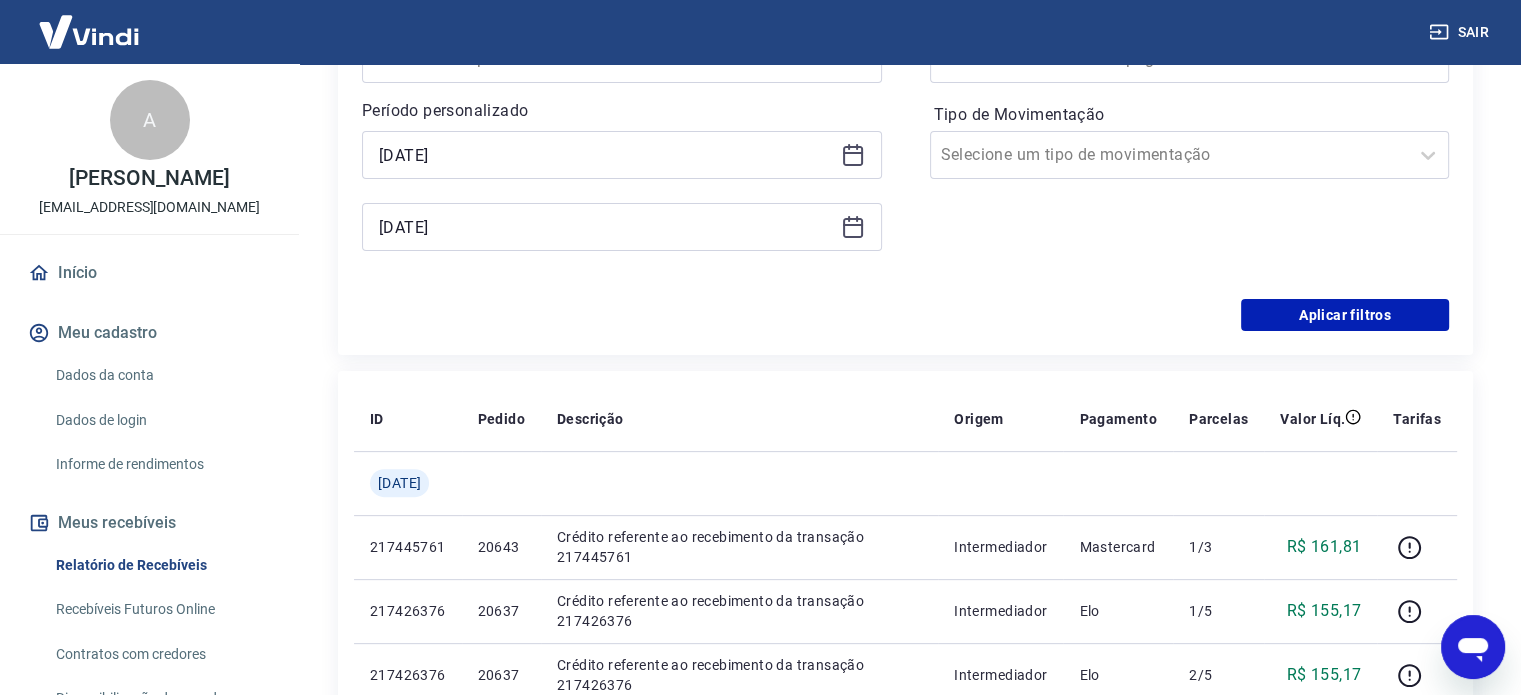 click on "Pedido" at bounding box center [501, 419] 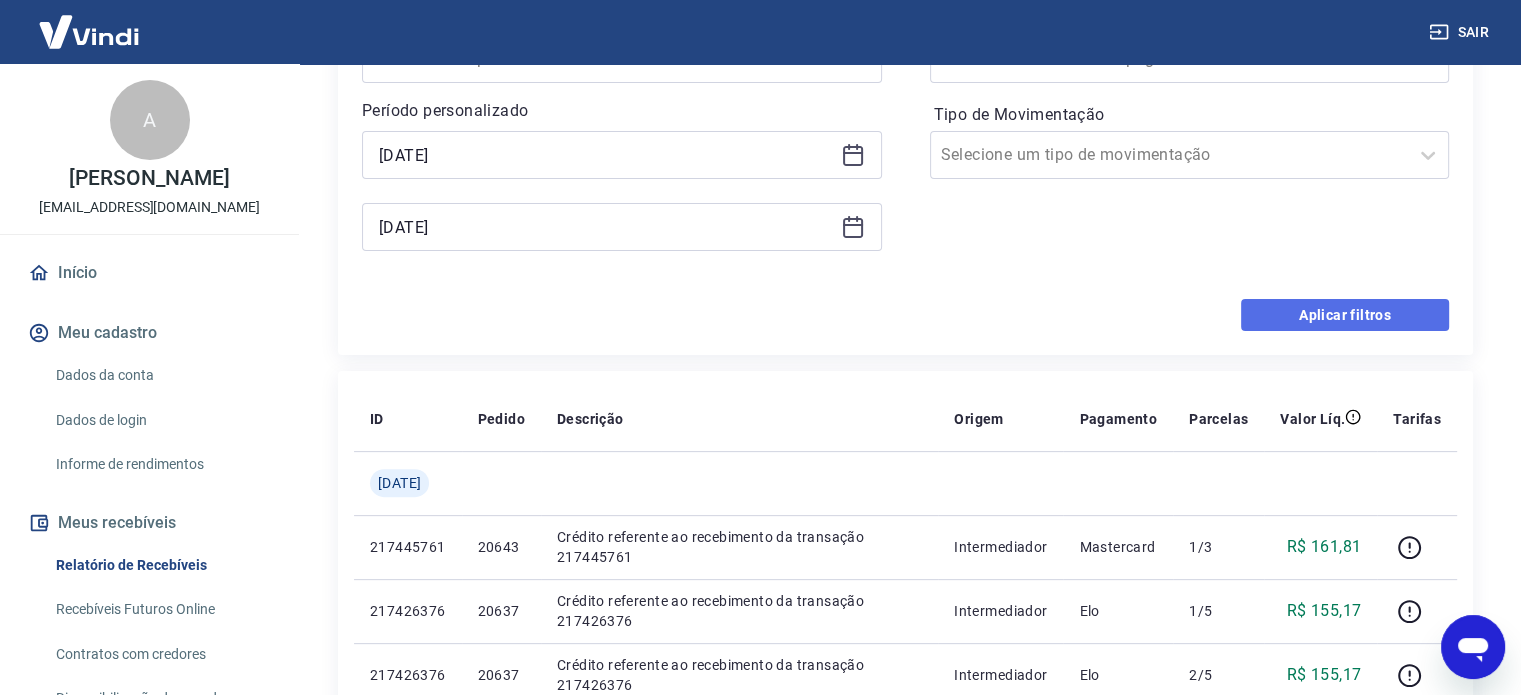 click on "Aplicar filtros" at bounding box center (1345, 315) 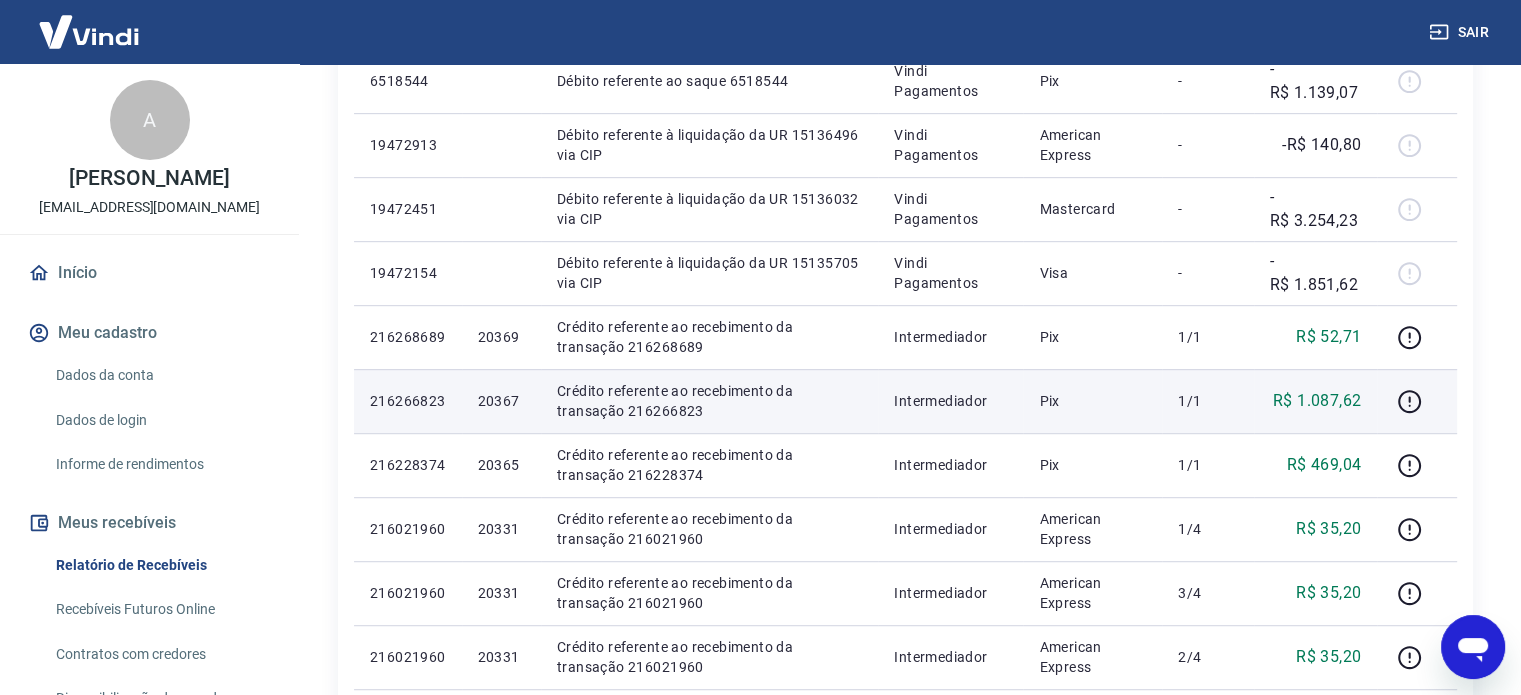 scroll, scrollTop: 1000, scrollLeft: 0, axis: vertical 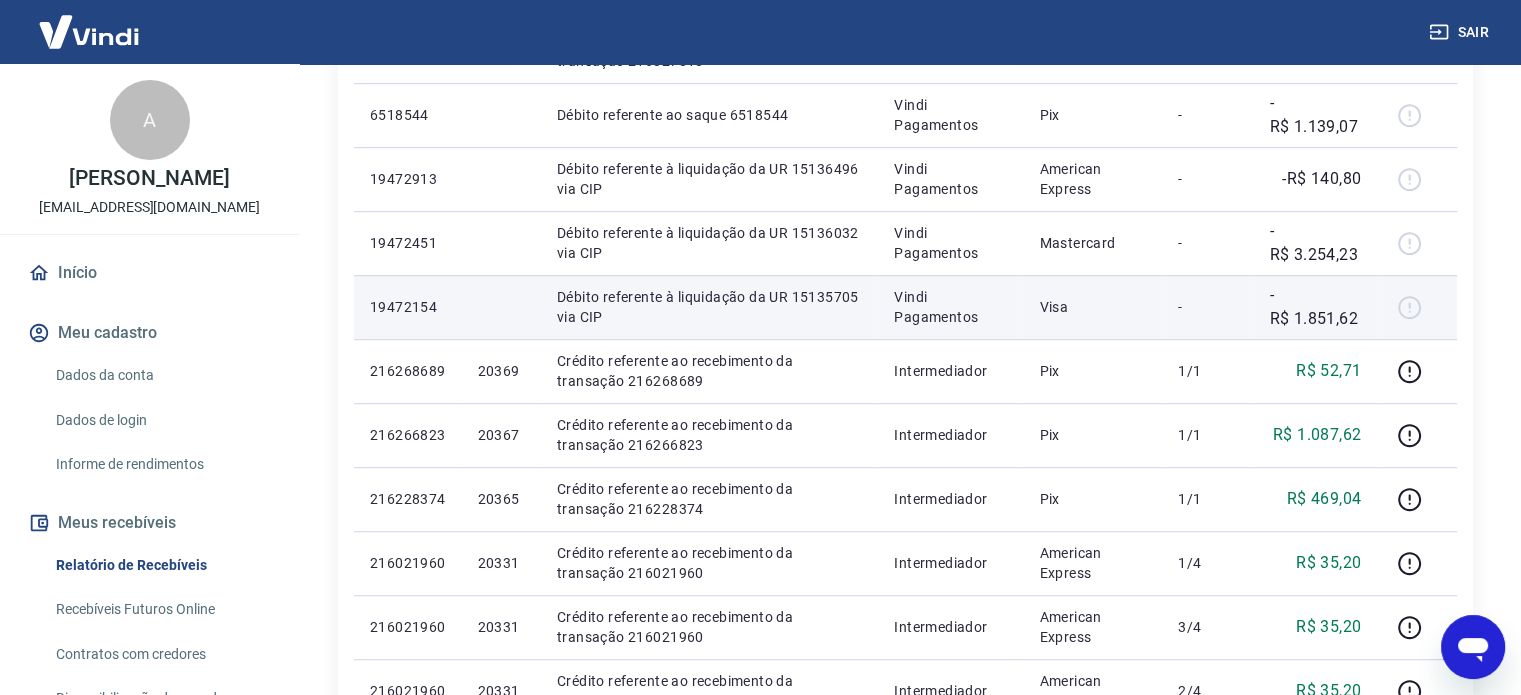 click on "Débito referente à liquidação da UR 15135705 via CIP" at bounding box center [709, 307] 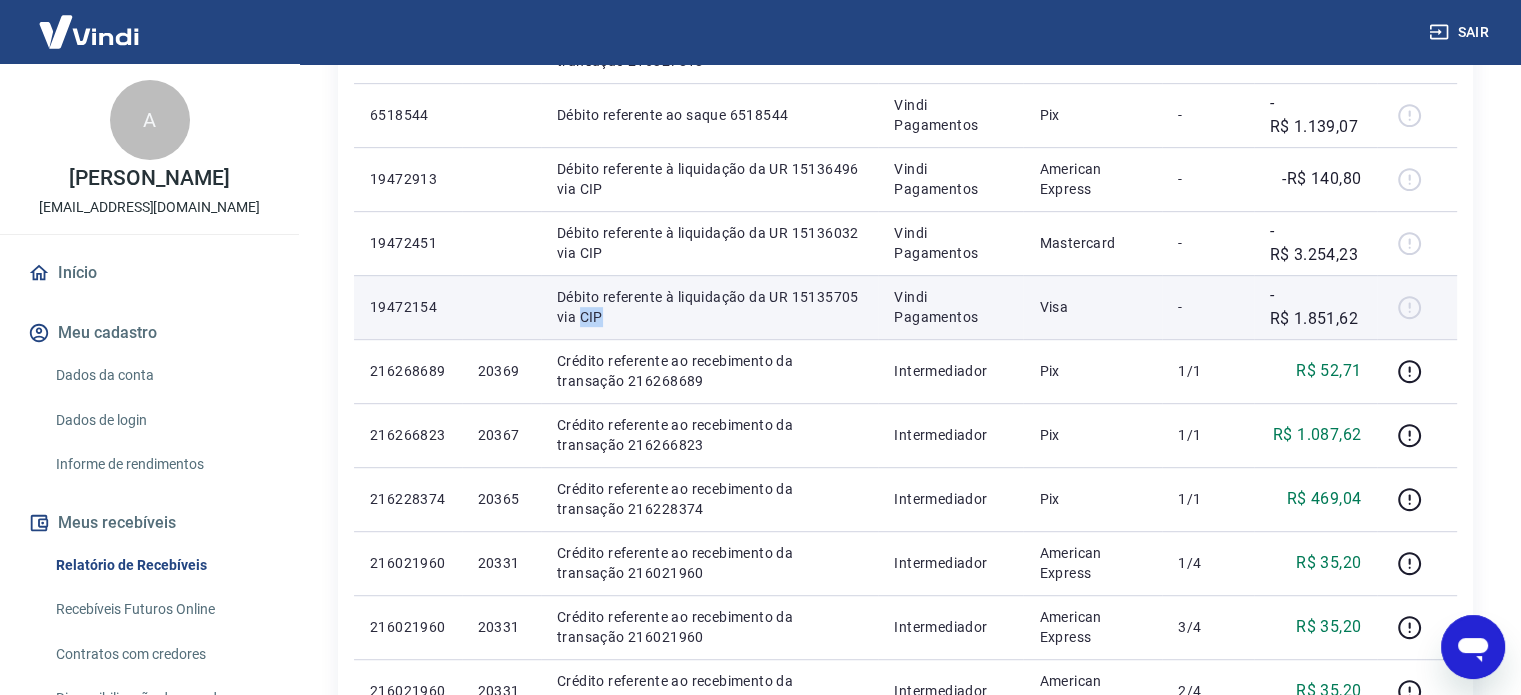 click on "Débito referente à liquidação da UR 15135705 via CIP" at bounding box center (709, 307) 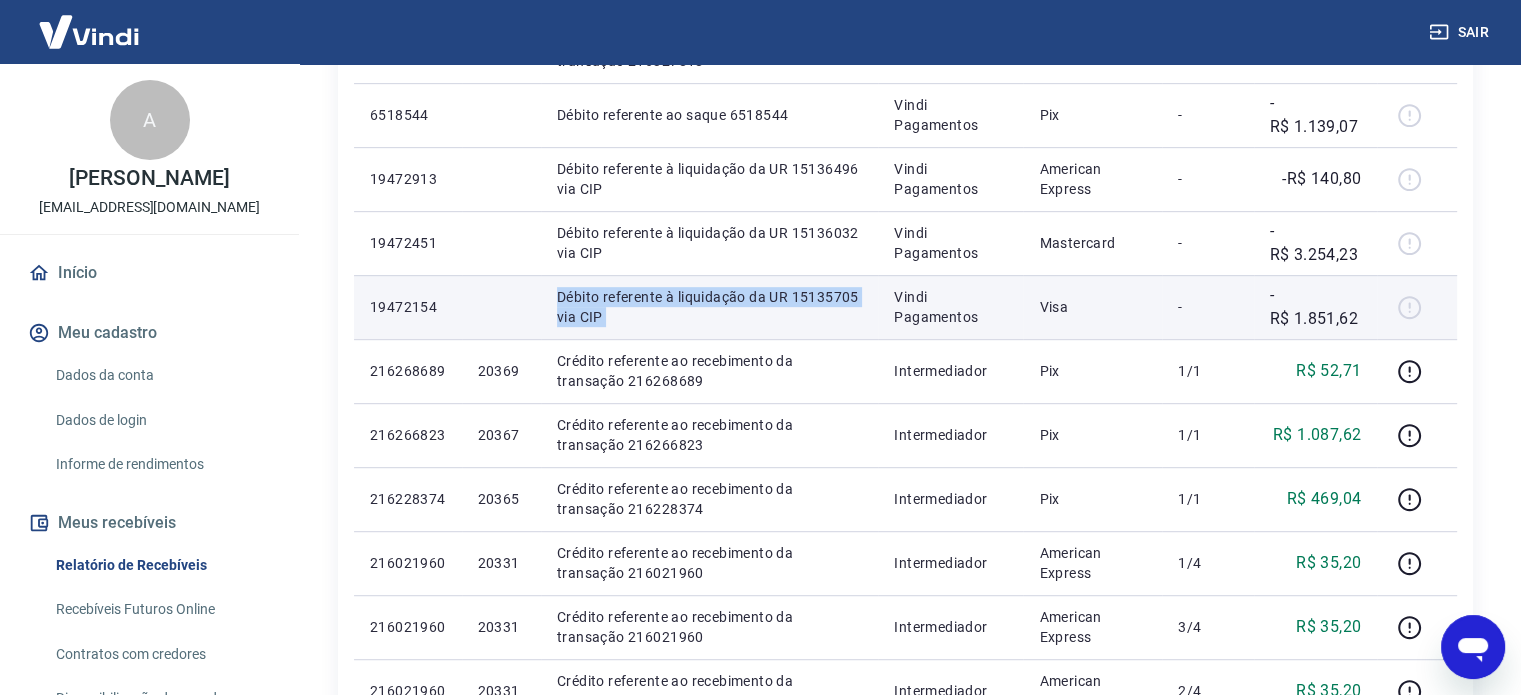 click on "Débito referente à liquidação da UR 15135705 via CIP" at bounding box center [709, 307] 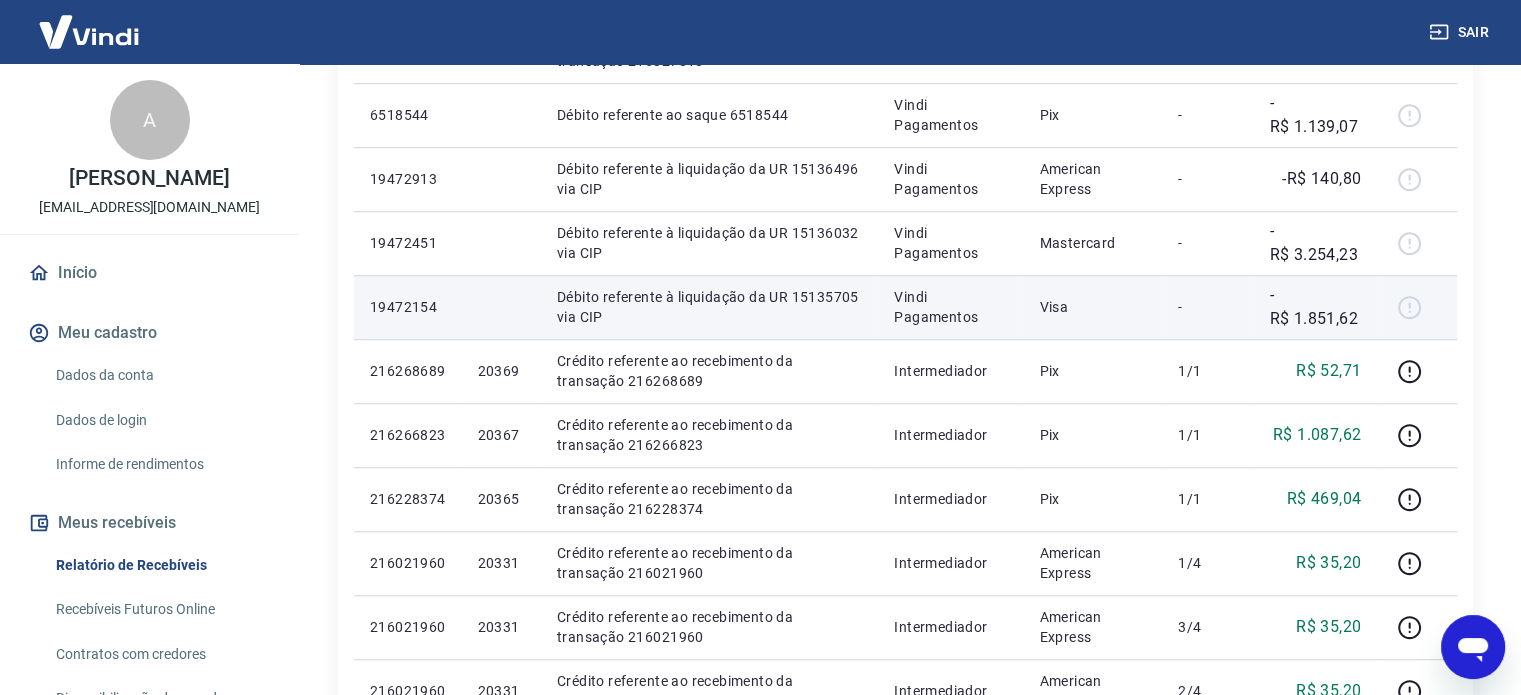 click on "19472154" at bounding box center (408, 307) 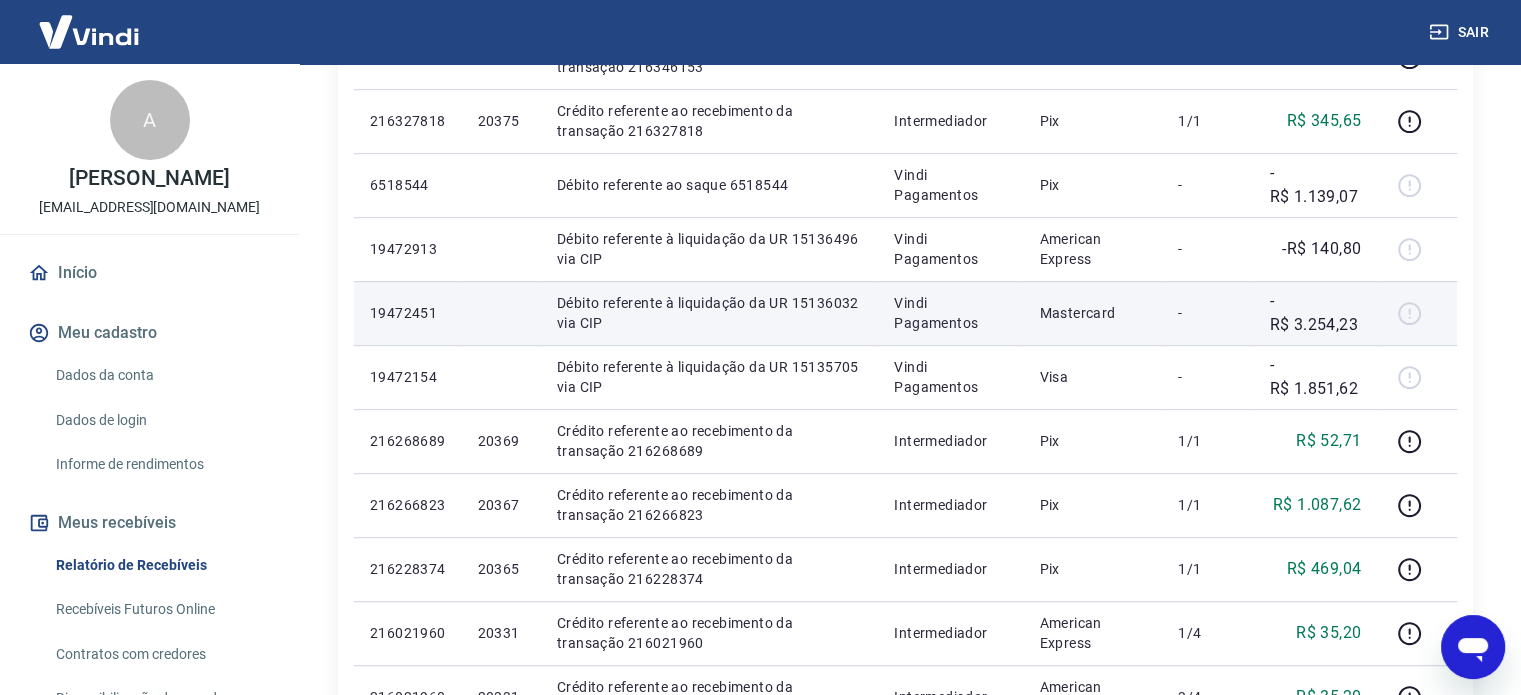 scroll, scrollTop: 900, scrollLeft: 0, axis: vertical 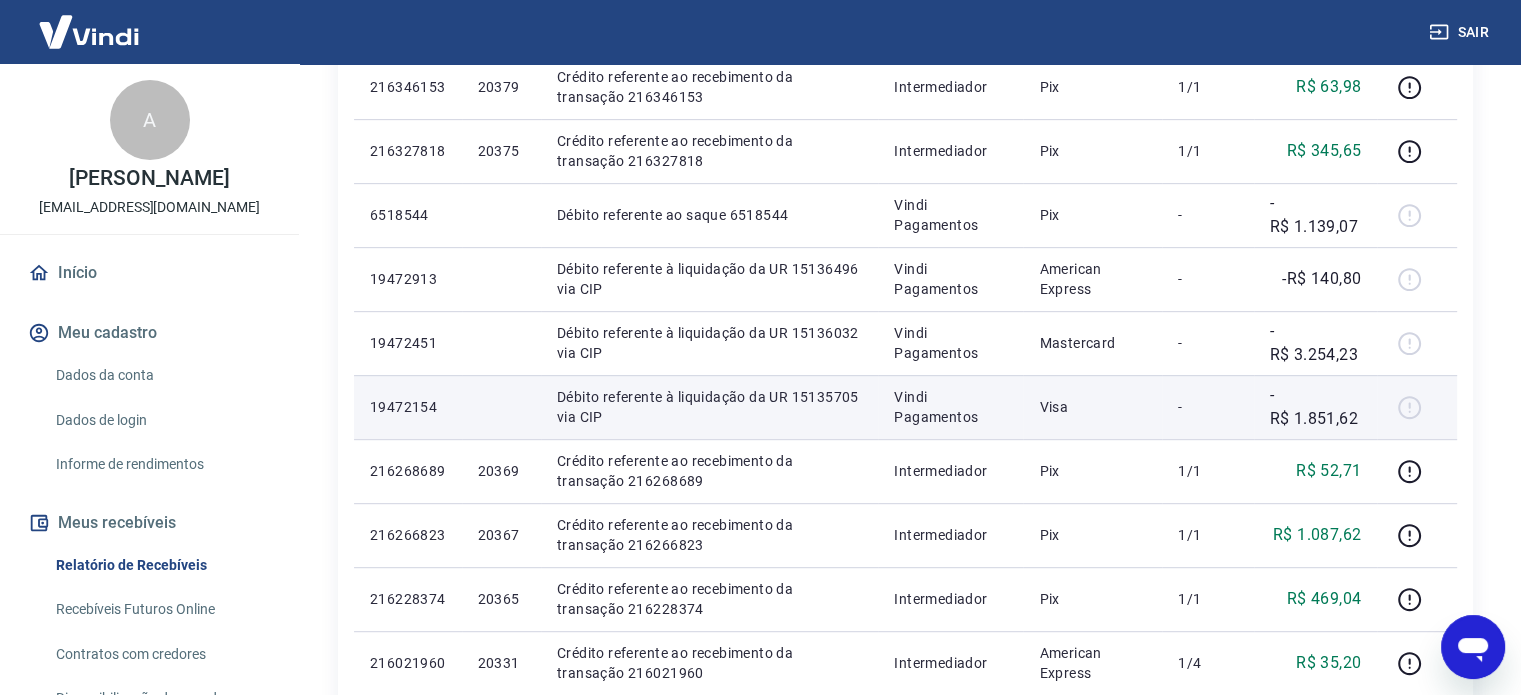 click at bounding box center (1417, 407) 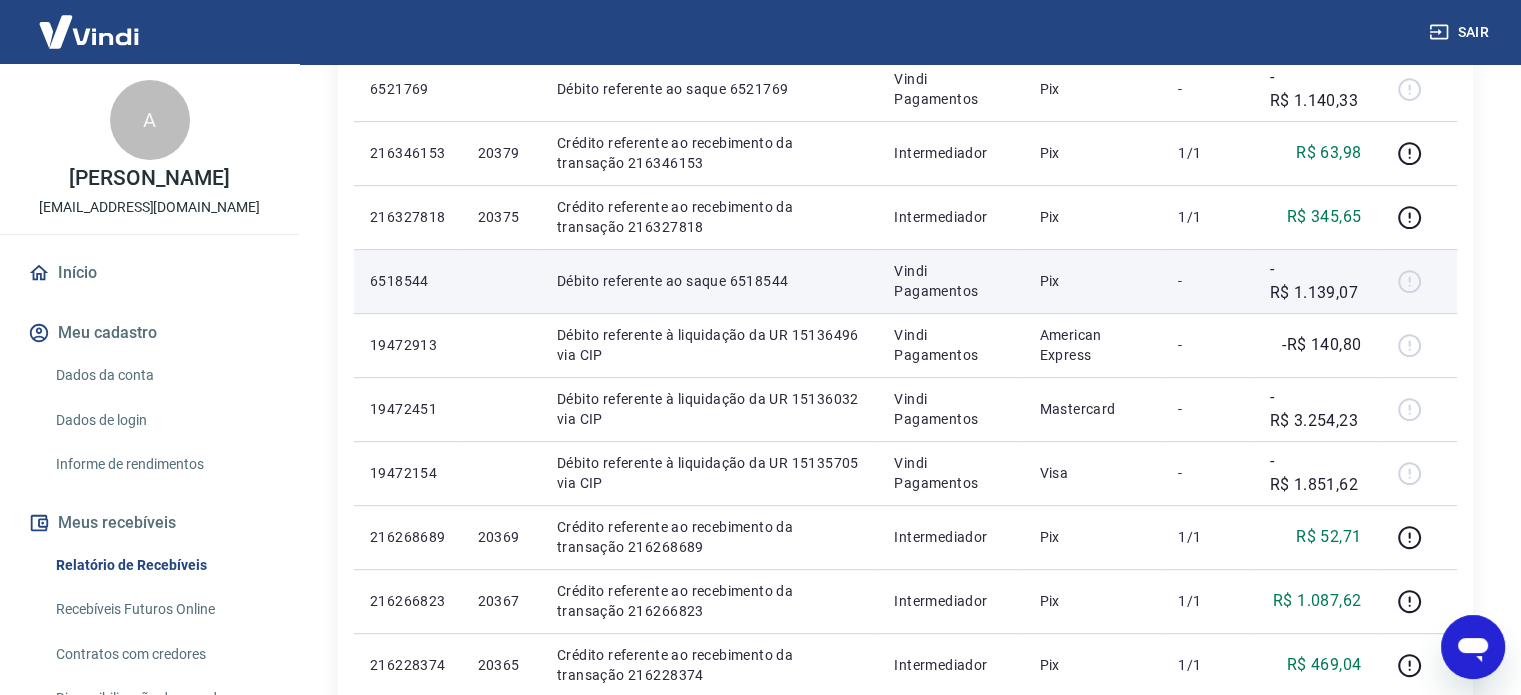 scroll, scrollTop: 800, scrollLeft: 0, axis: vertical 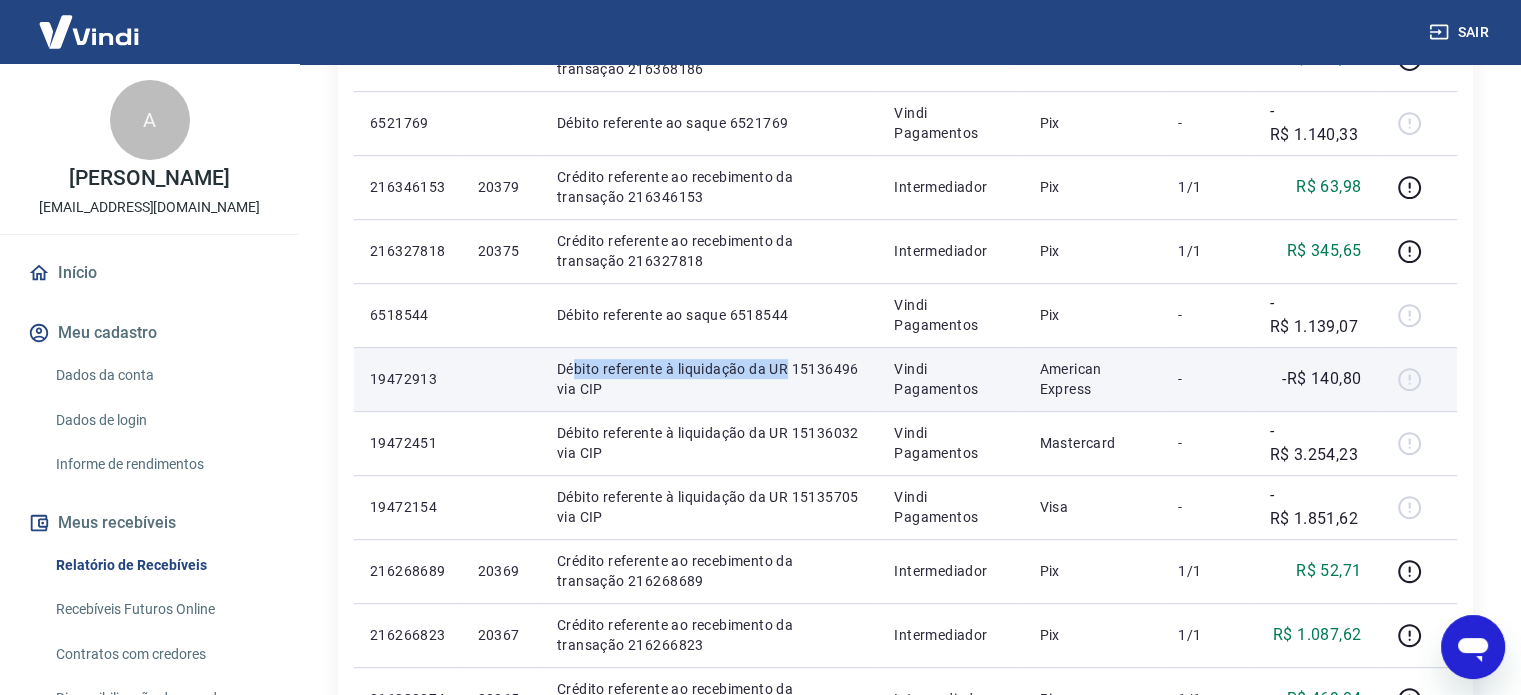 drag, startPoint x: 581, startPoint y: 375, endPoint x: 798, endPoint y: 370, distance: 217.0576 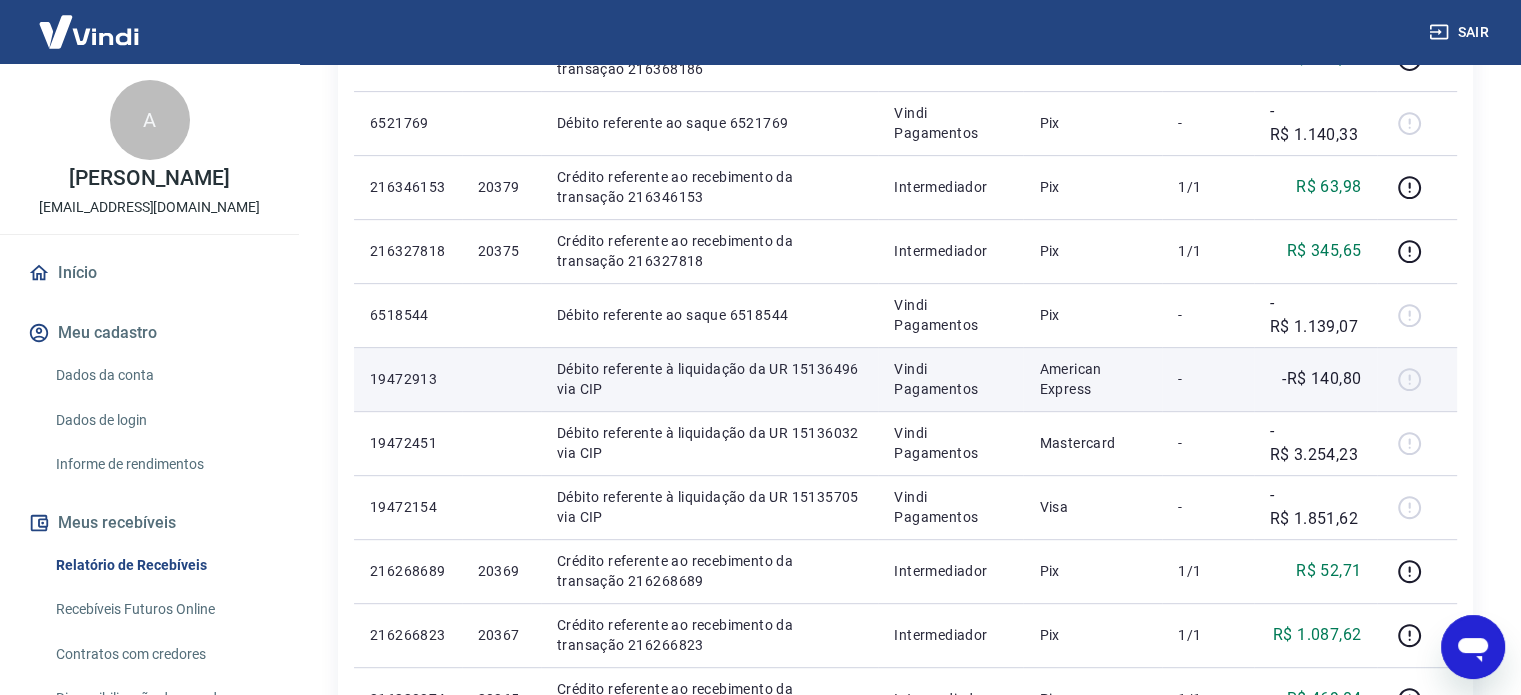 click on "Débito referente à liquidação da UR 15136496 via CIP" at bounding box center [709, 379] 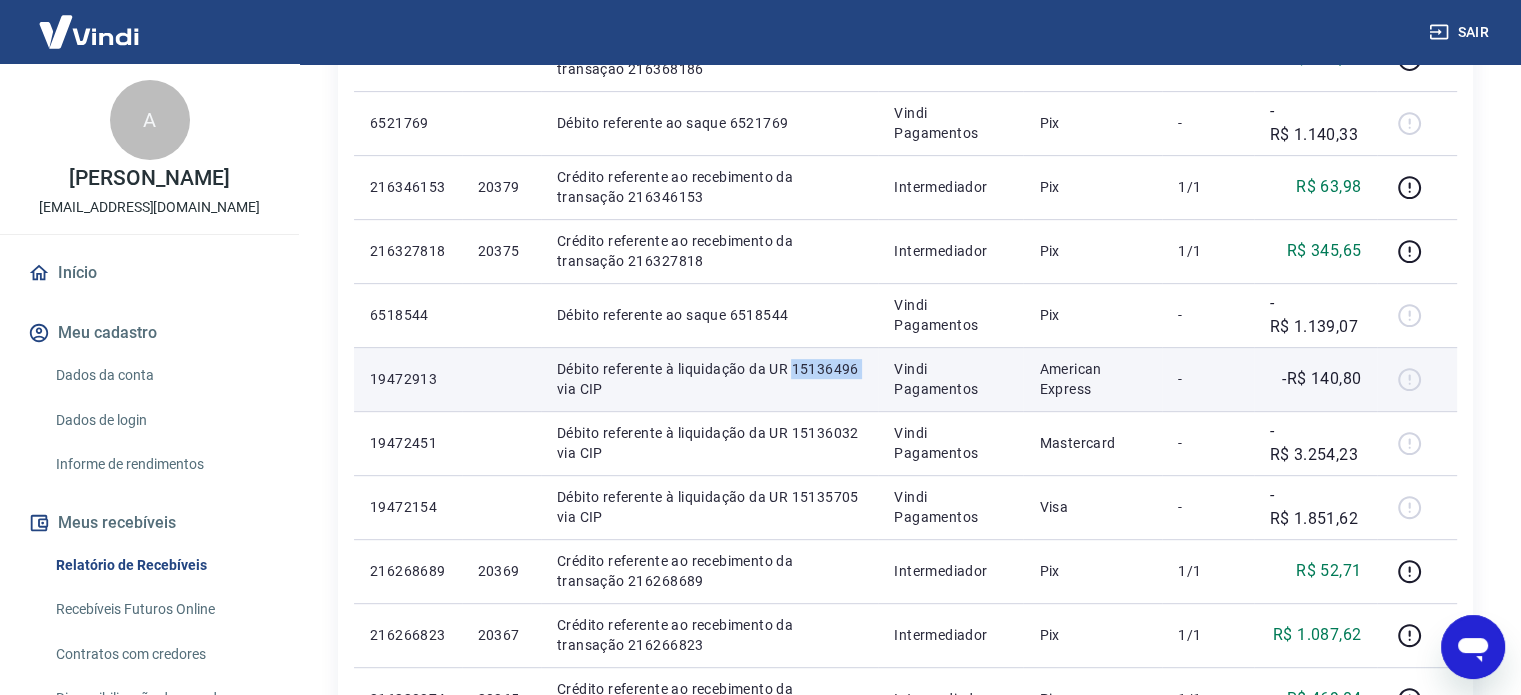 click on "Débito referente à liquidação da UR 15136496 via CIP" at bounding box center [709, 379] 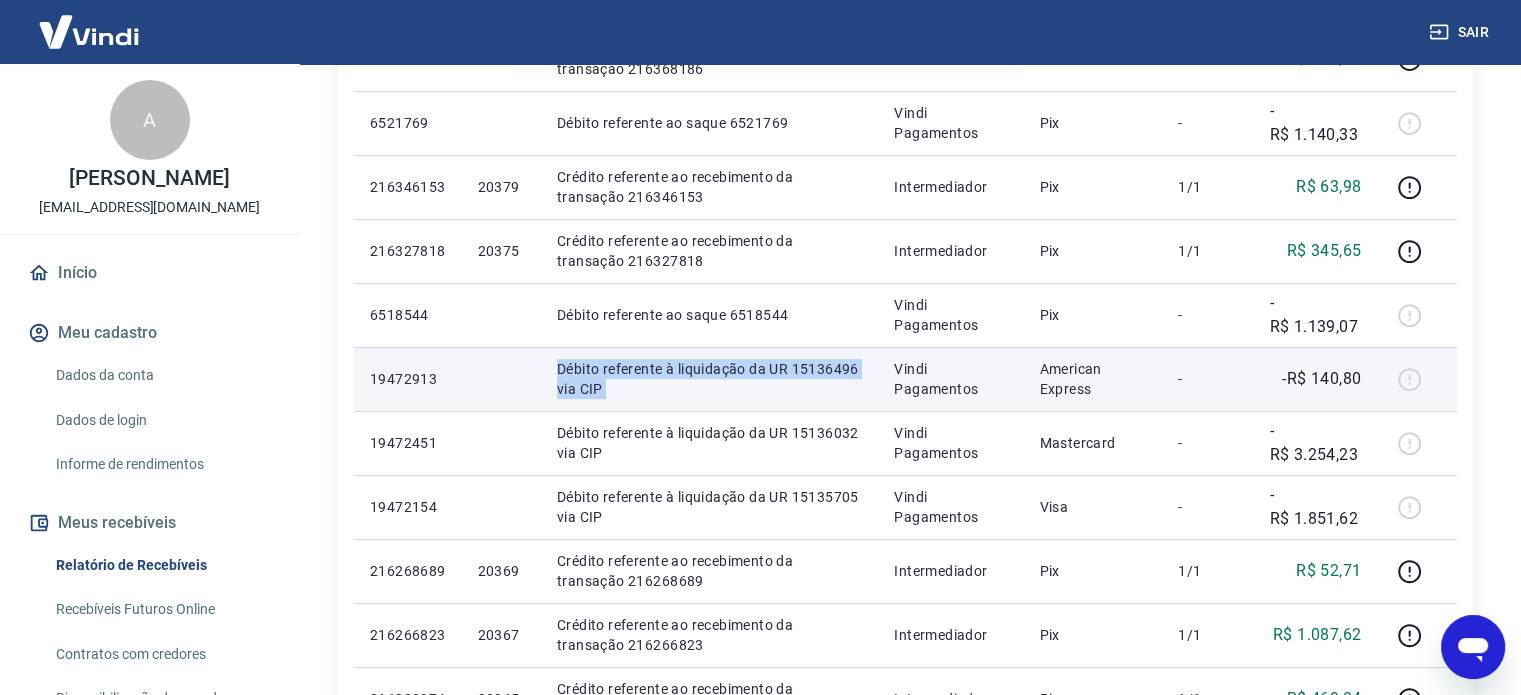 click on "Débito referente à liquidação da UR 15136496 via CIP" at bounding box center [709, 379] 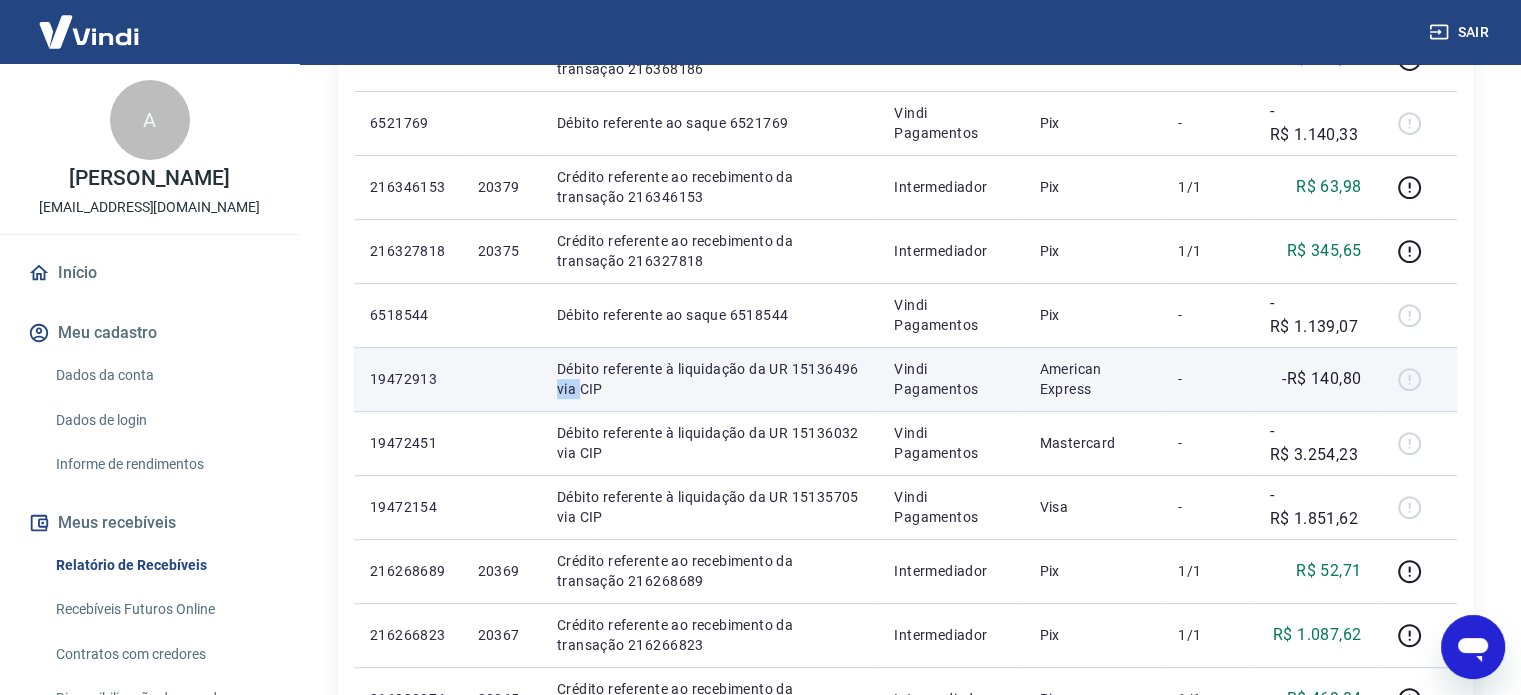 click on "Débito referente à liquidação da UR 15136496 via CIP" at bounding box center (709, 379) 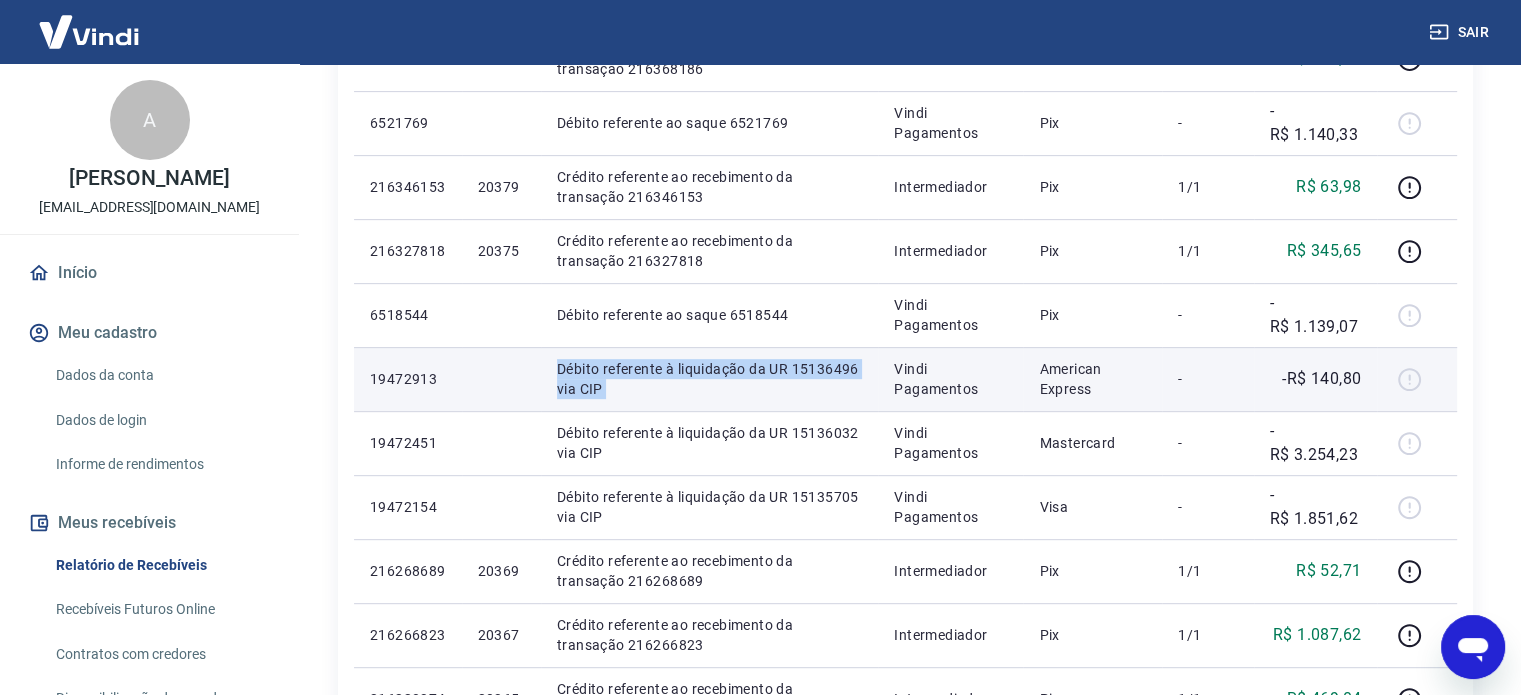 click on "Débito referente à liquidação da UR 15136496 via CIP" at bounding box center [709, 379] 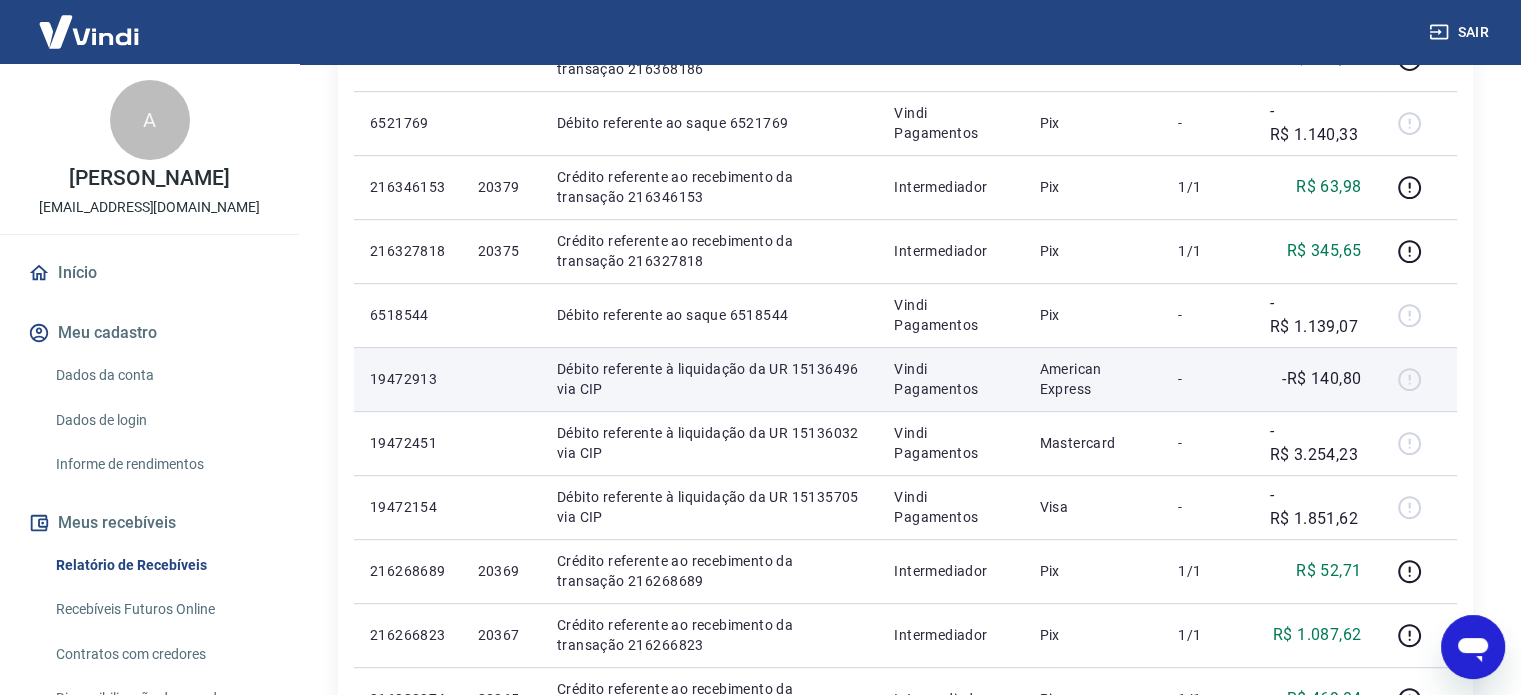 click on "Débito referente à liquidação da UR 15136496 via CIP" at bounding box center (709, 379) 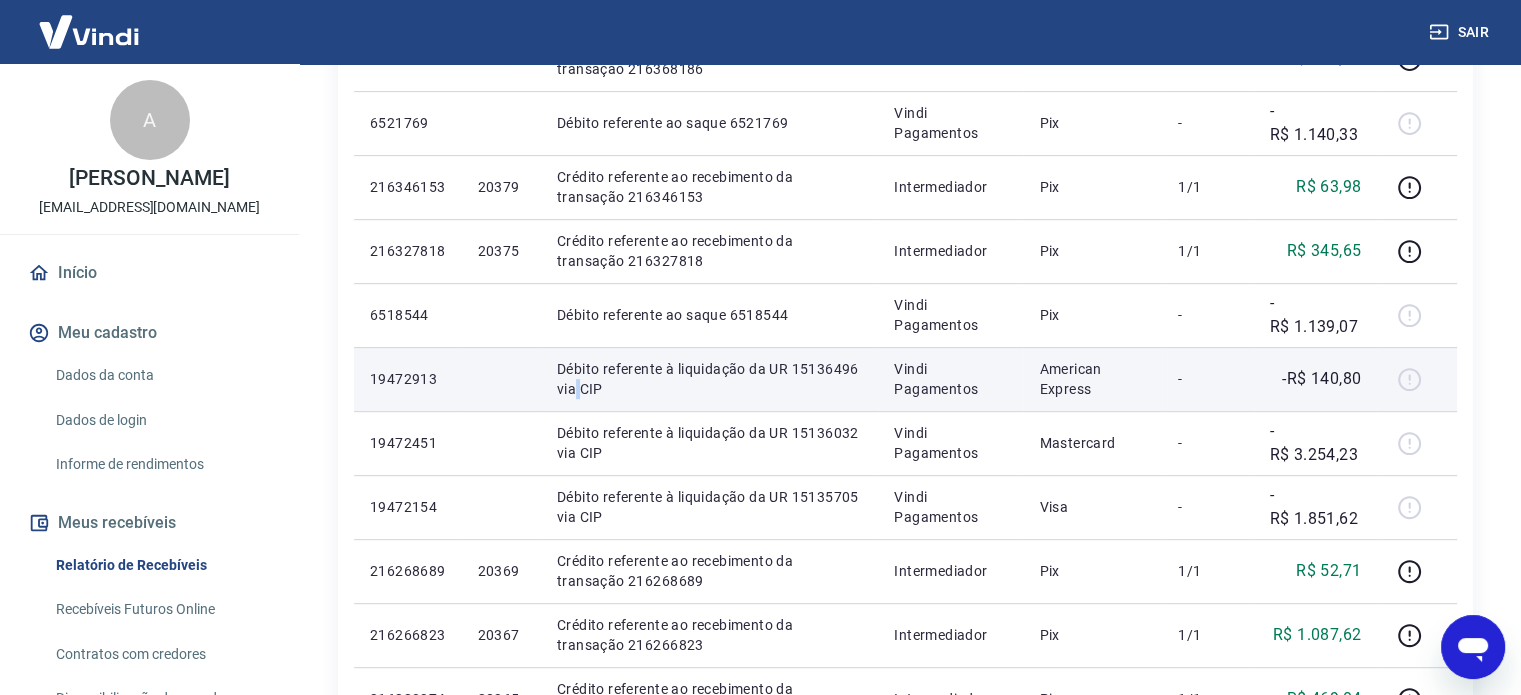 click on "Débito referente à liquidação da UR 15136496 via CIP" at bounding box center [709, 379] 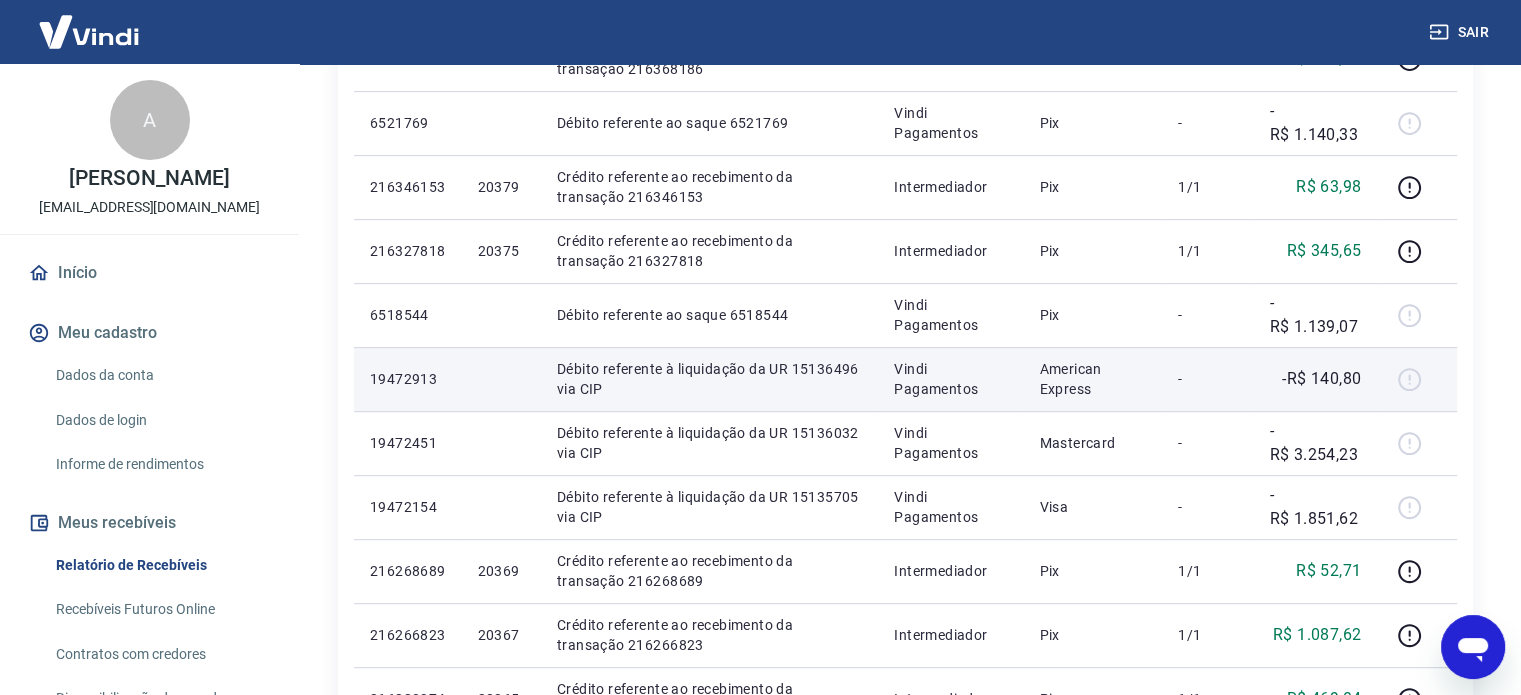 click on "Débito referente à liquidação da UR 15136496 via CIP" at bounding box center (709, 379) 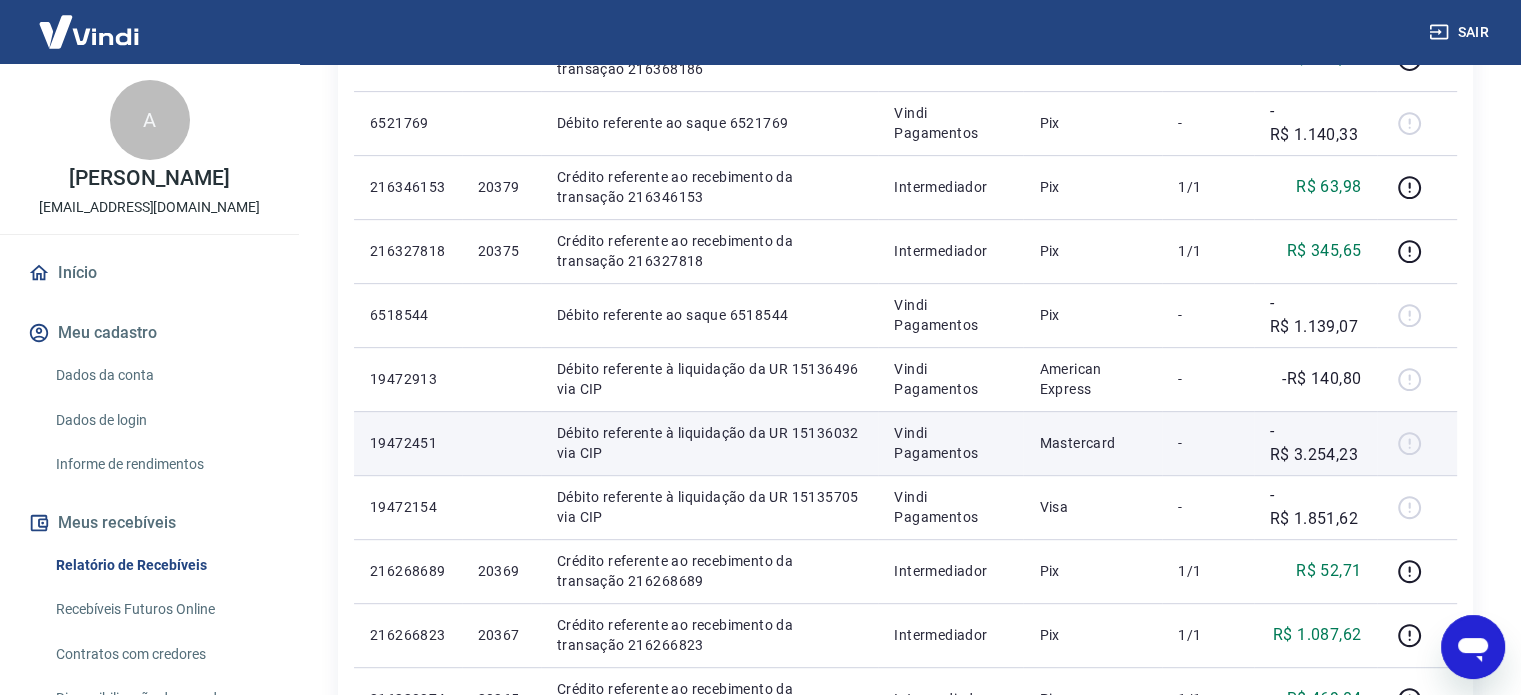 click on "Débito referente à liquidação da UR 15136032 via CIP" at bounding box center [709, 443] 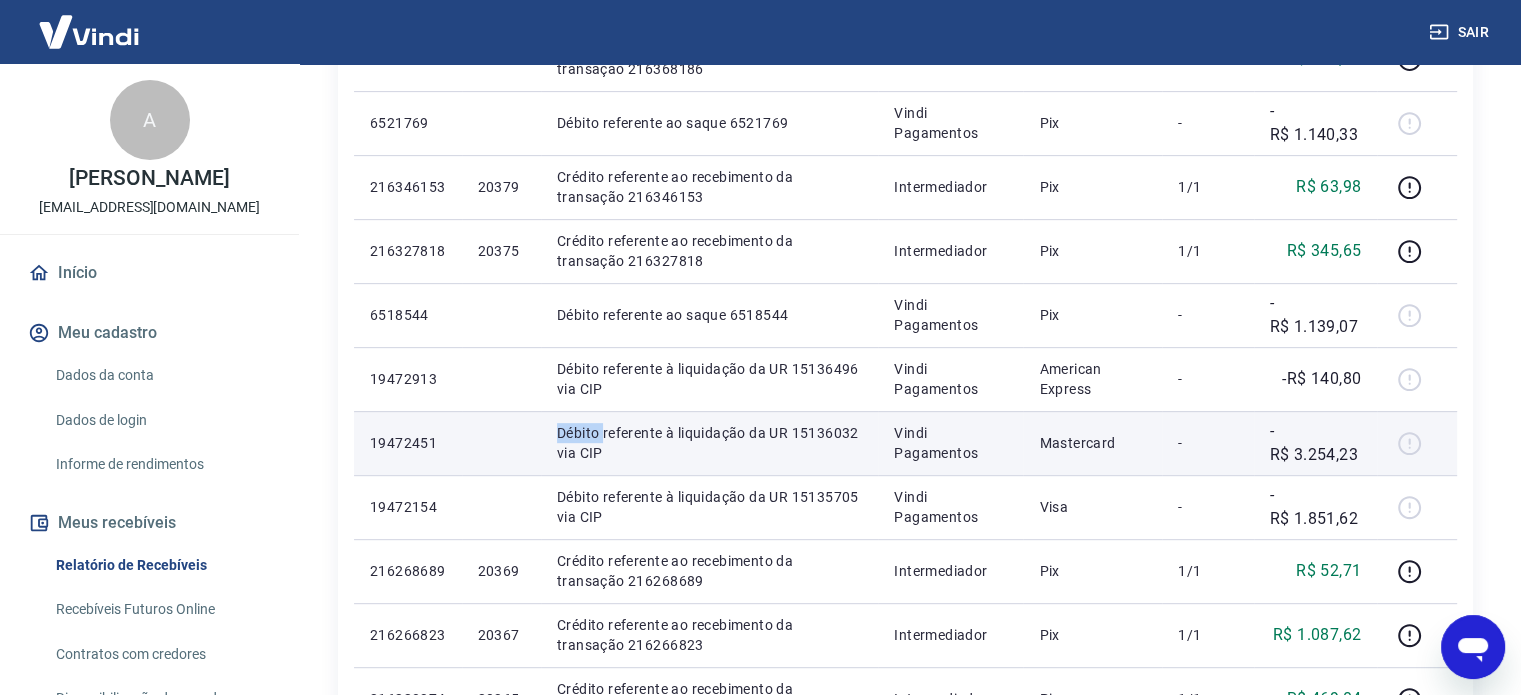 click on "Débito referente à liquidação da UR 15136032 via CIP" at bounding box center [709, 443] 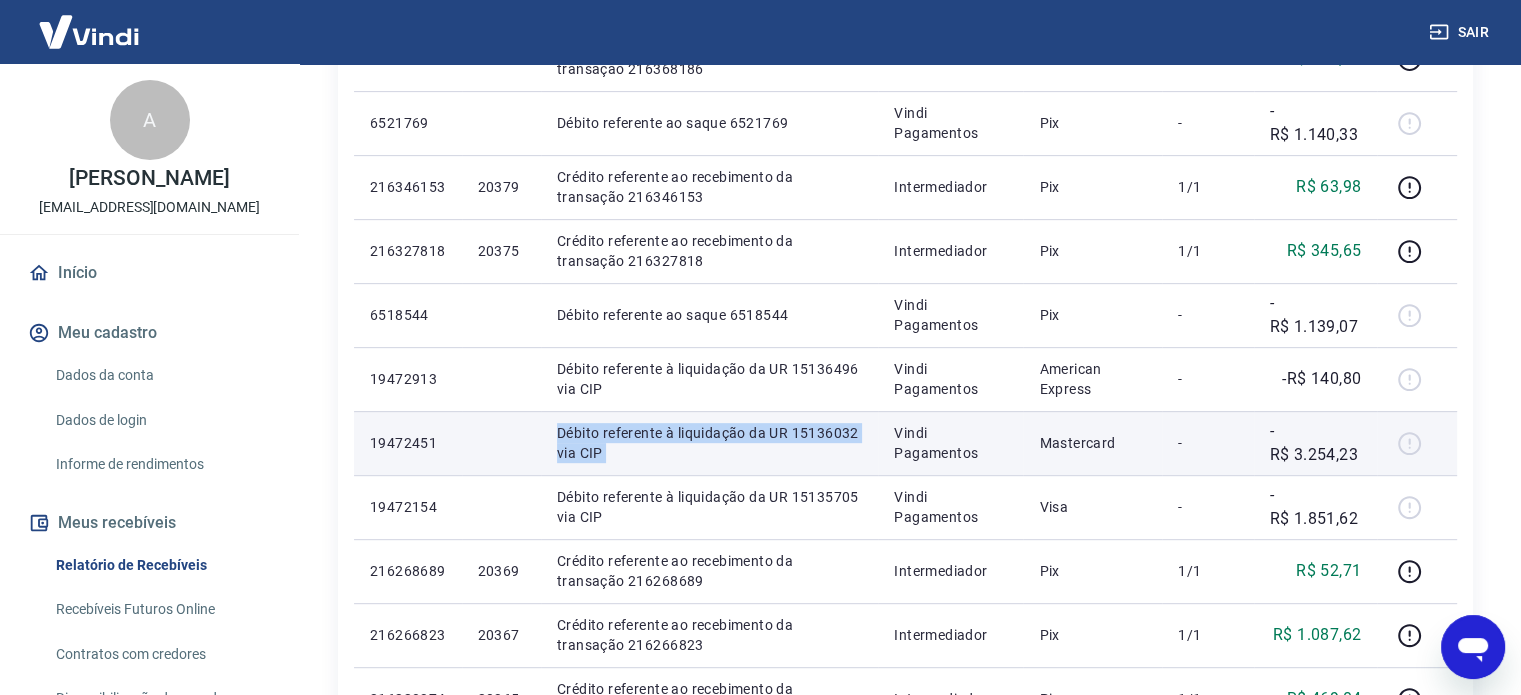 click on "Débito referente à liquidação da UR 15136032 via CIP" at bounding box center (709, 443) 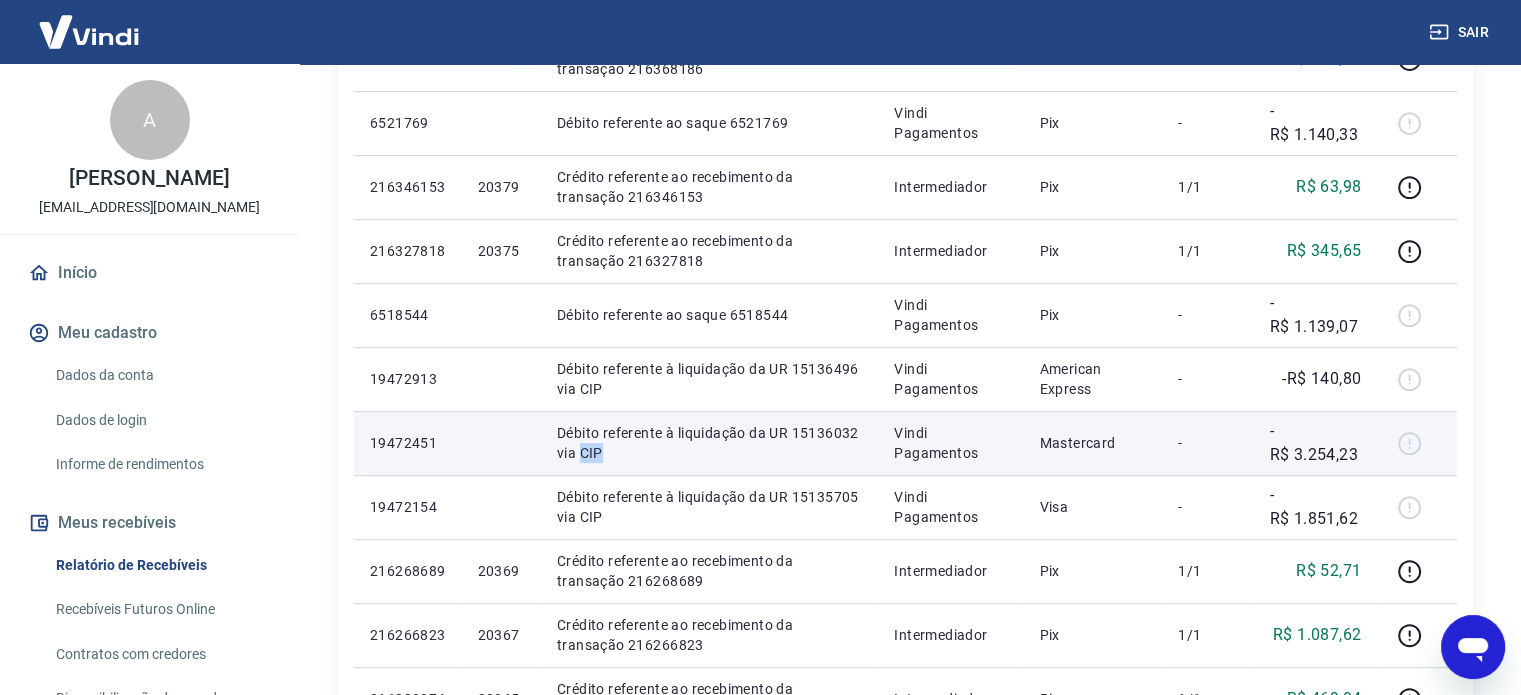 click on "Débito referente à liquidação da UR 15136032 via CIP" at bounding box center (709, 443) 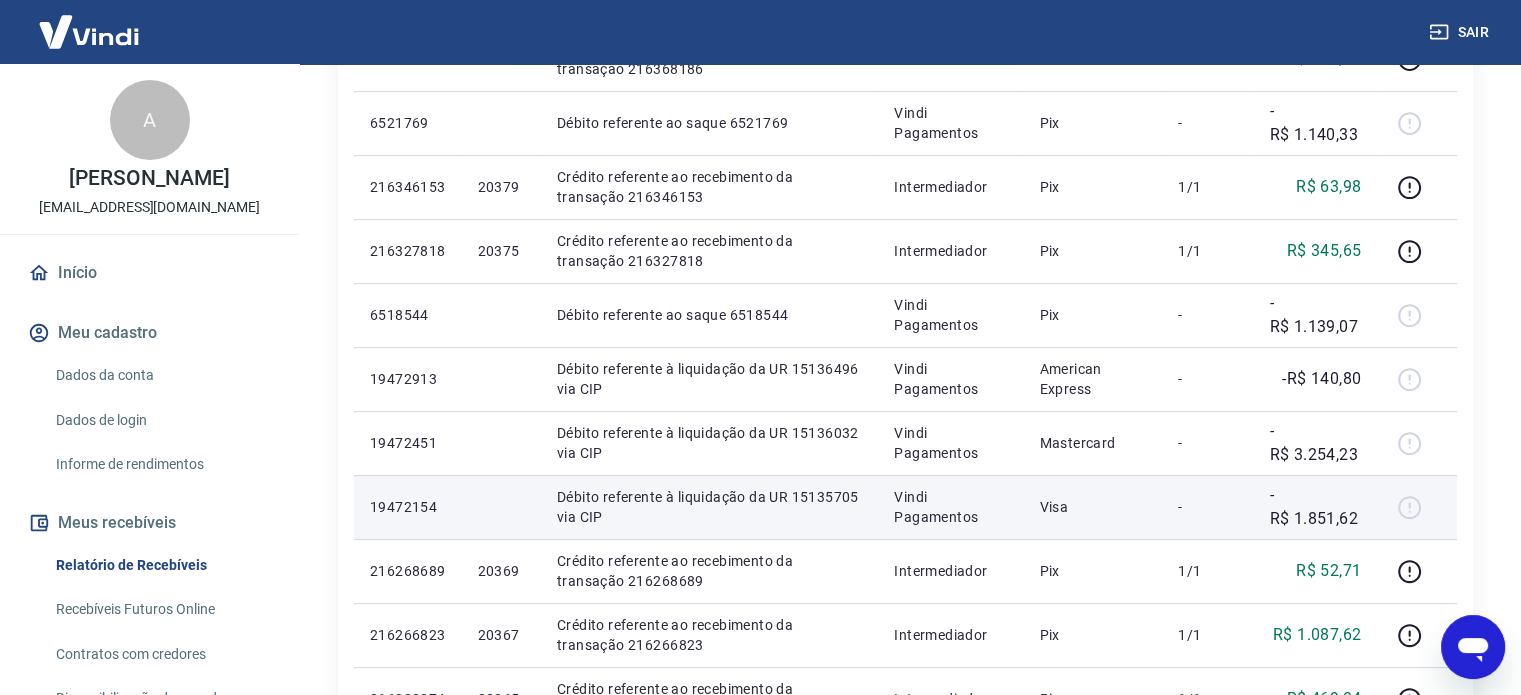 click on "Débito referente à liquidação da UR 15135705 via CIP" at bounding box center (709, 507) 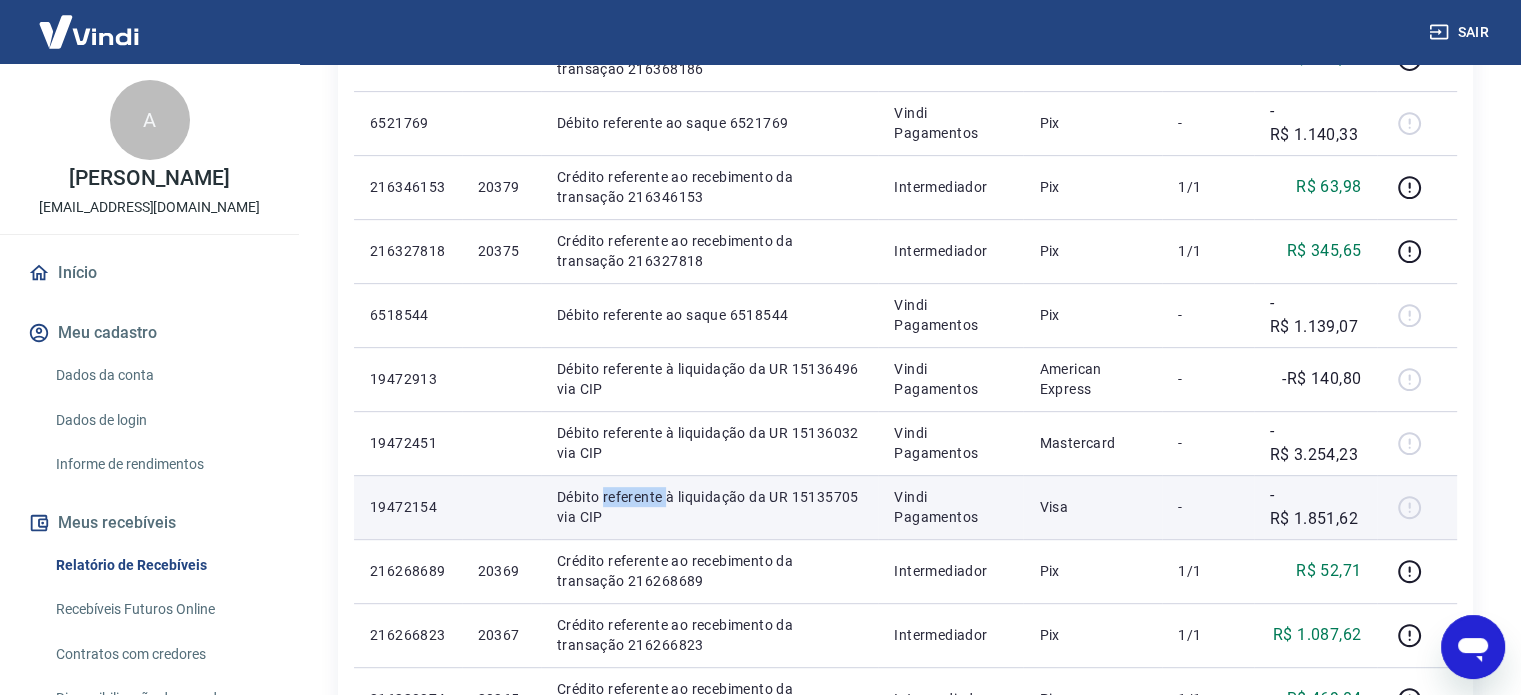 click on "Débito referente à liquidação da UR 15135705 via CIP" at bounding box center [709, 507] 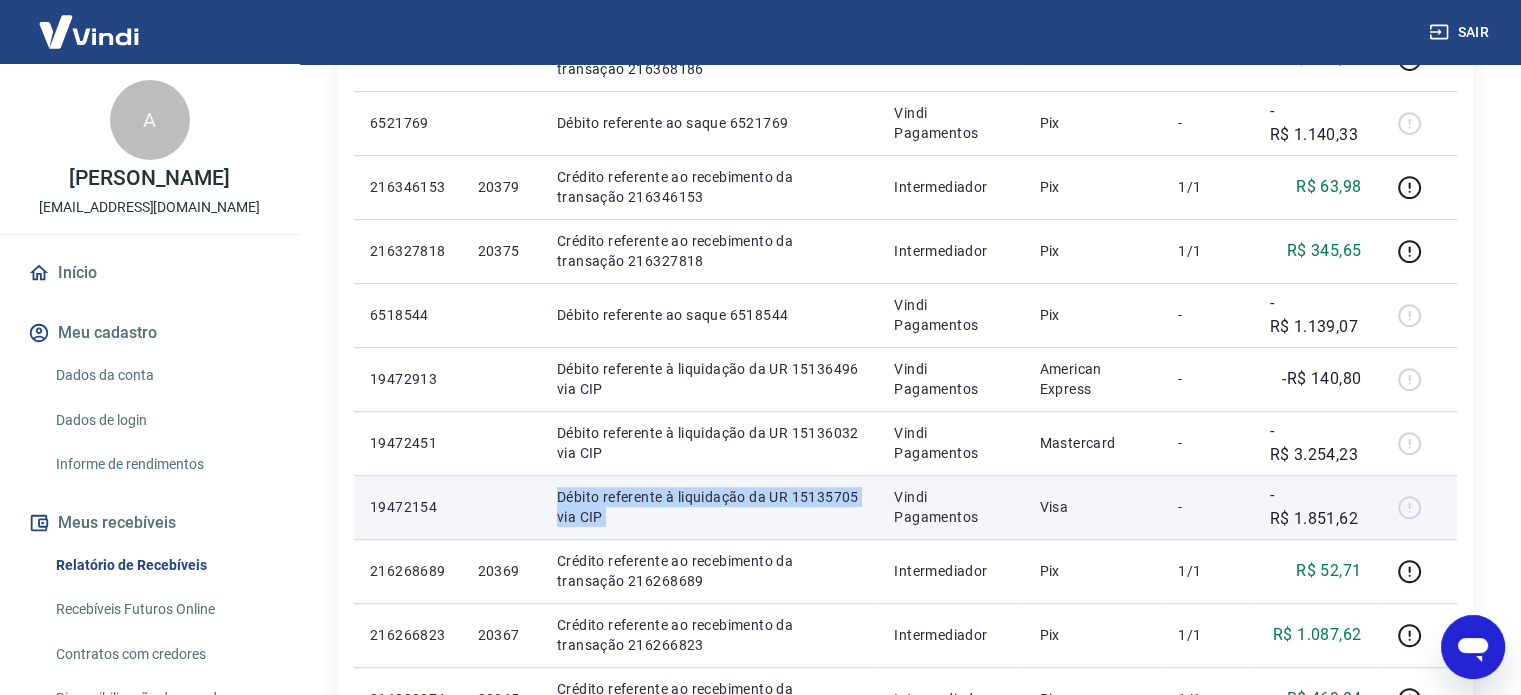click on "Débito referente à liquidação da UR 15135705 via CIP" at bounding box center (709, 507) 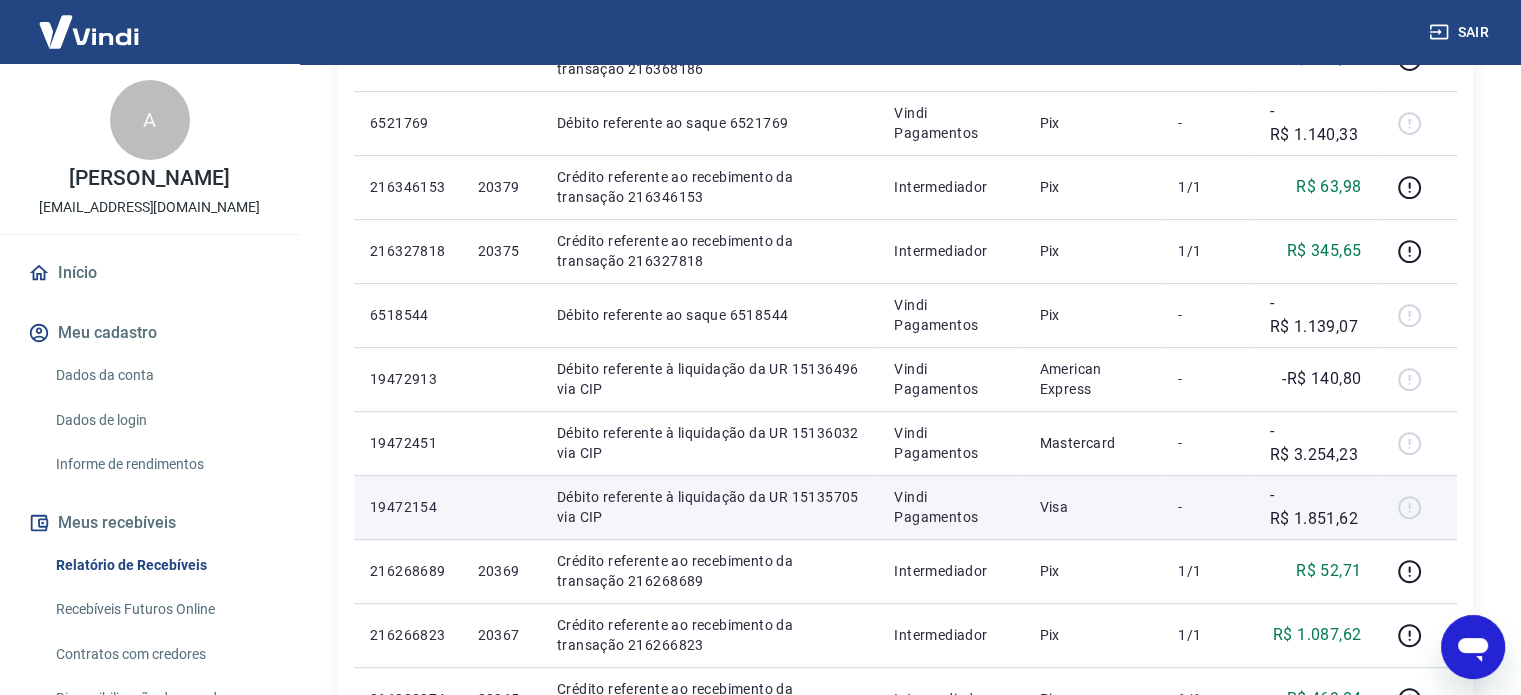 click on "-R$ 1.851,62" at bounding box center [1316, 507] 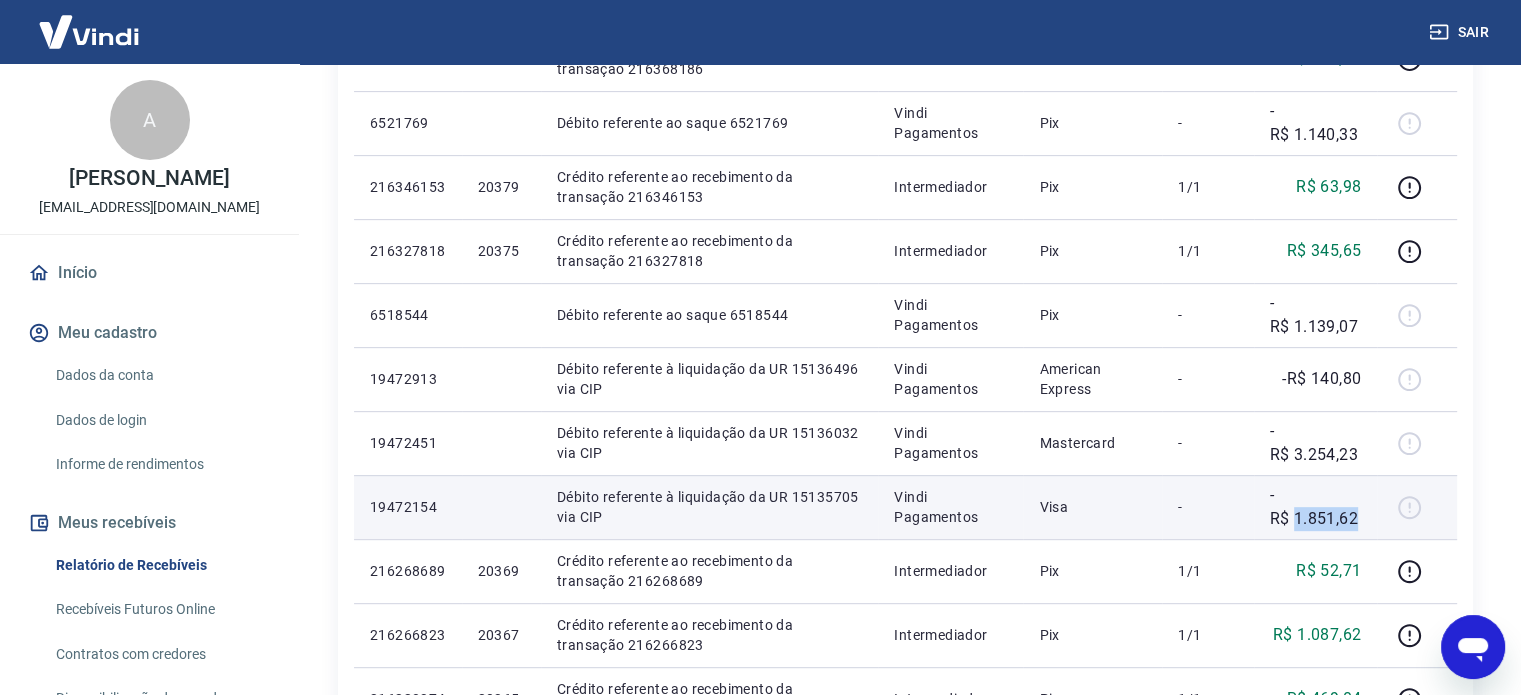 click on "-R$ 1.851,62" at bounding box center (1316, 507) 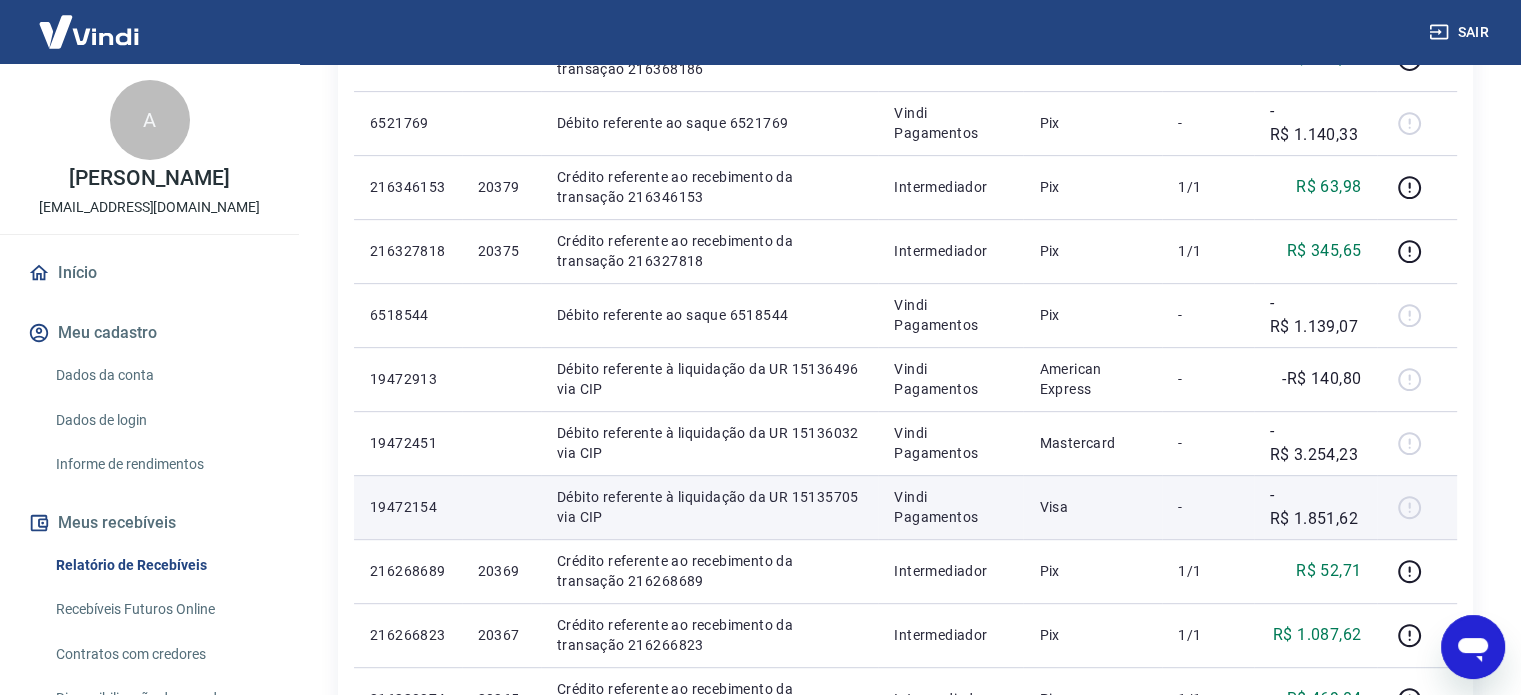 click on "-R$ 1.851,62" at bounding box center [1316, 507] 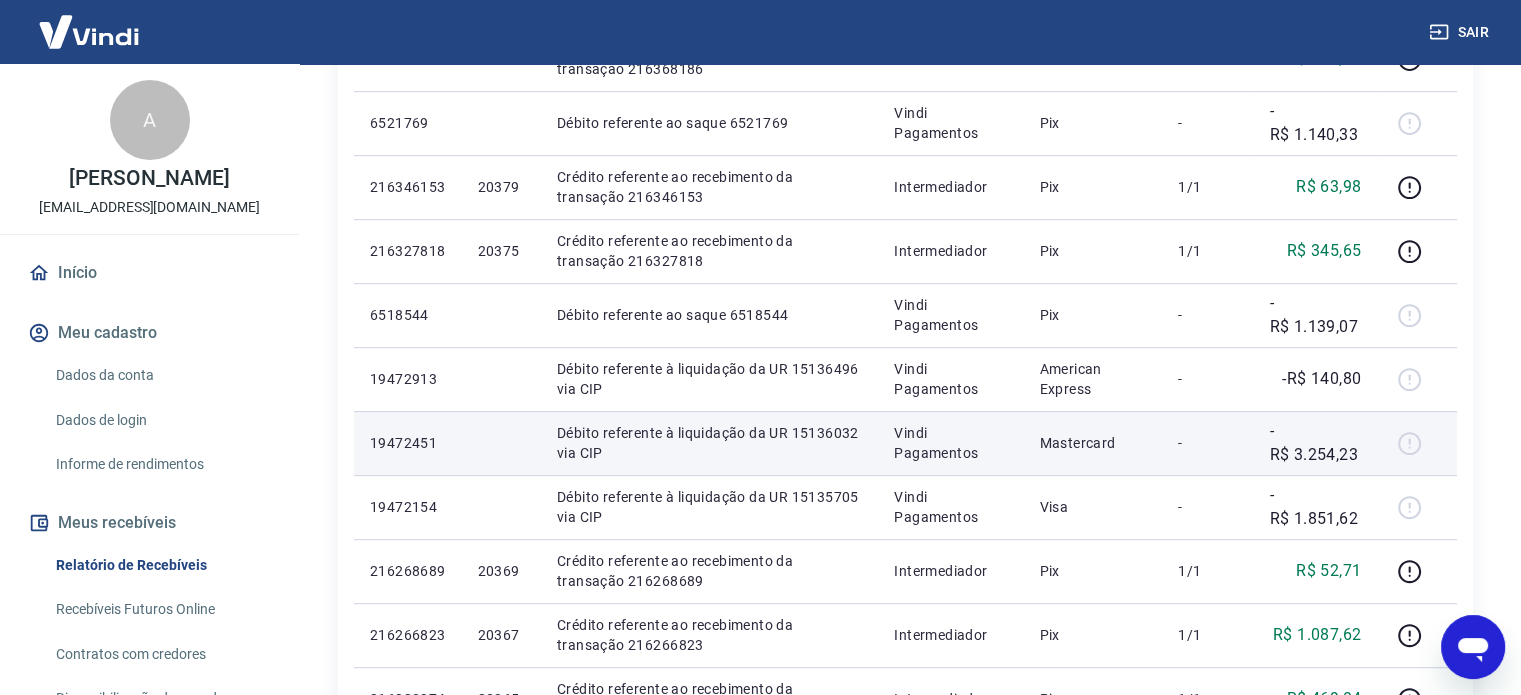 click on "-R$ 3.254,23" at bounding box center (1316, 443) 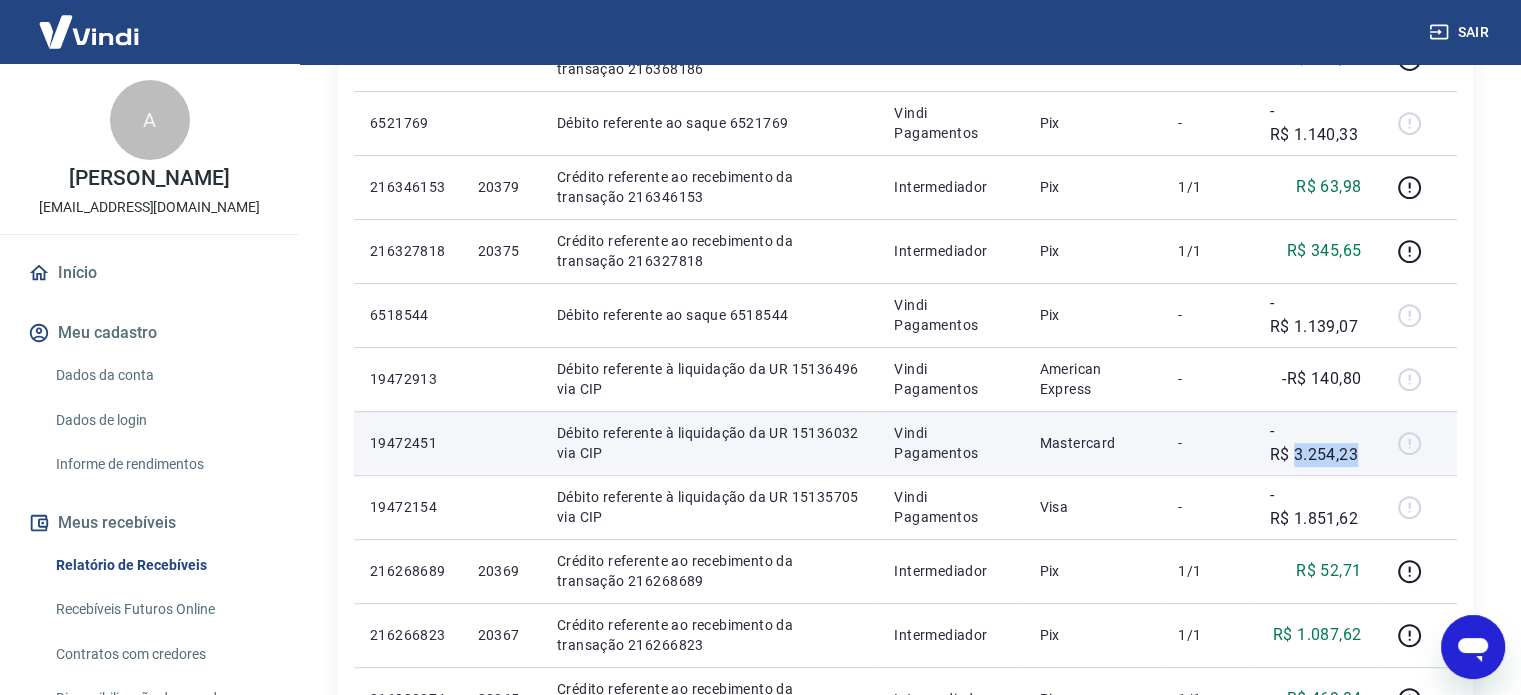 click on "-R$ 3.254,23" at bounding box center [1316, 443] 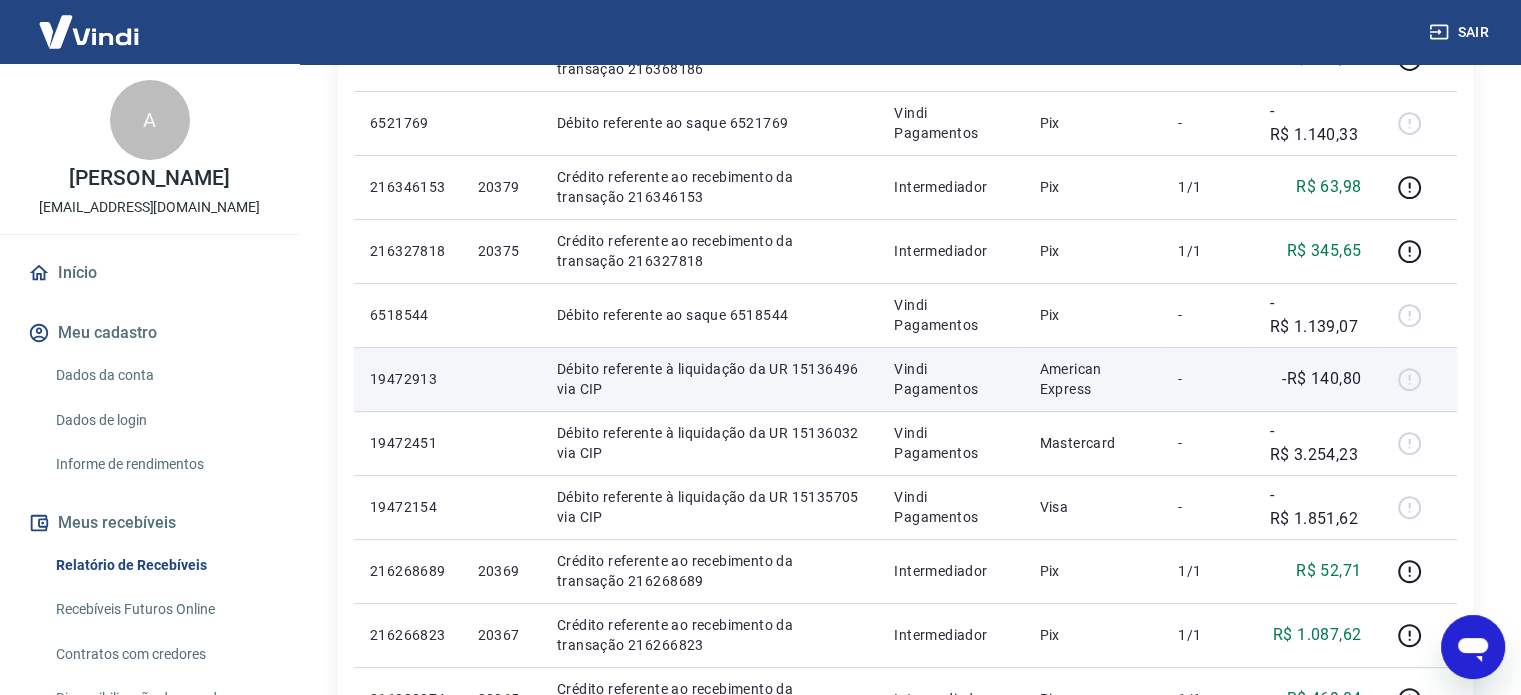 click on "-R$ 140,80" at bounding box center (1321, 379) 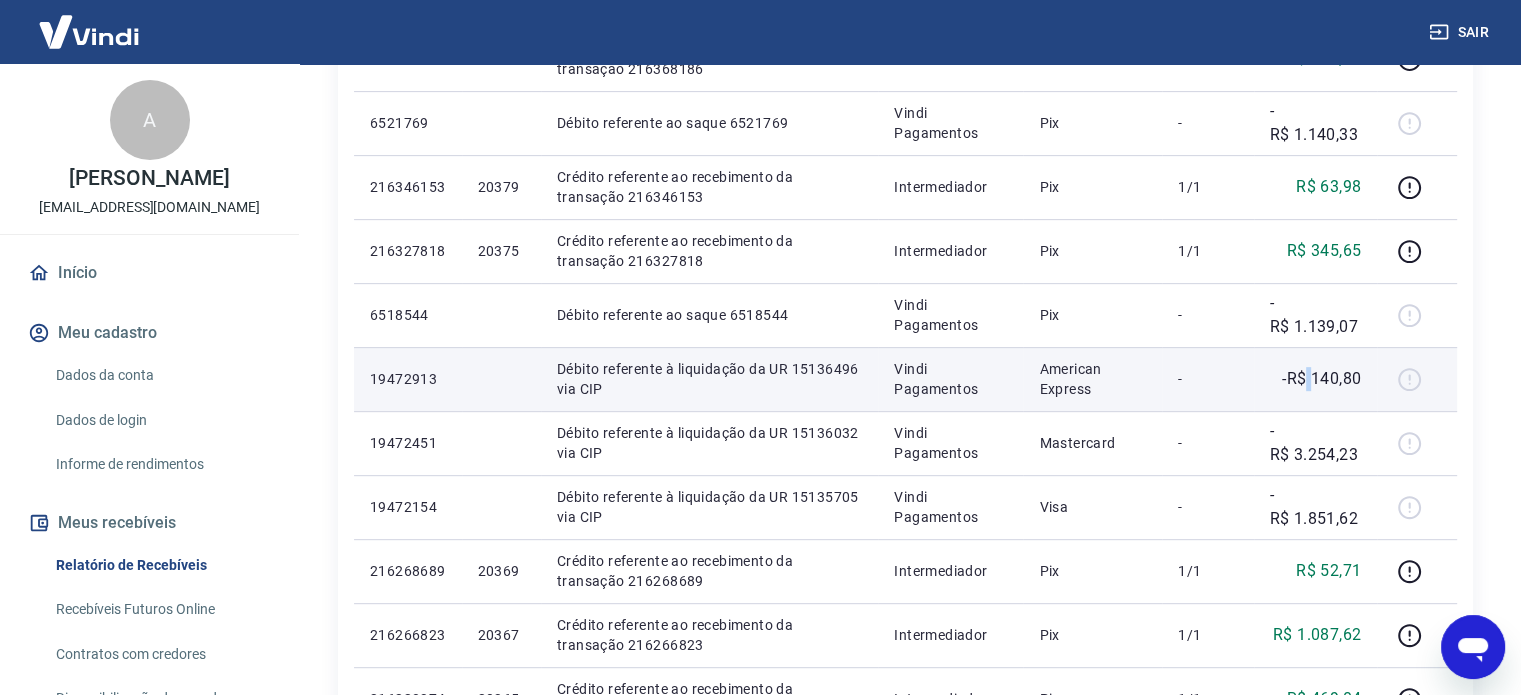 click on "-R$ 140,80" at bounding box center (1321, 379) 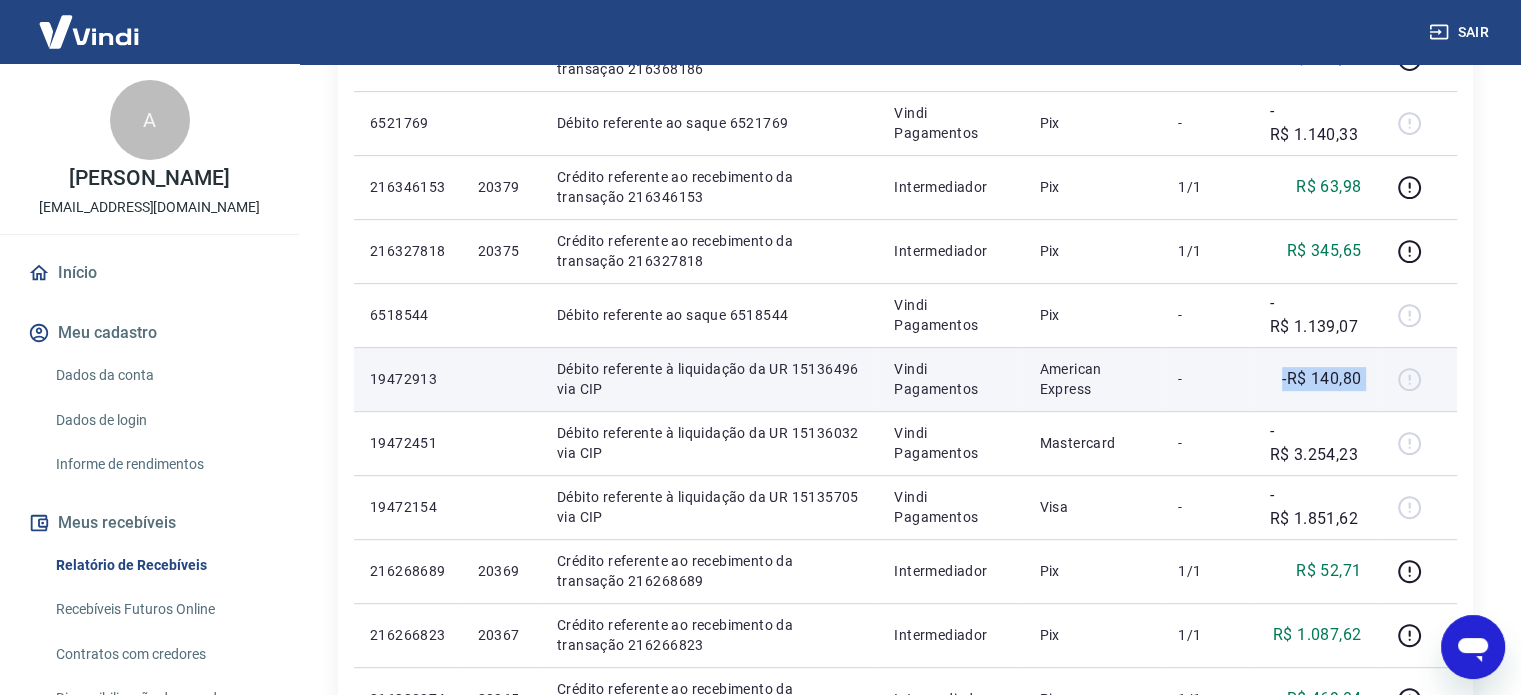 click on "-R$ 140,80" at bounding box center (1321, 379) 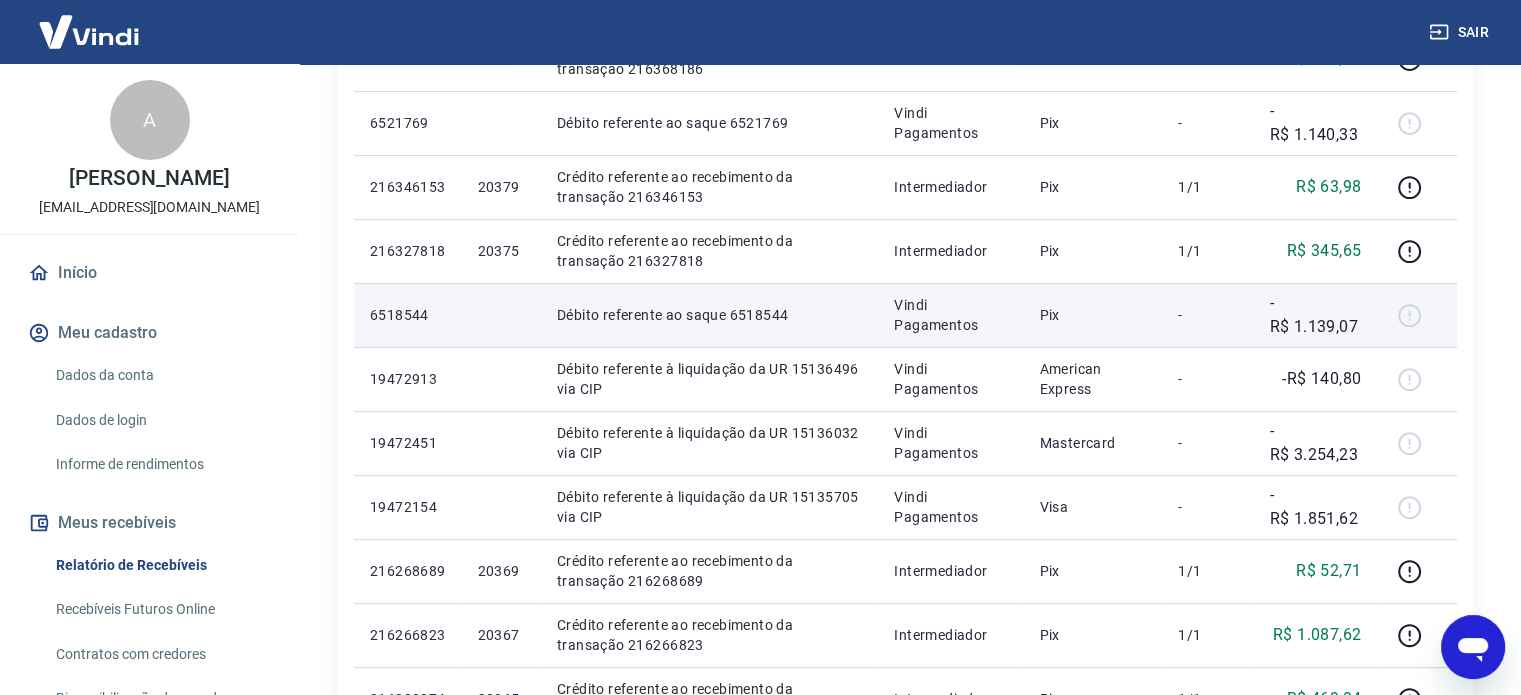 click on "-R$ 1.139,07" at bounding box center (1316, 315) 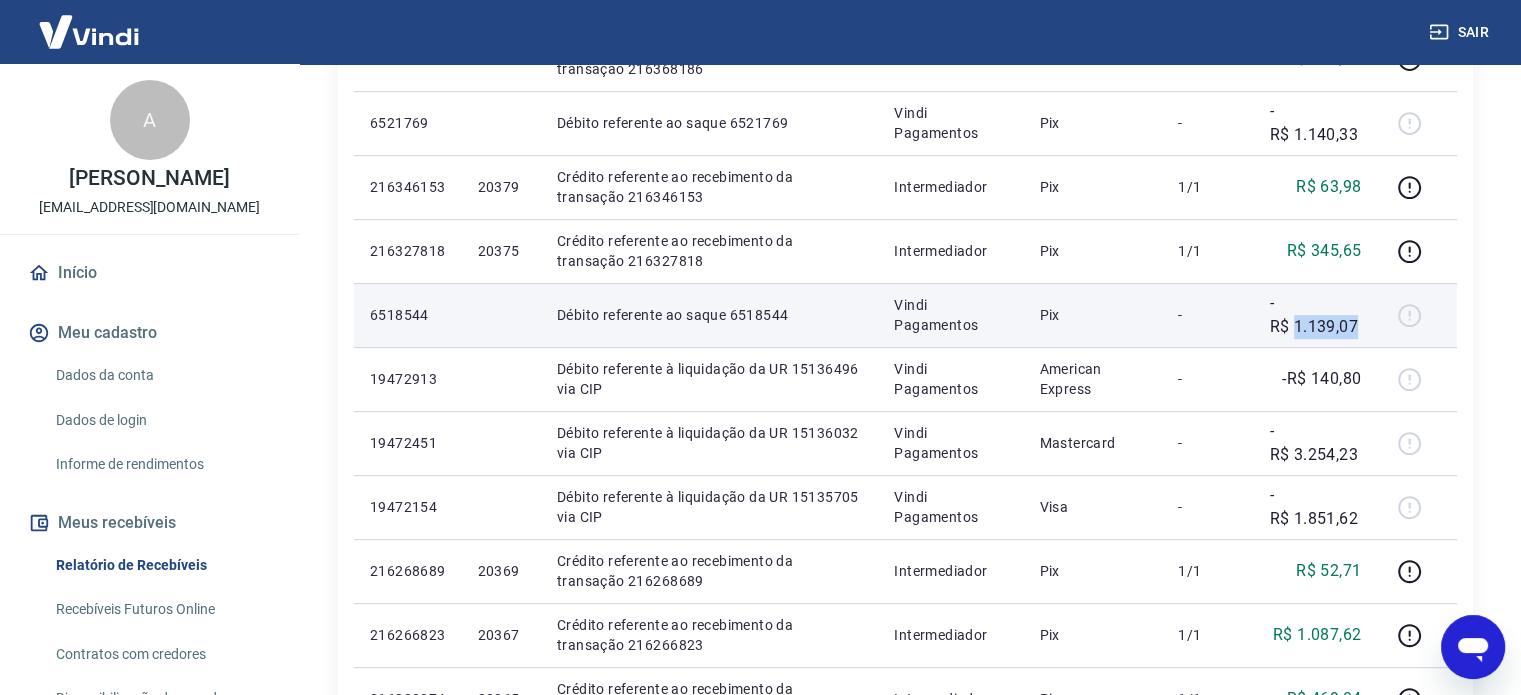 click on "-R$ 1.139,07" at bounding box center (1316, 315) 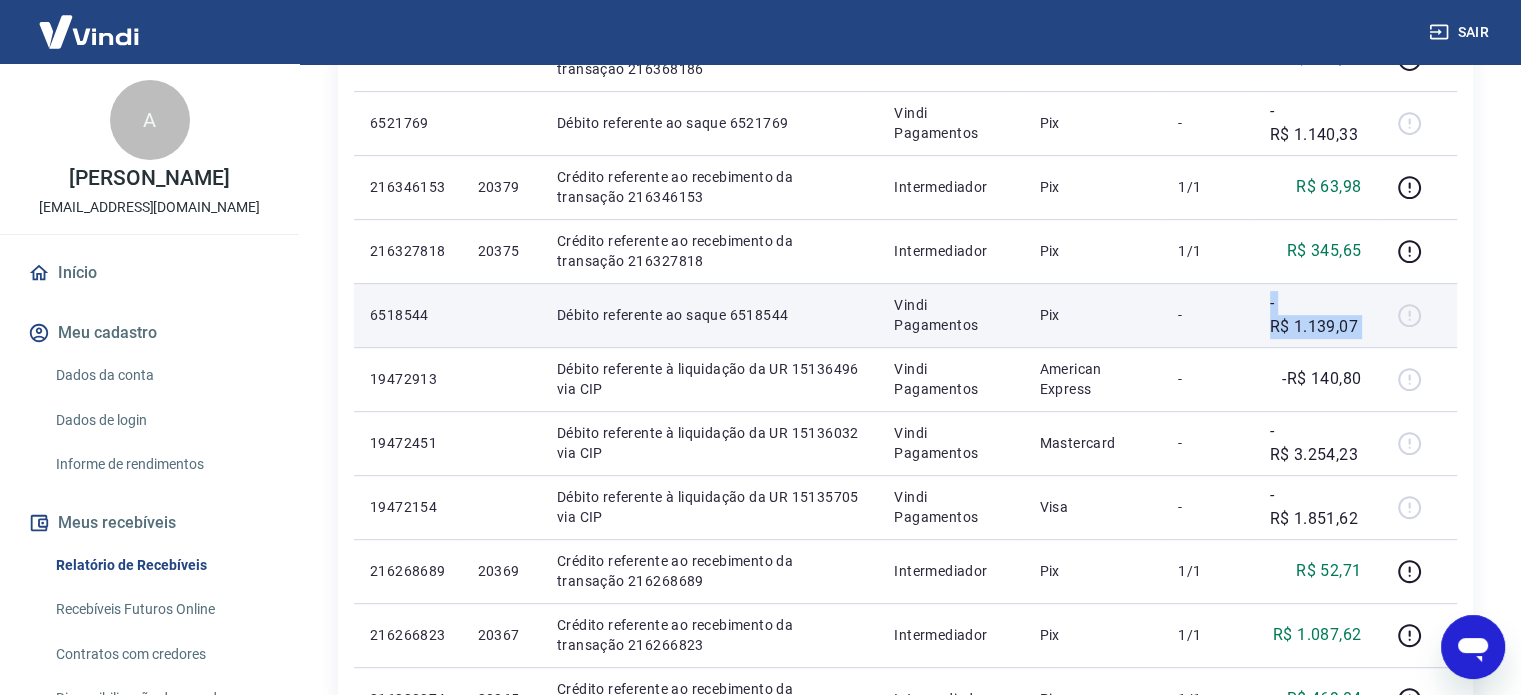 click on "-R$ 1.139,07" at bounding box center [1316, 315] 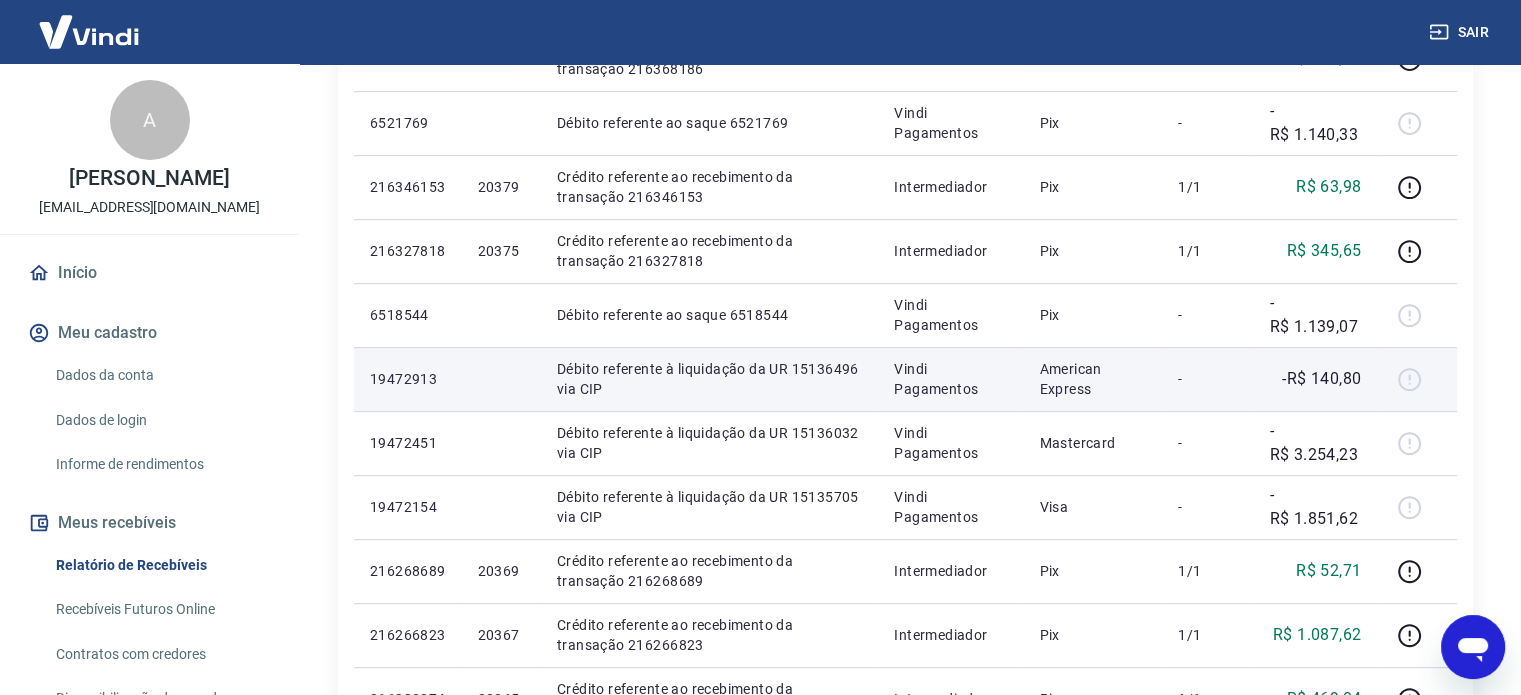 click on "-R$ 140,80" at bounding box center (1316, 379) 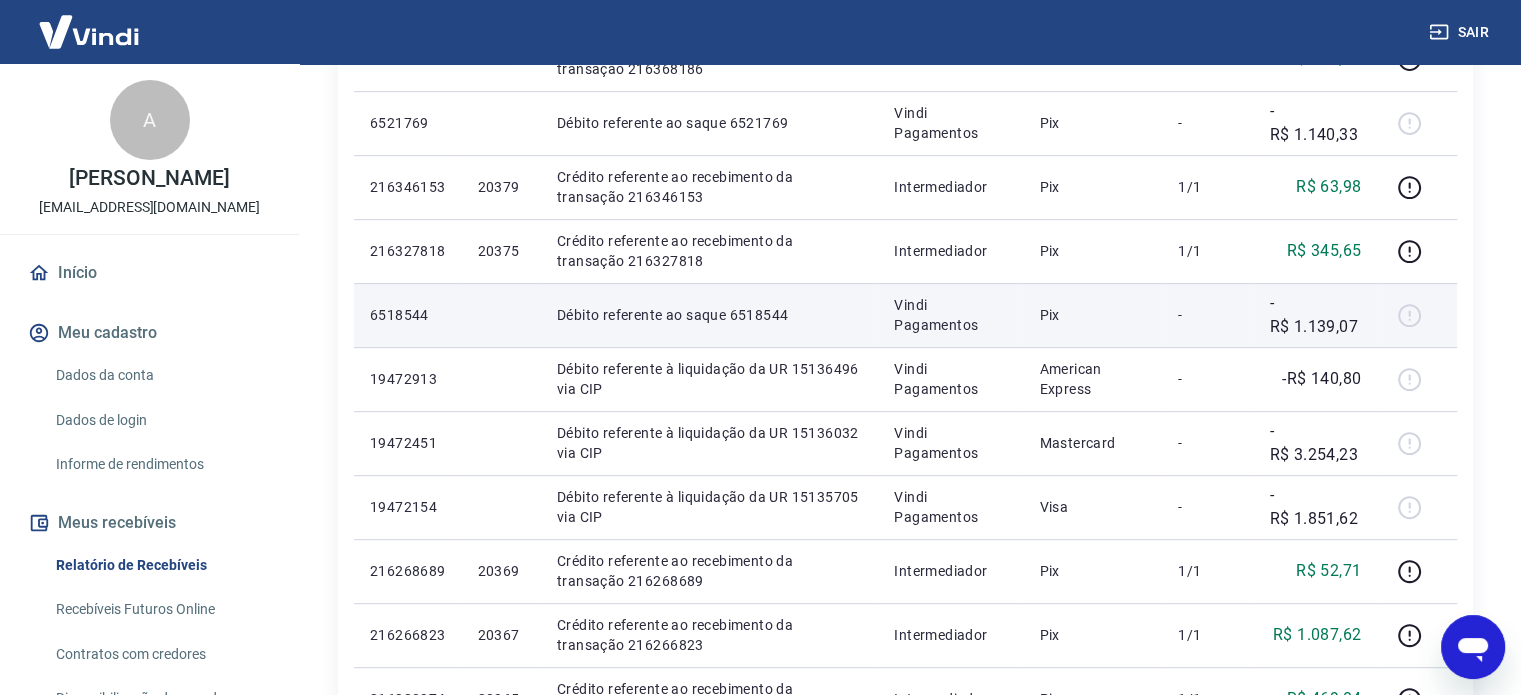 click on "-" at bounding box center [1207, 315] 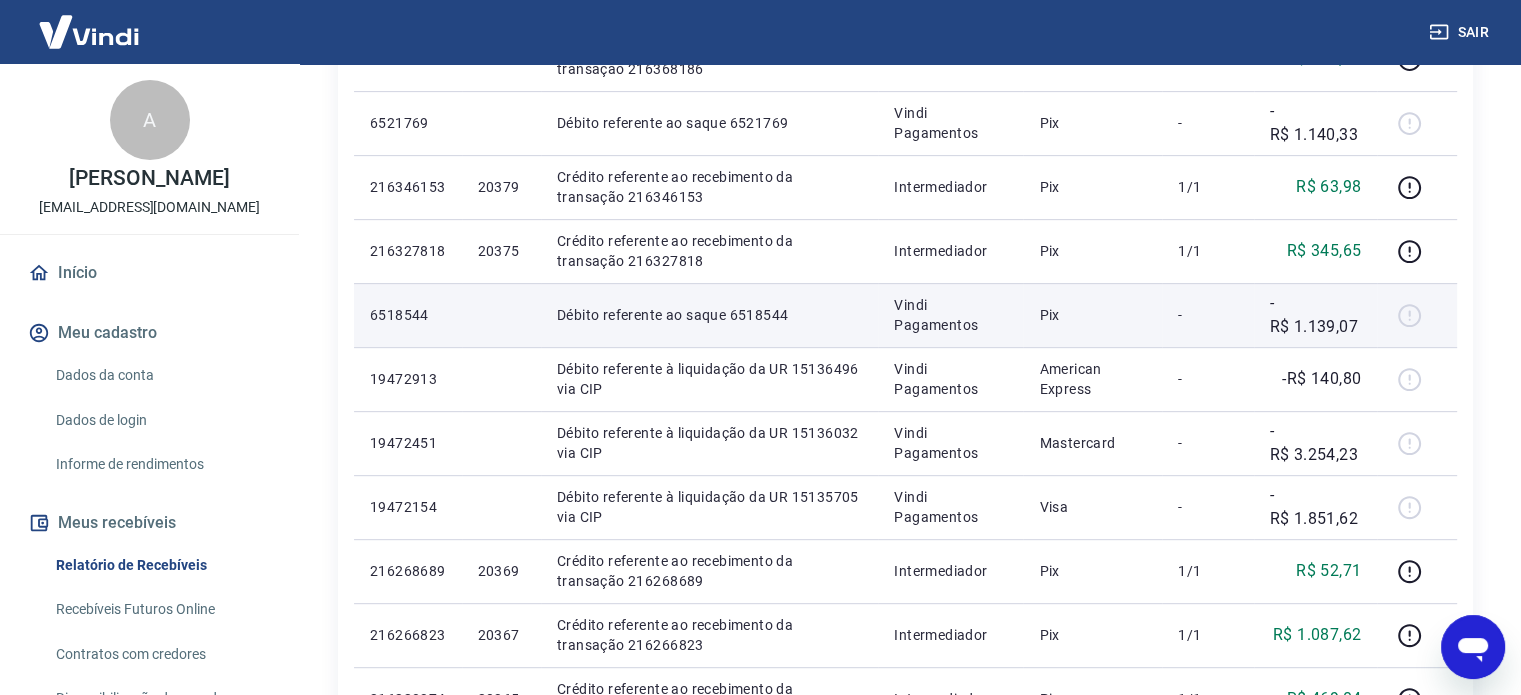 click on "-R$ 1.139,07" at bounding box center (1316, 315) 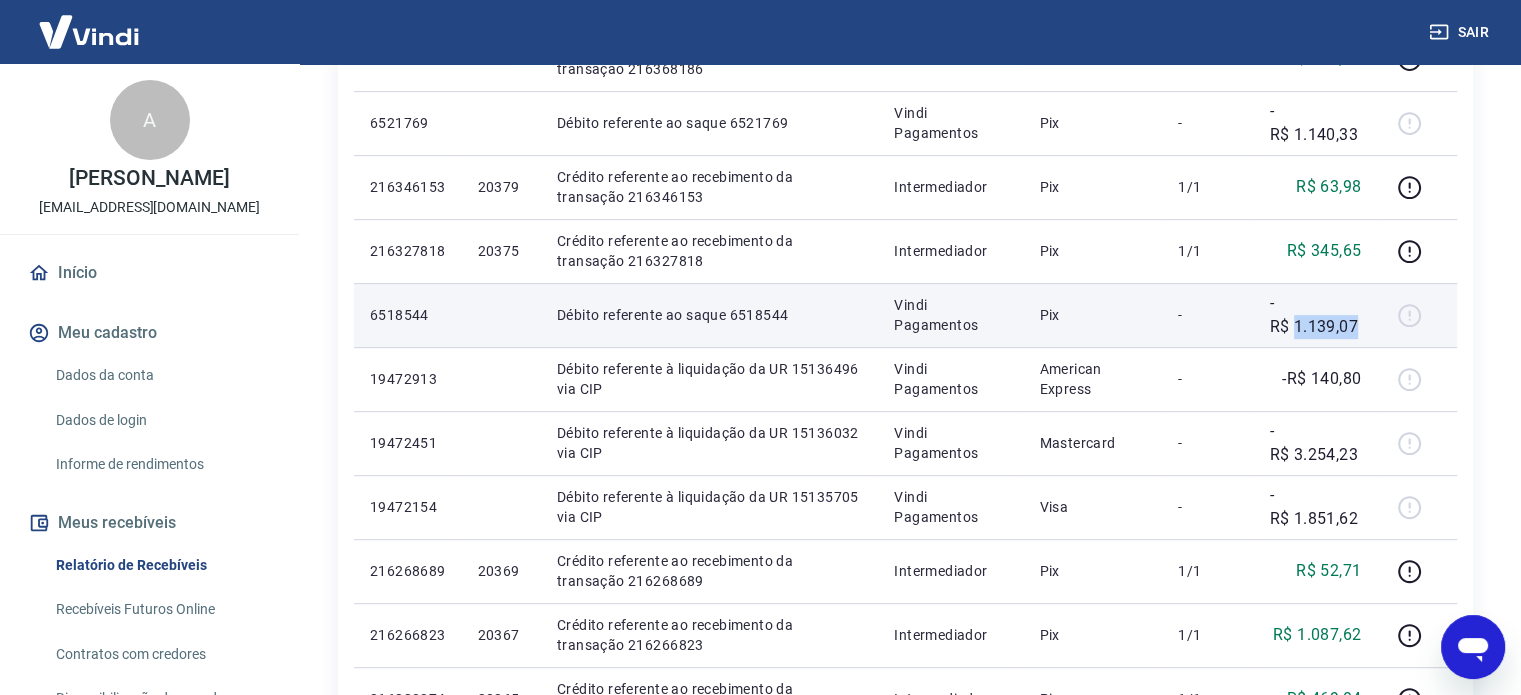 click on "-R$ 1.139,07" at bounding box center (1316, 315) 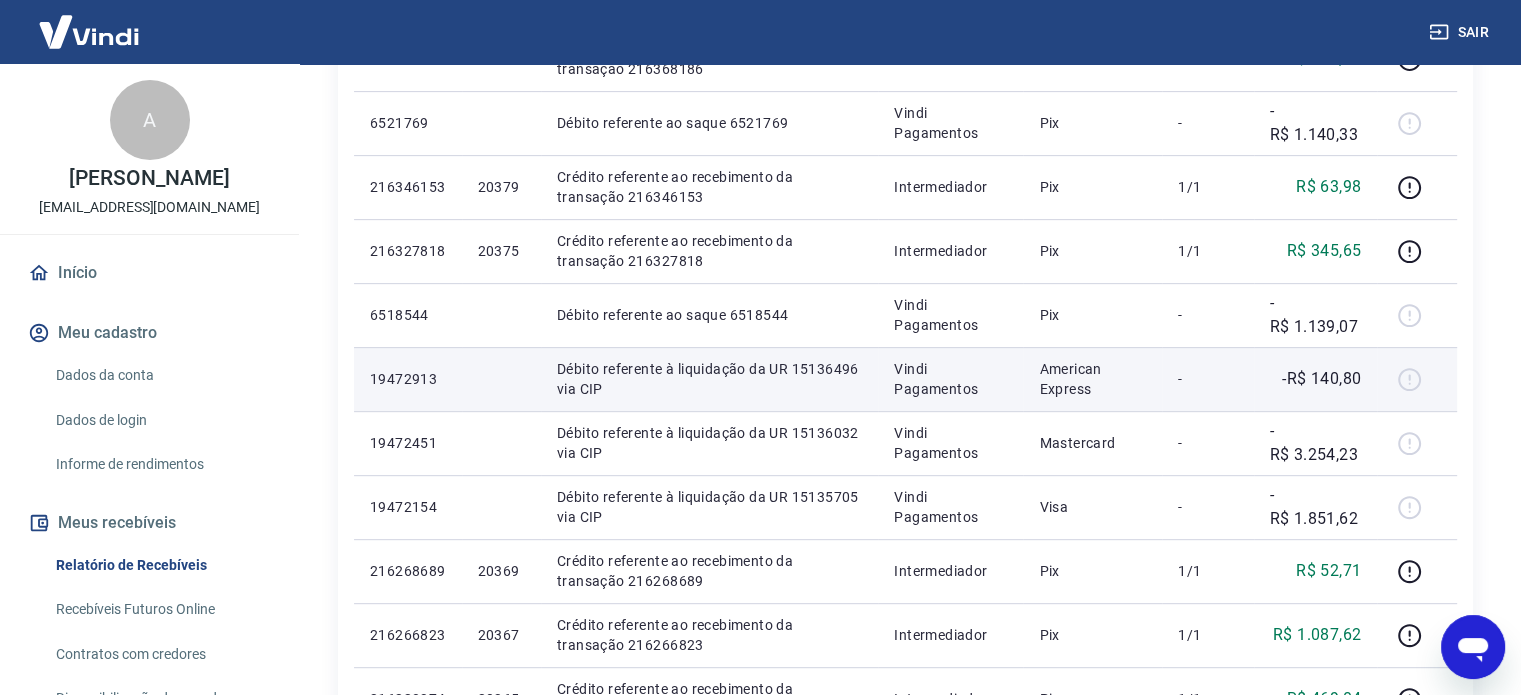 click on "-" at bounding box center (1207, 379) 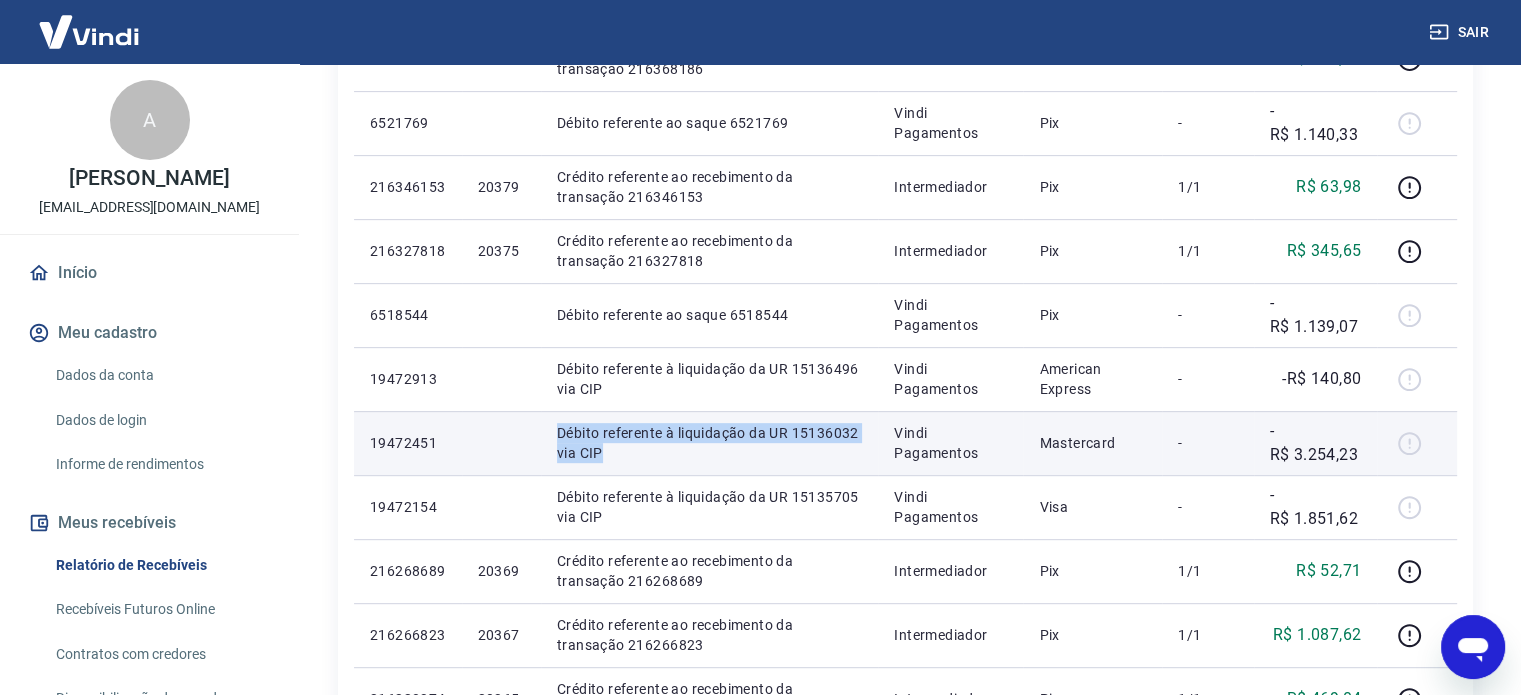 drag, startPoint x: 568, startPoint y: 431, endPoint x: 692, endPoint y: 466, distance: 128.84486 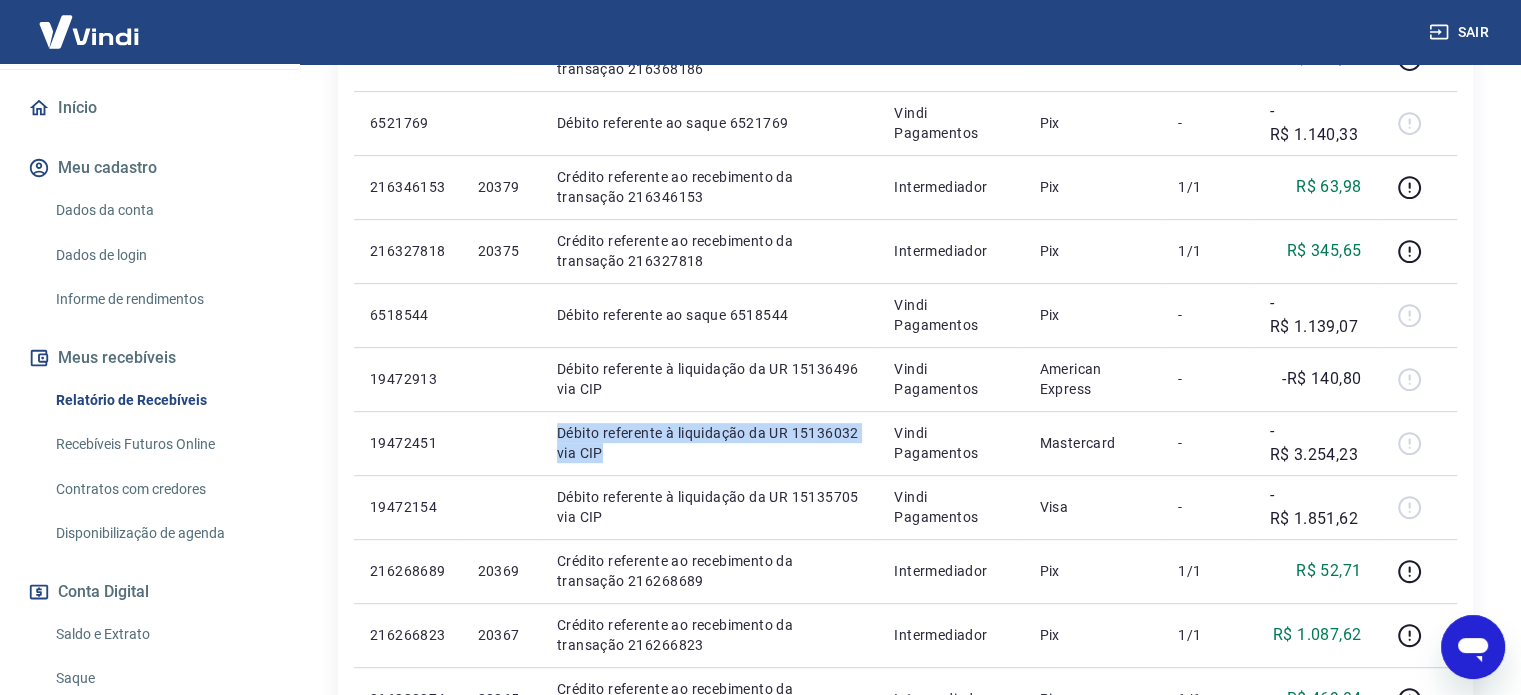 scroll, scrollTop: 200, scrollLeft: 0, axis: vertical 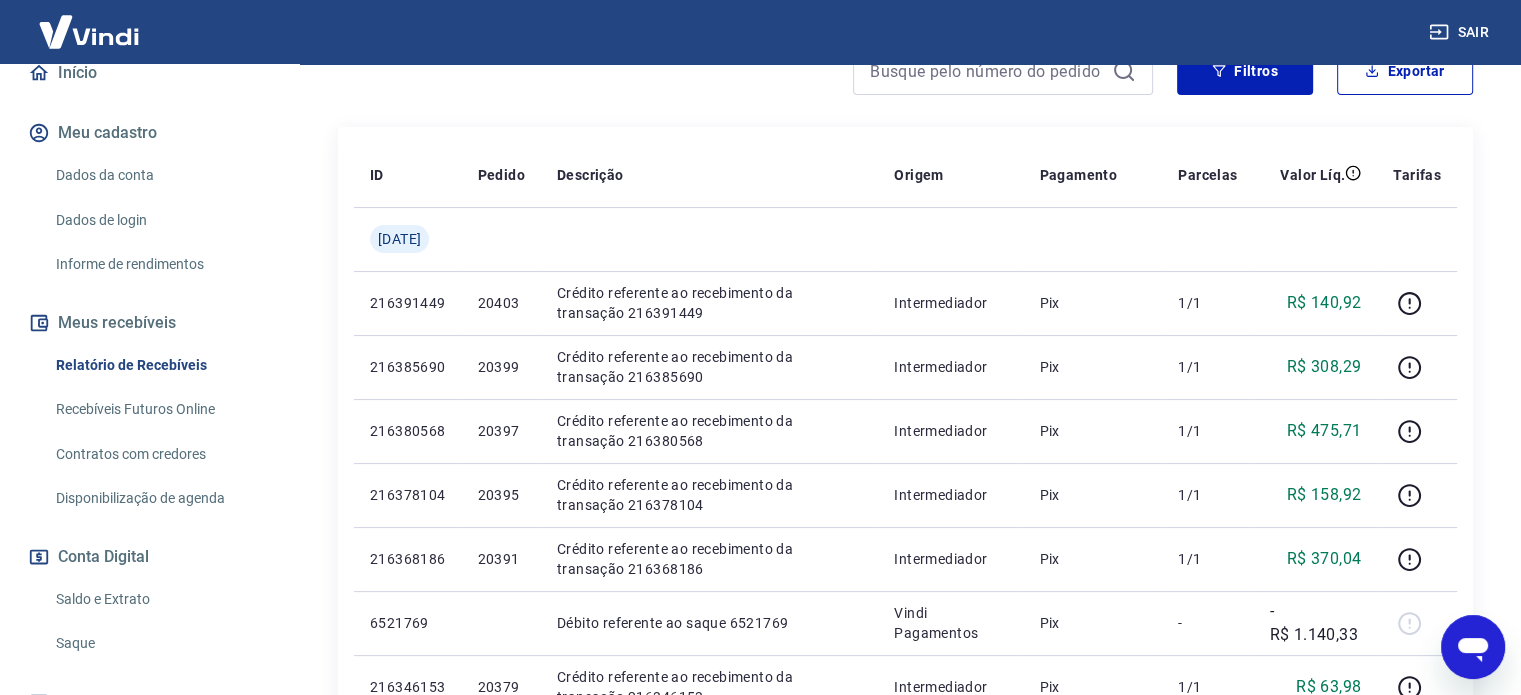 click on "Após o envio das liquidações aparecerem no Relatório de Recebíveis, elas podem demorar algumas horas para serem processadas e   consequentemente aparecerem como entradas no seu Extrato Bancário da Conta Digital. Início / Meus Recebíveis / Relatório de Recebíveis Relatório de Recebíveis Saiba como funciona a programação dos recebimentos Saiba como funciona a programação dos recebimentos Filtros Exportar ID Pedido Descrição Origem Pagamento Parcelas Valor Líq. Tarifas Qua, 02 jul 216391449 20403 Crédito referente ao recebimento da transação 216391449 Intermediador Pix 1/1 R$ 140,92 216385690 20399 Crédito referente ao recebimento da transação 216385690 Intermediador Pix 1/1 R$ 308,29 216380568 20397 Crédito referente ao recebimento da transação 216380568 Intermediador Pix 1/1 R$ 475,71 216378104 20395 Crédito referente ao recebimento da transação 216378104 Intermediador Pix 1/1 R$ 158,92 216368186 20391 Crédito referente ao recebimento da transação 216368186 Intermediador -" at bounding box center (905, 779) 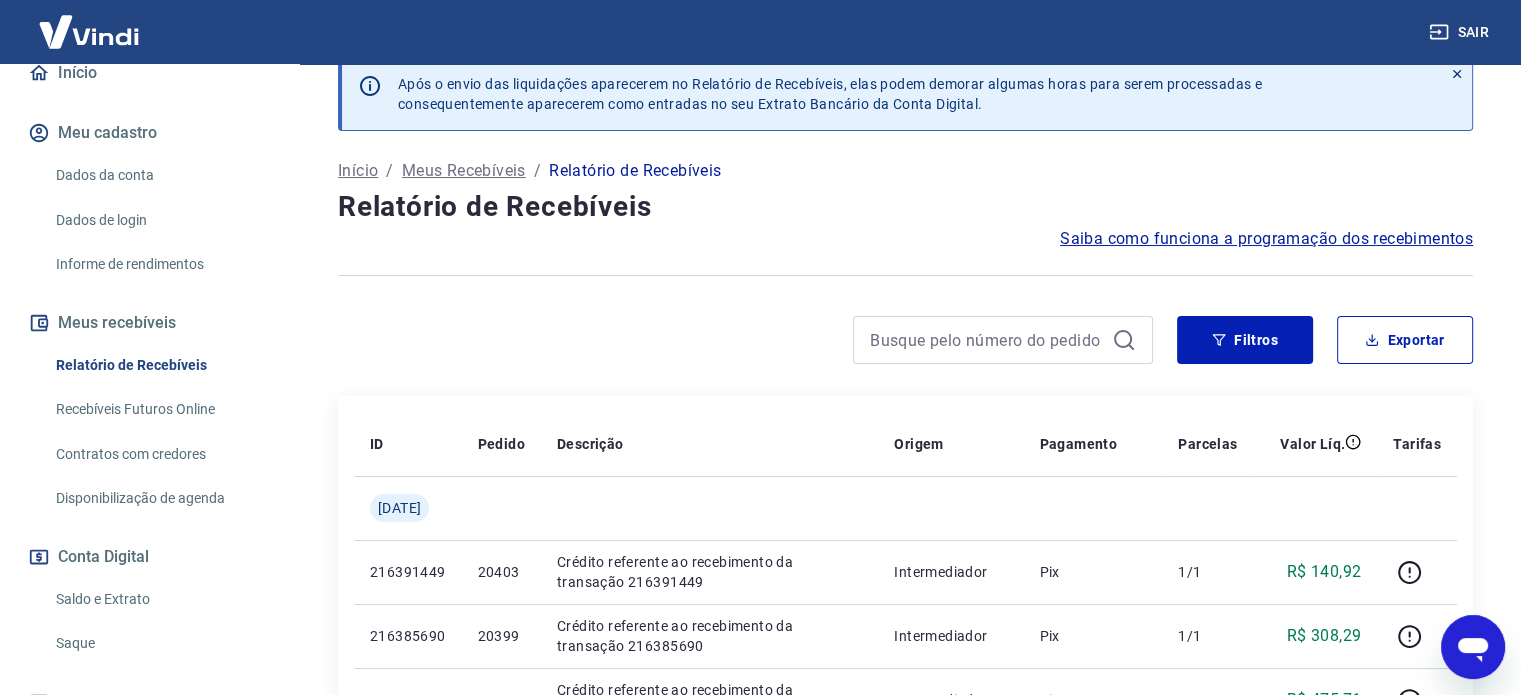 scroll, scrollTop: 0, scrollLeft: 0, axis: both 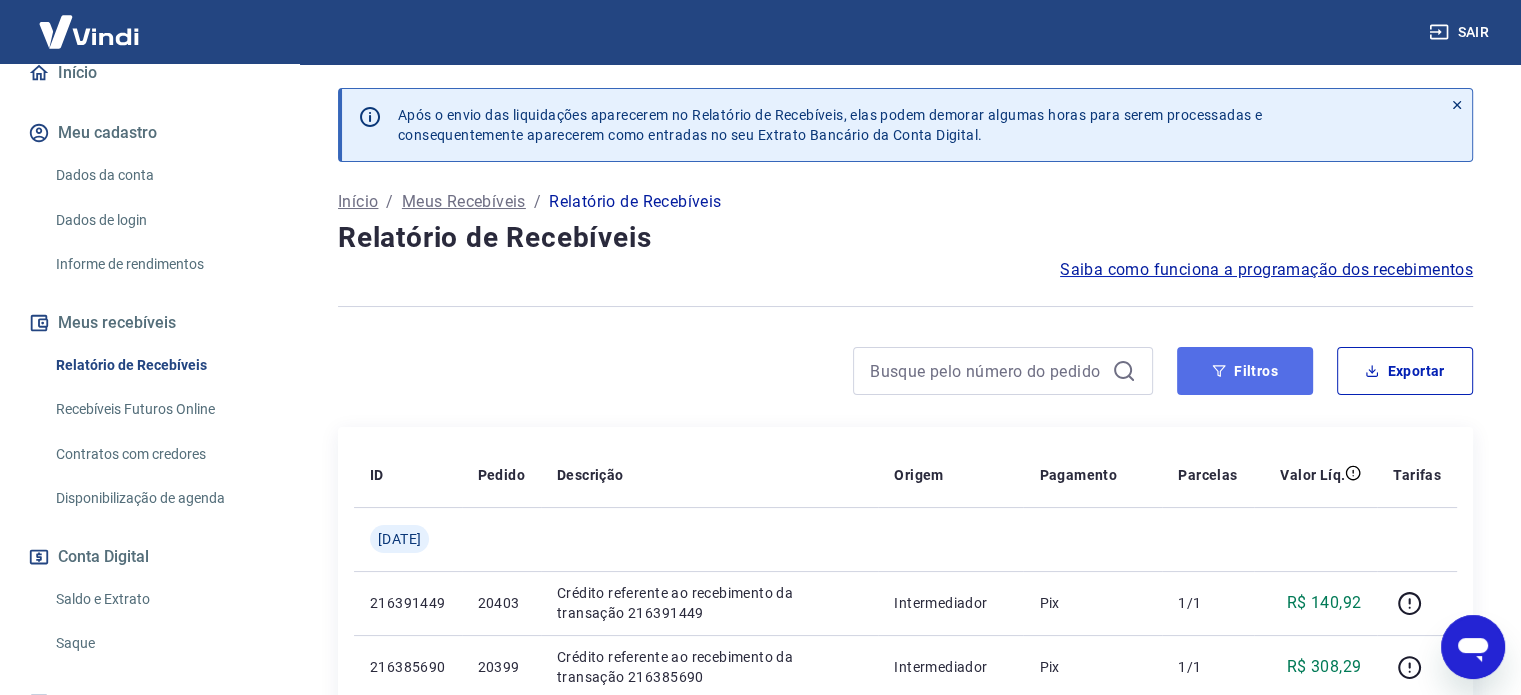 click on "Filtros" at bounding box center (1245, 371) 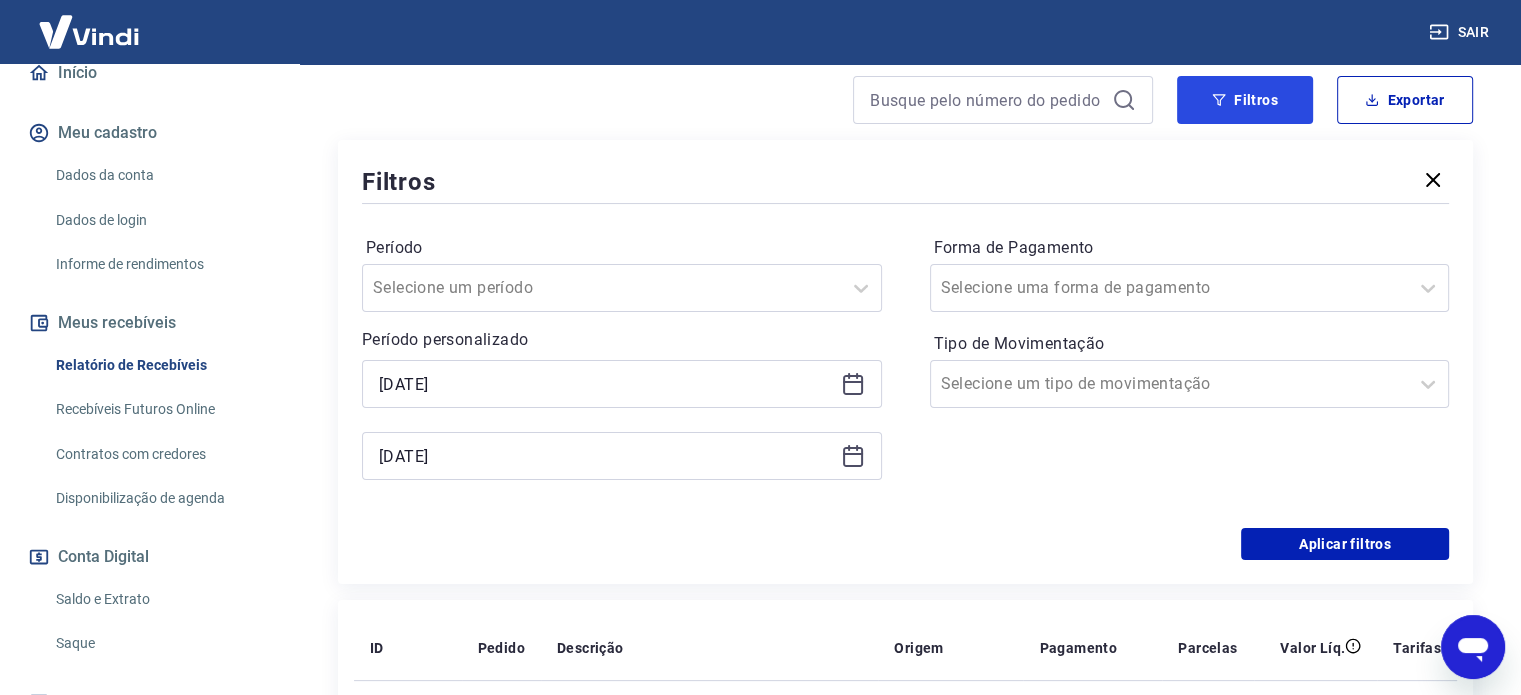 scroll, scrollTop: 300, scrollLeft: 0, axis: vertical 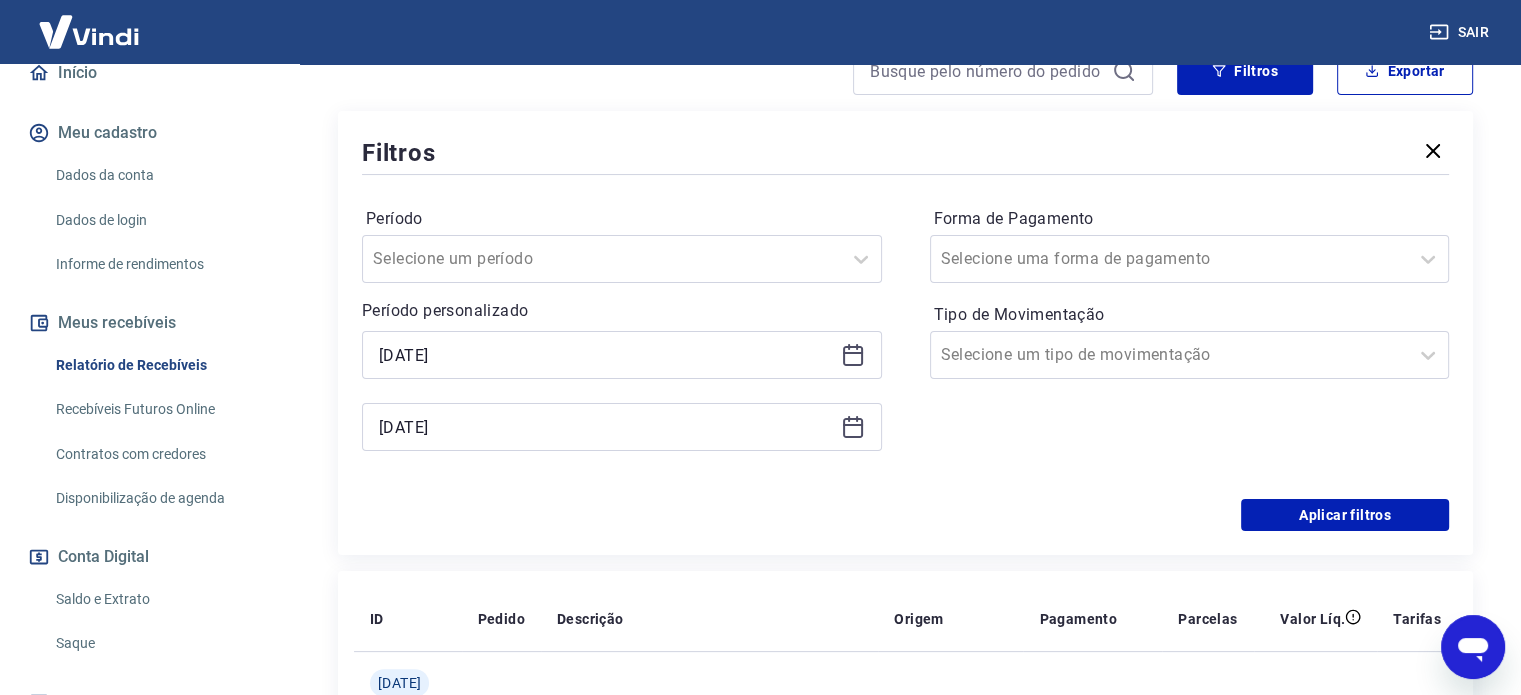 click 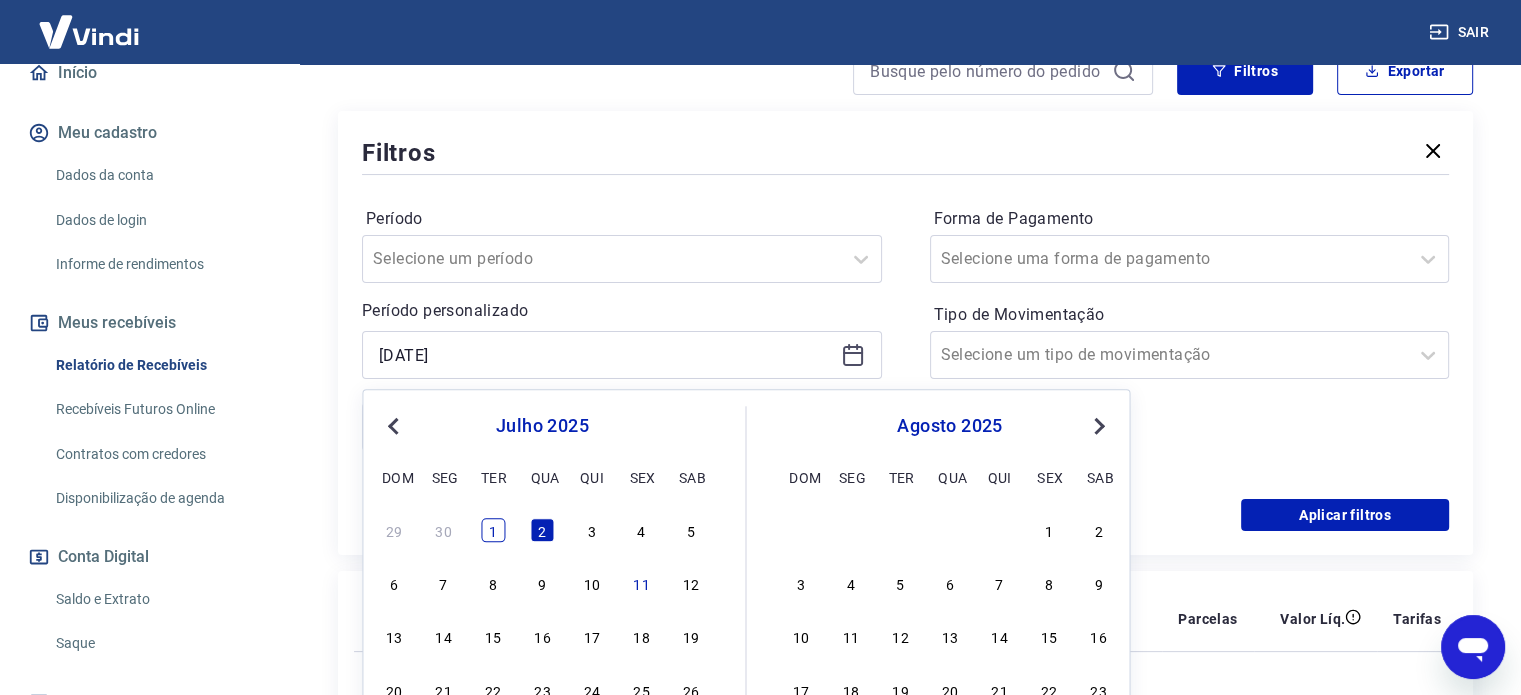 click on "1" at bounding box center [493, 530] 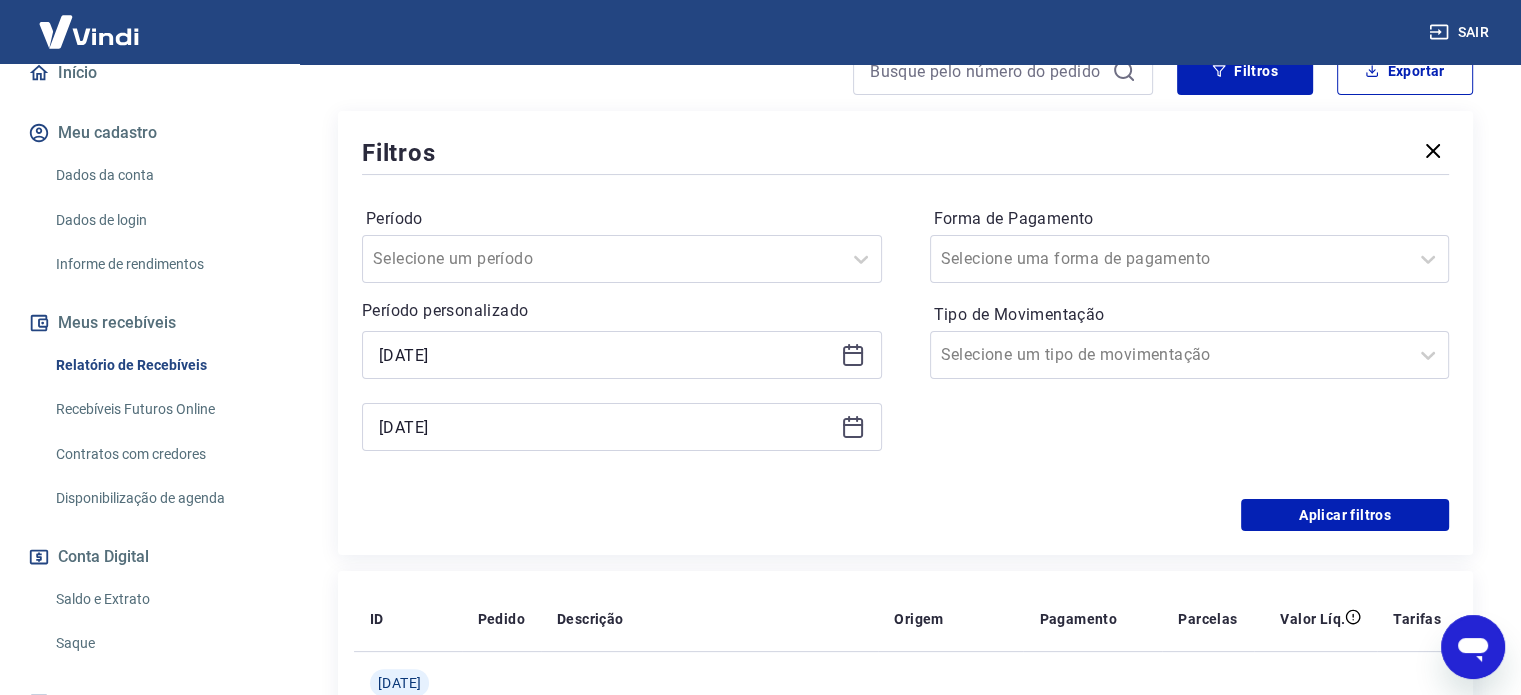 type on "01/07/2025" 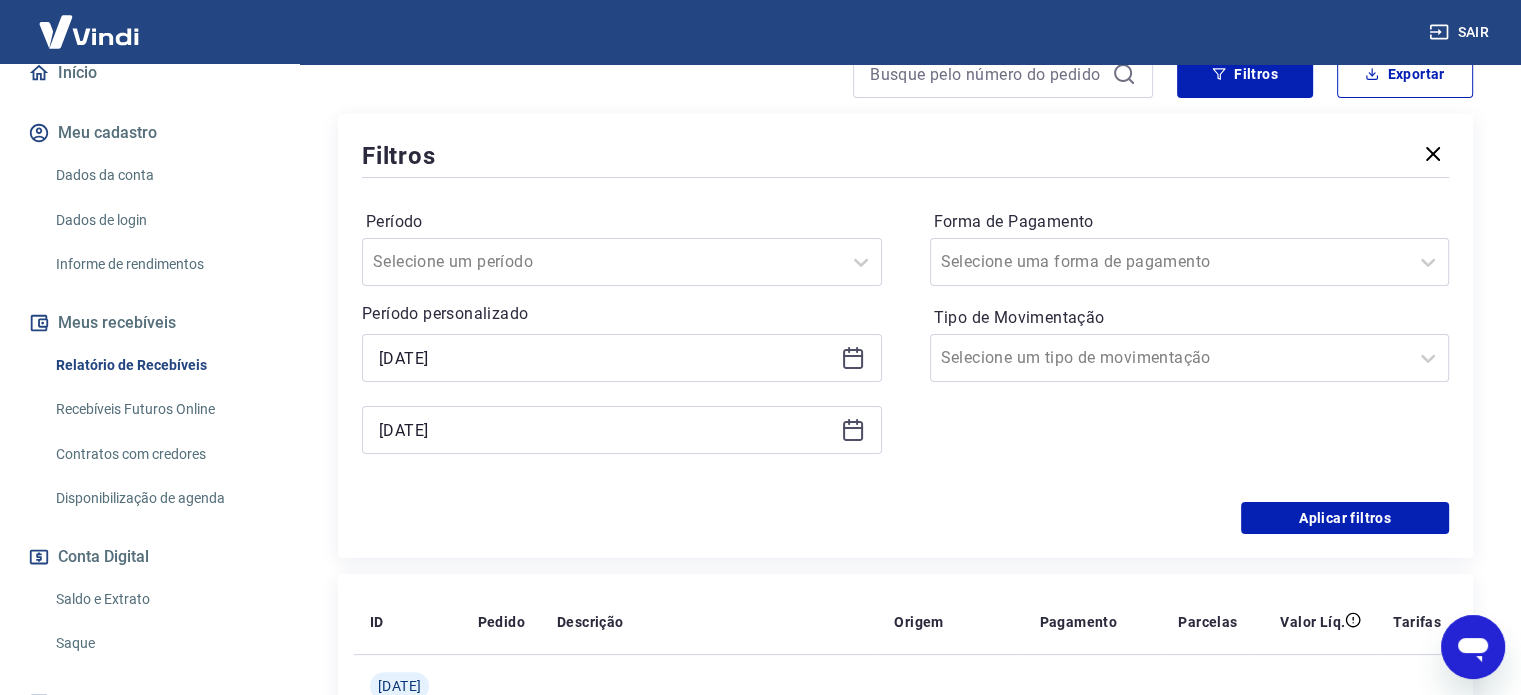 scroll, scrollTop: 0, scrollLeft: 0, axis: both 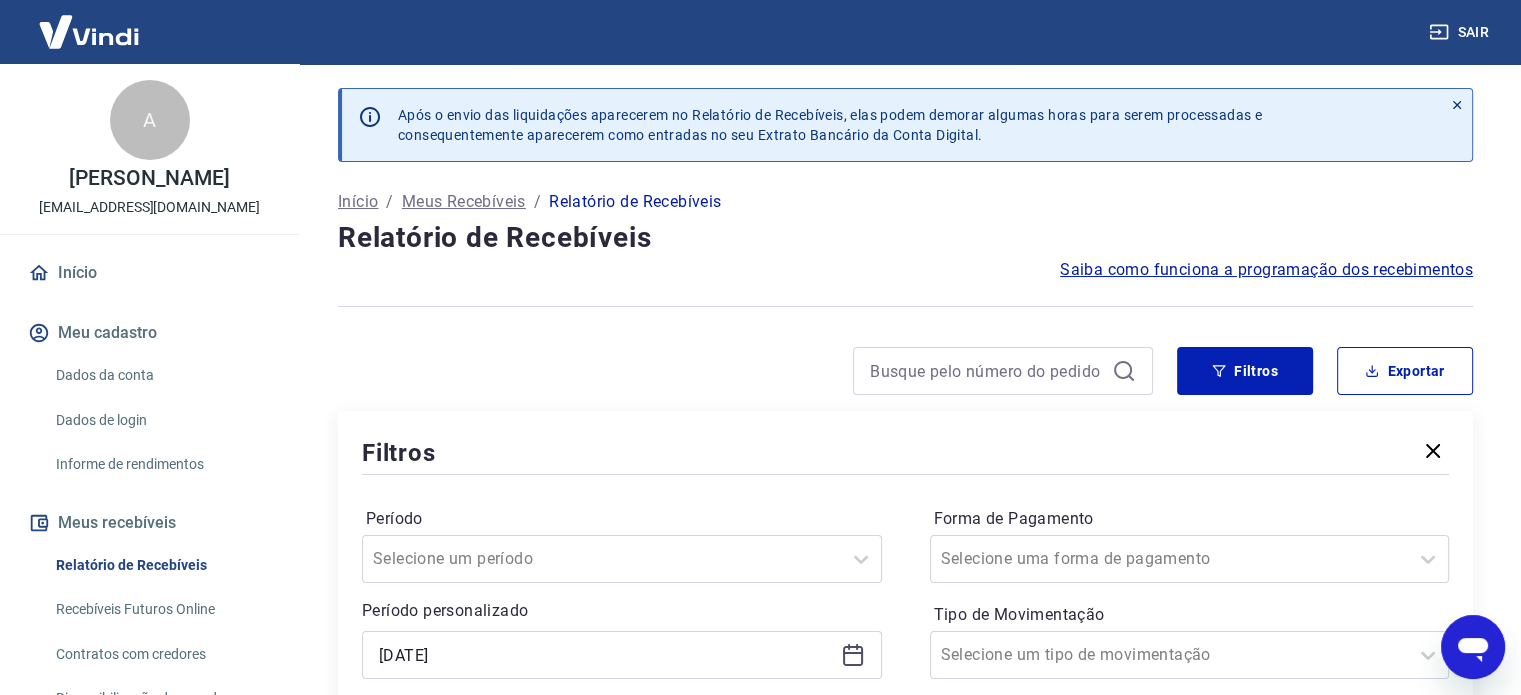 click on "Início" at bounding box center (149, 273) 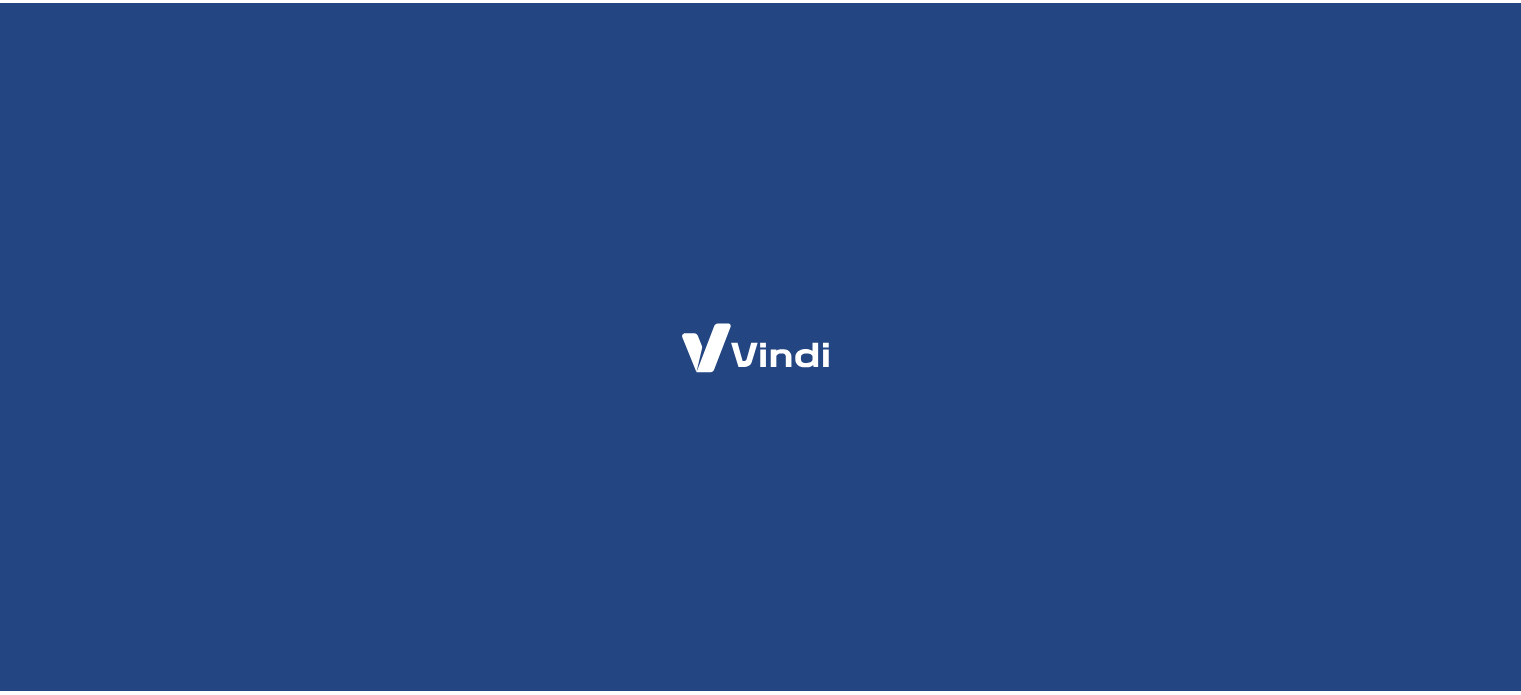 scroll, scrollTop: 0, scrollLeft: 0, axis: both 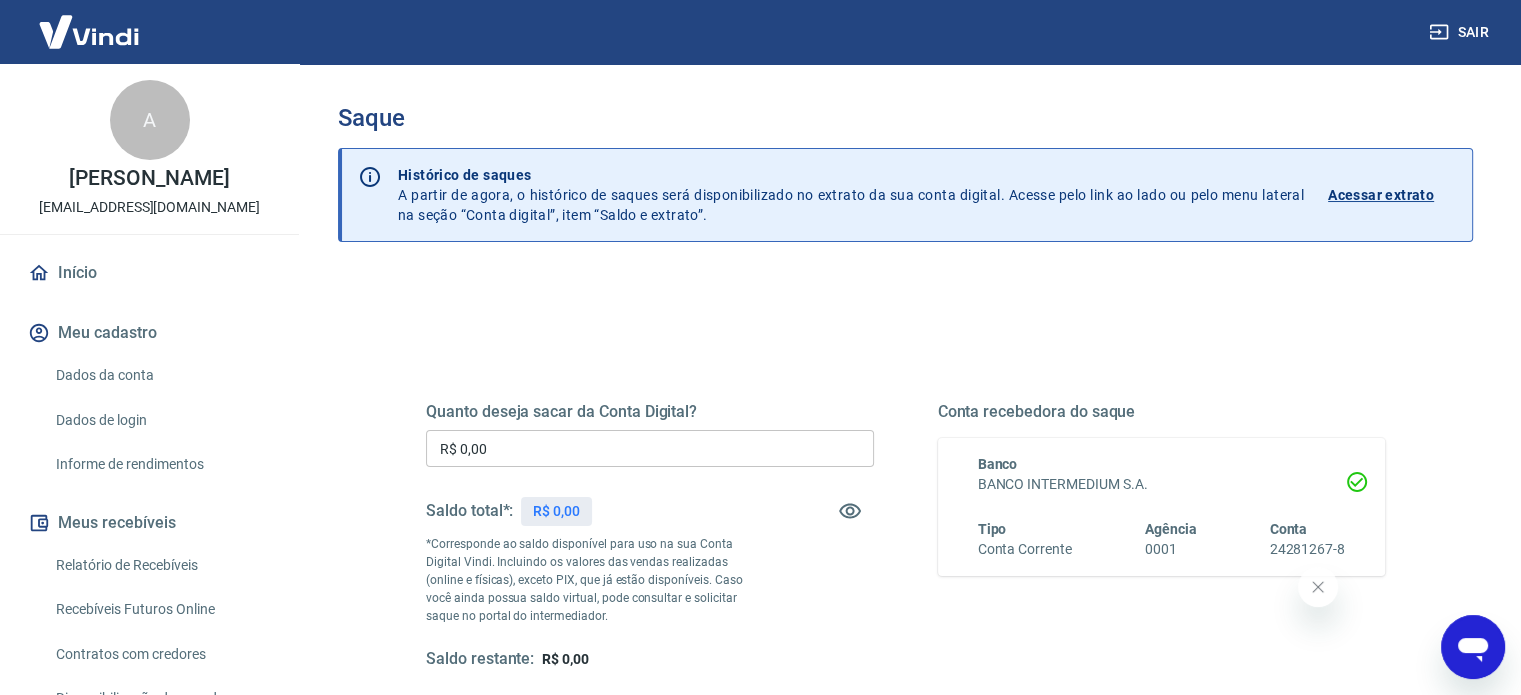 click on "Histórico de saques   A partir de agora, o histórico de saques será disponibilizado no extrato da sua conta digital. Acesse pelo link ao lado ou pelo menu lateral na seção “Conta digital”, item “Saldo e extrato”." at bounding box center (851, 195) 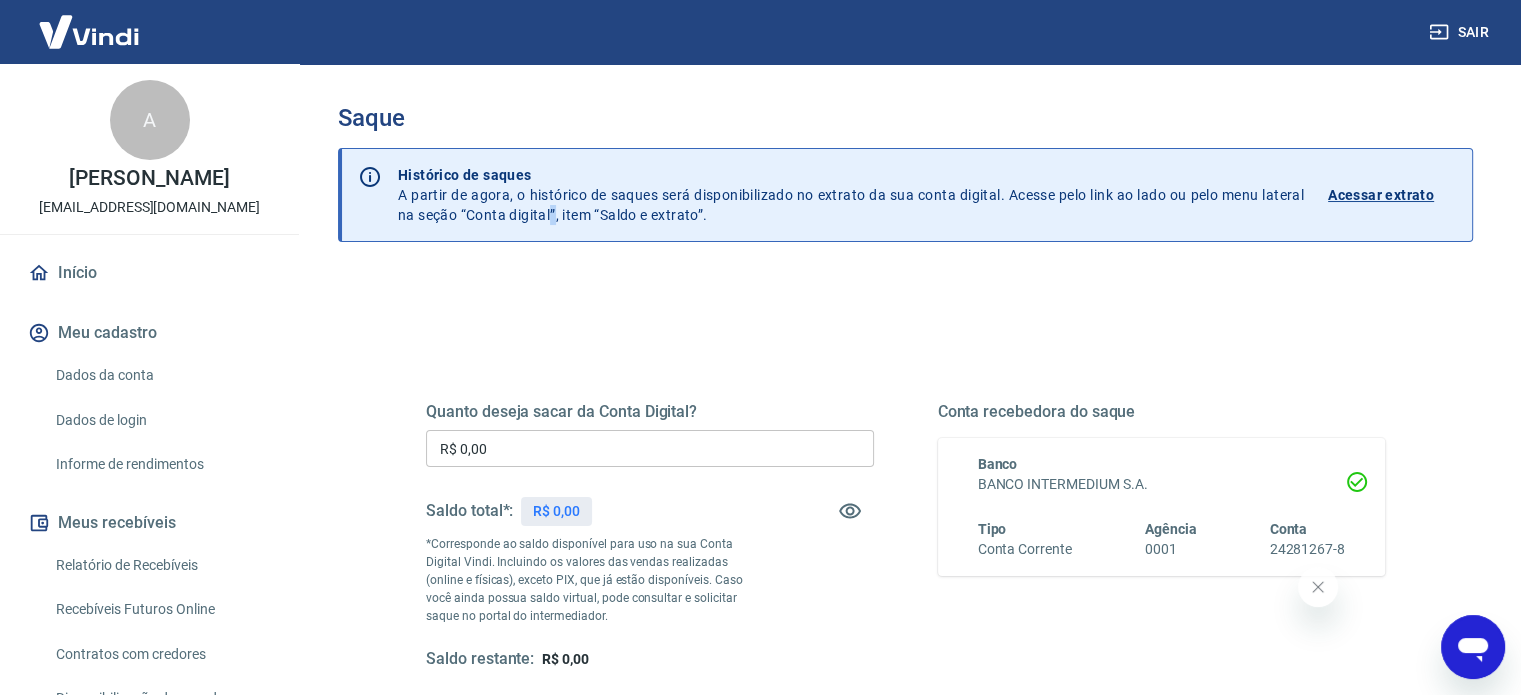 click on "Histórico de saques   A partir de agora, o histórico de saques será disponibilizado no extrato da sua conta digital. Acesse pelo link ao lado ou pelo menu lateral na seção “Conta digital”, item “Saldo e extrato”." at bounding box center [851, 195] 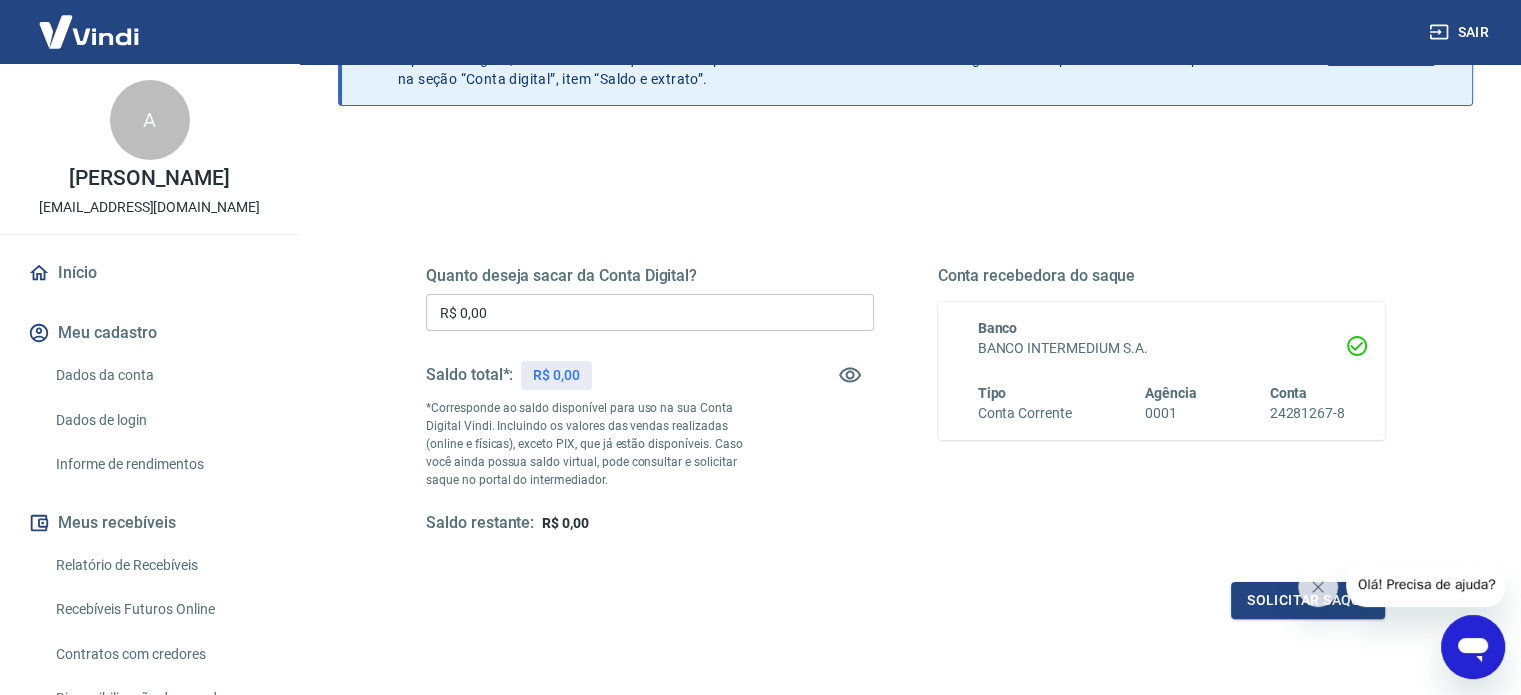 scroll, scrollTop: 92, scrollLeft: 0, axis: vertical 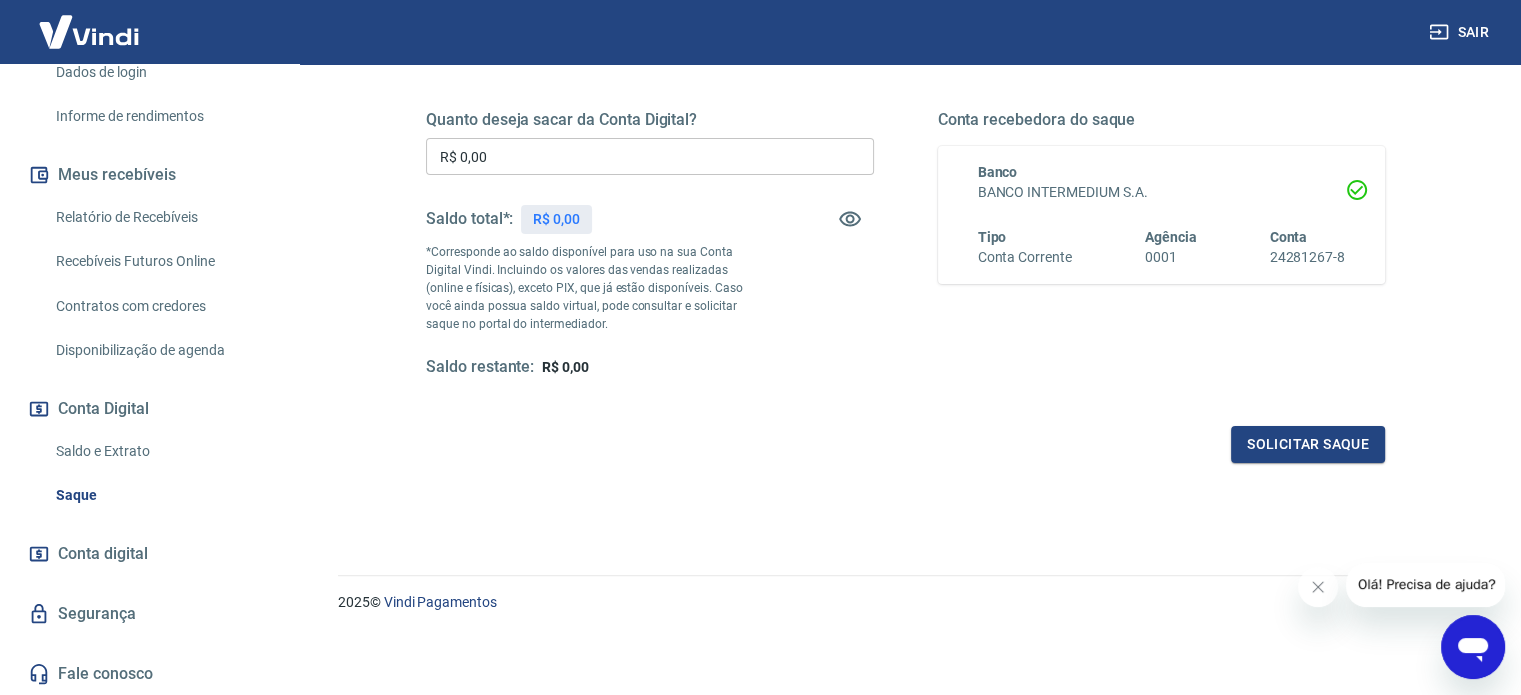 click on "Saldo e Extrato" at bounding box center (161, 451) 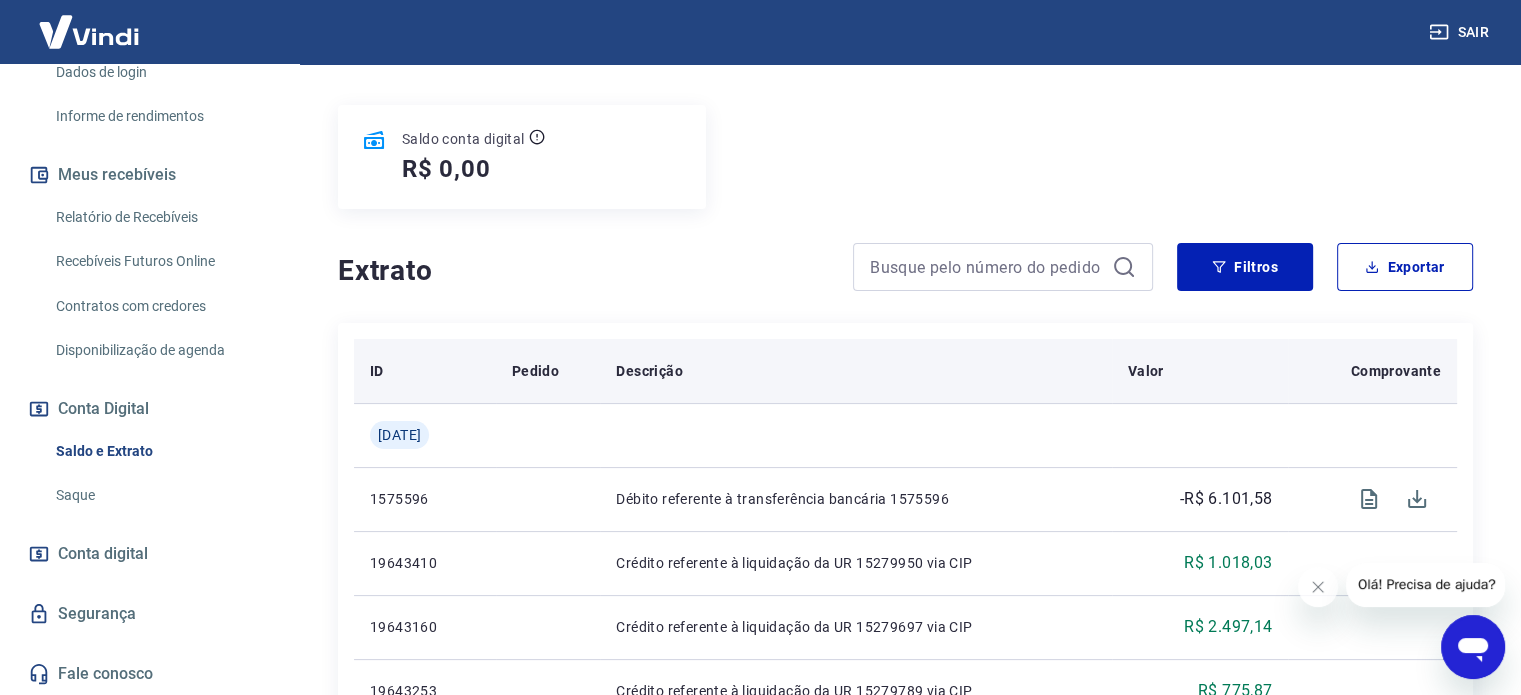 scroll, scrollTop: 200, scrollLeft: 0, axis: vertical 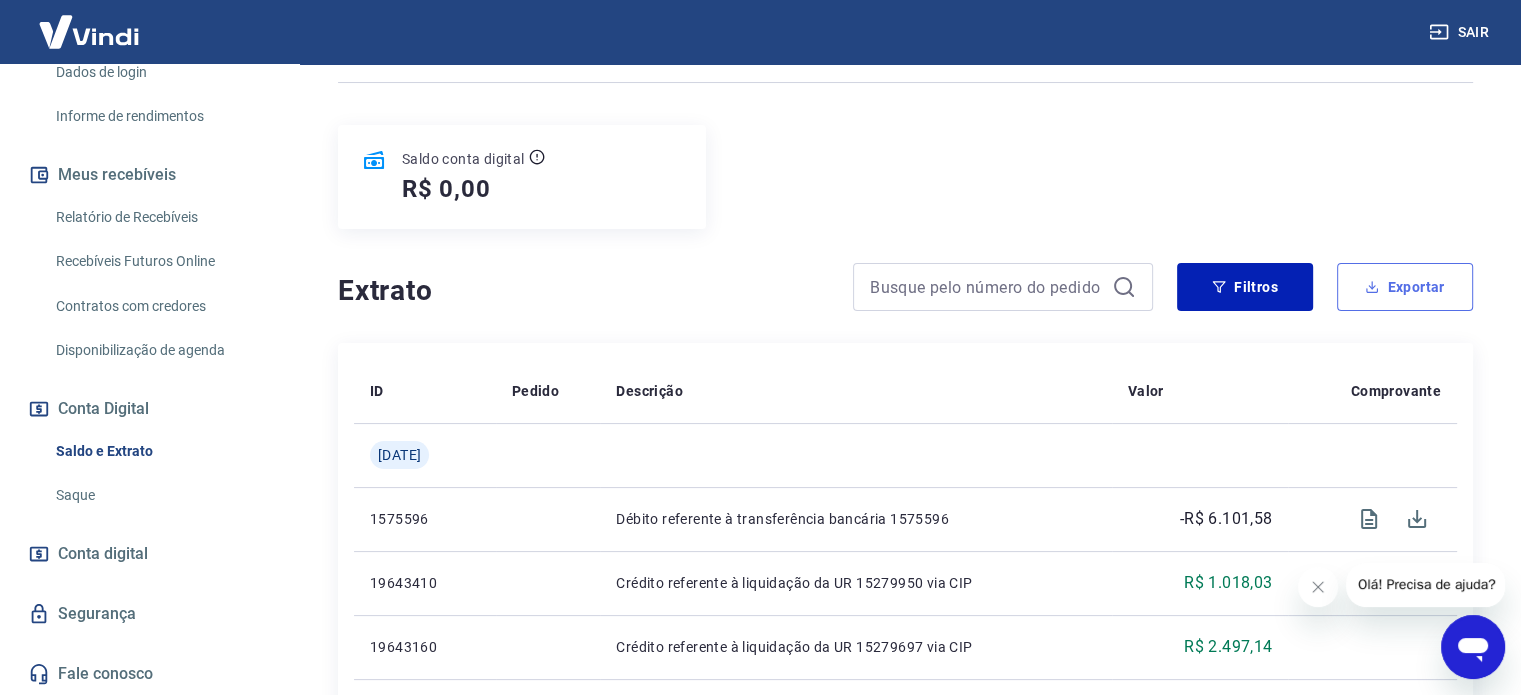 click on "Exportar" at bounding box center [1405, 287] 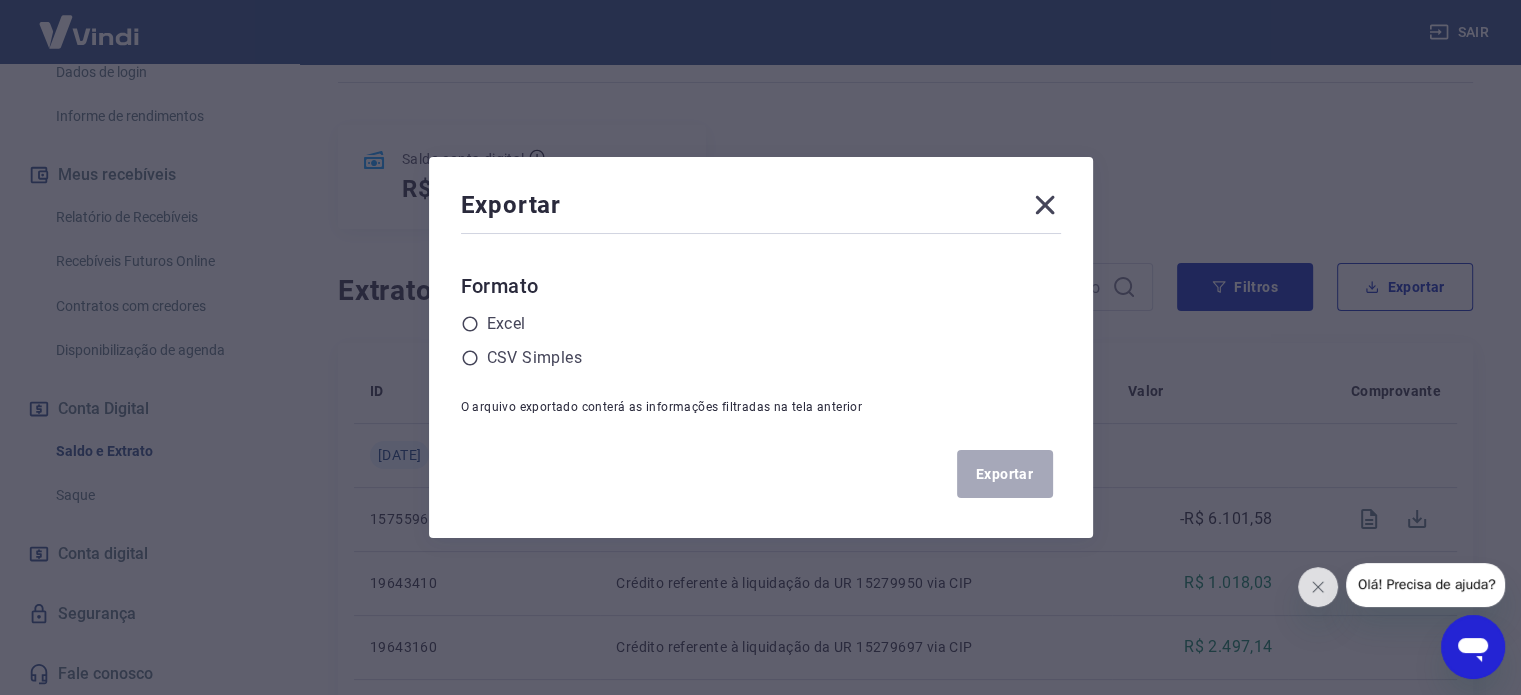 click 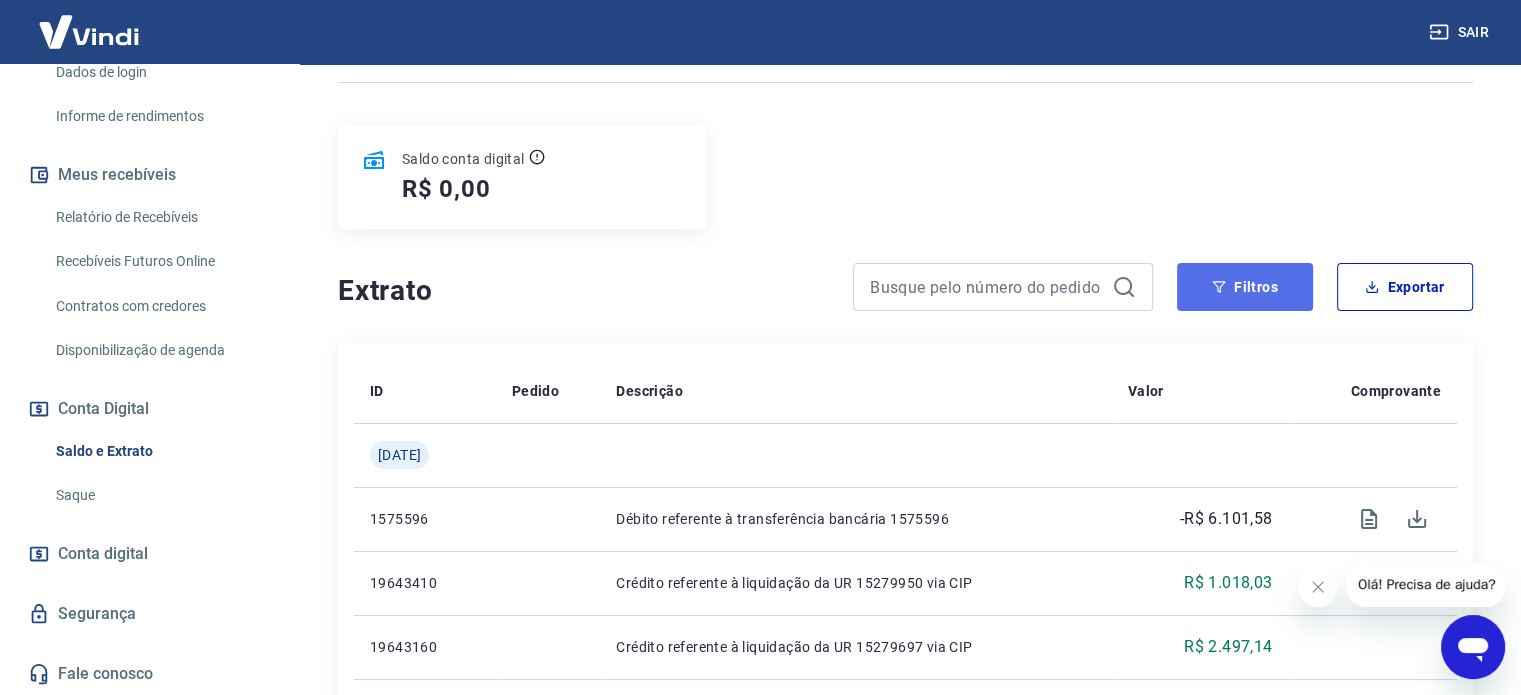 click on "Filtros" at bounding box center (1245, 287) 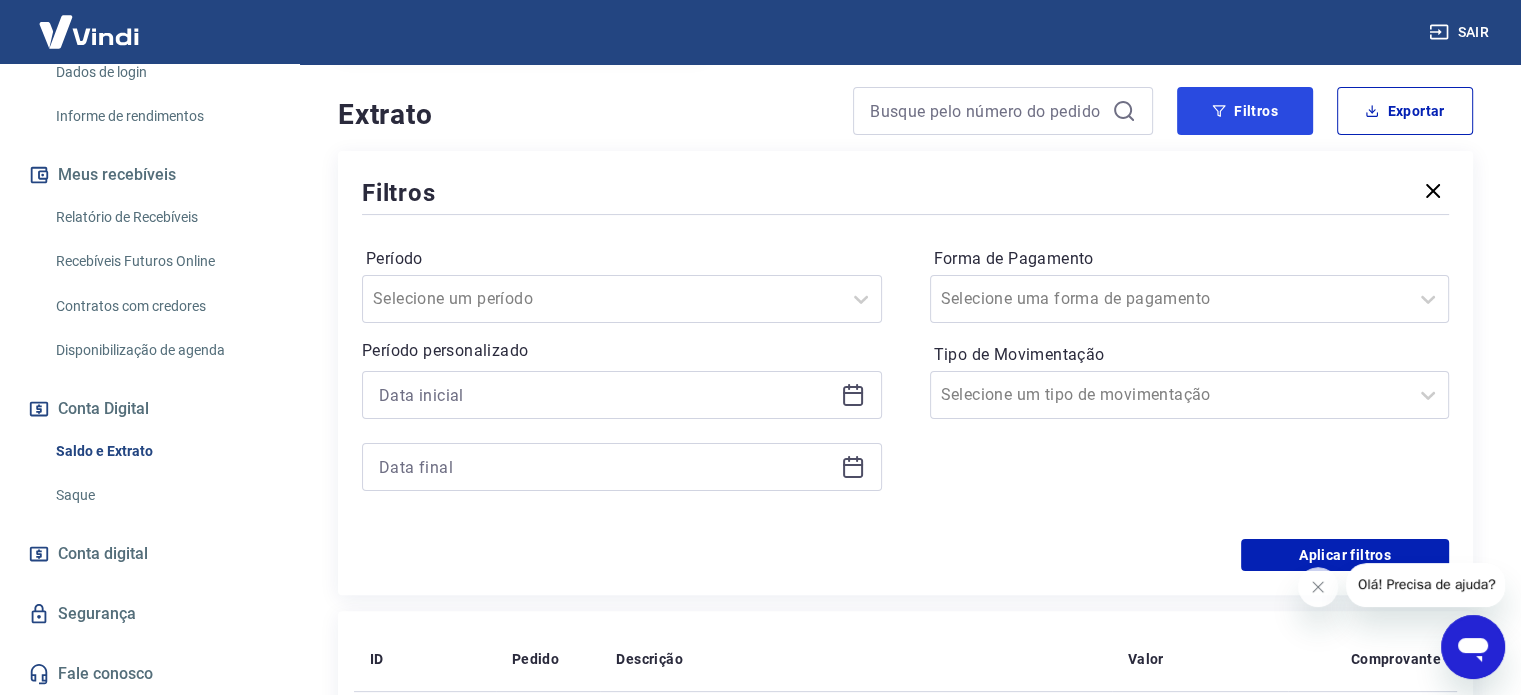 scroll, scrollTop: 400, scrollLeft: 0, axis: vertical 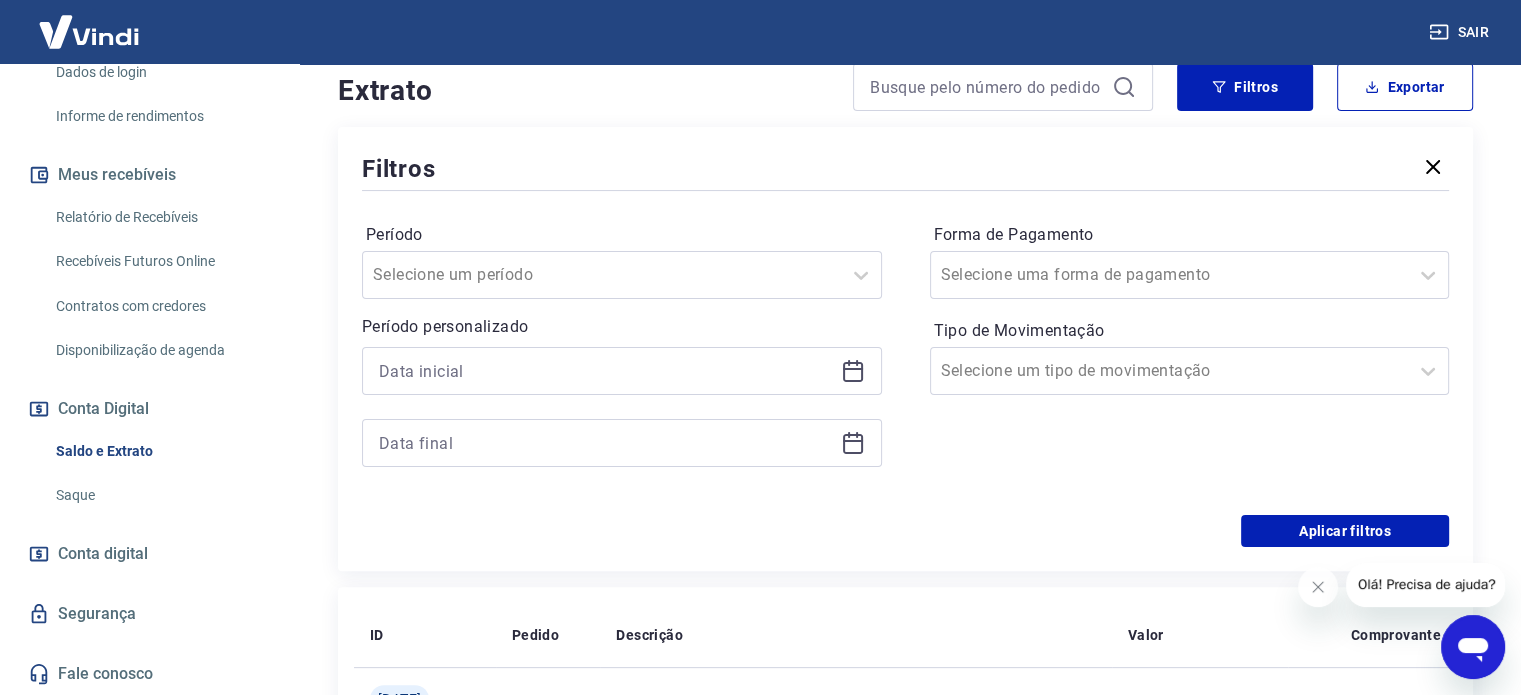 click 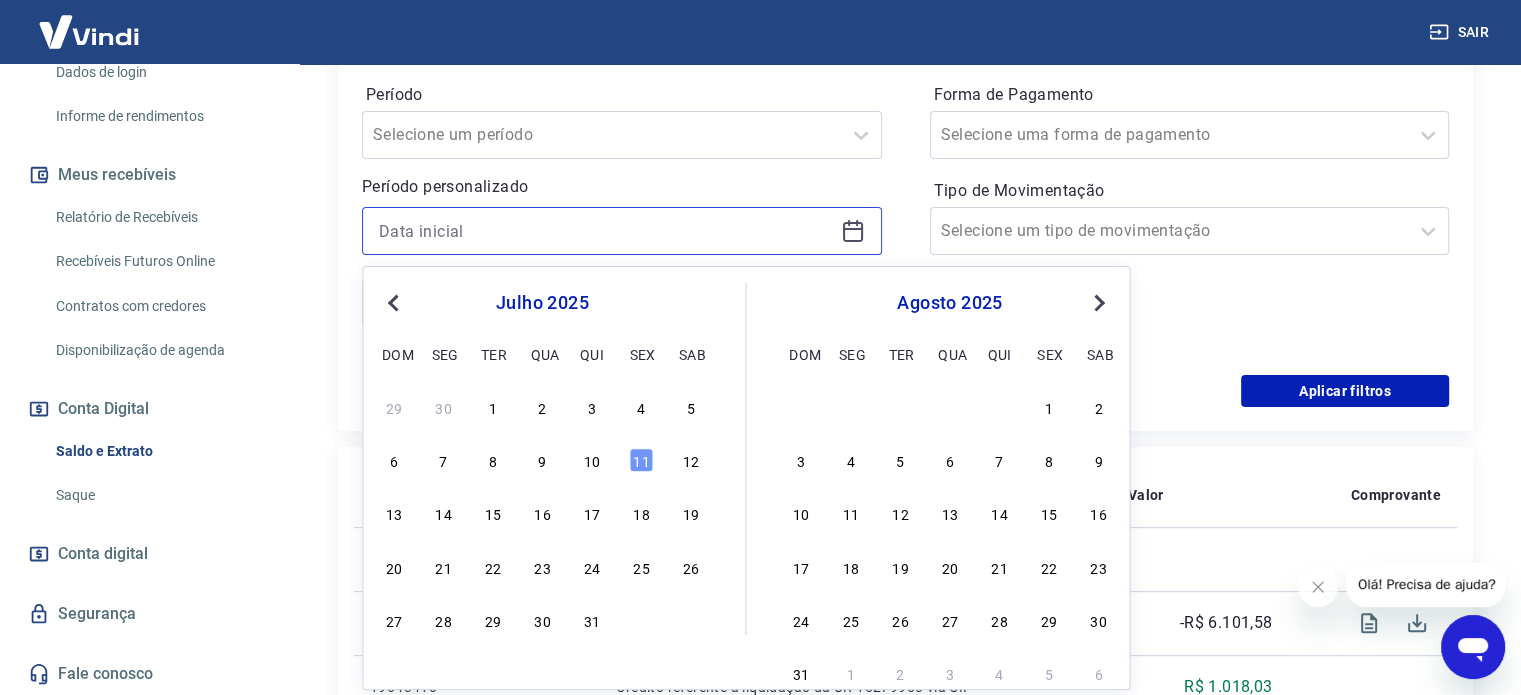 scroll, scrollTop: 600, scrollLeft: 0, axis: vertical 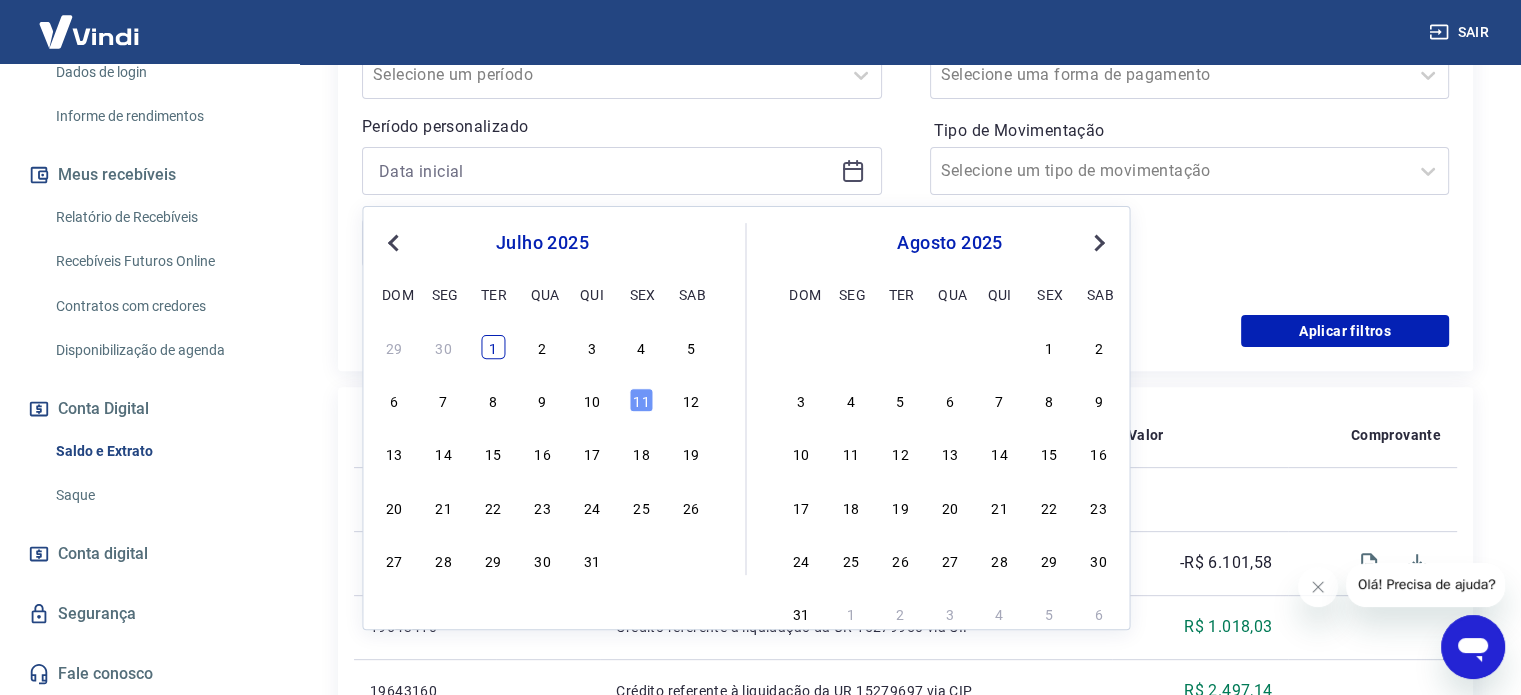 click on "1" at bounding box center (493, 347) 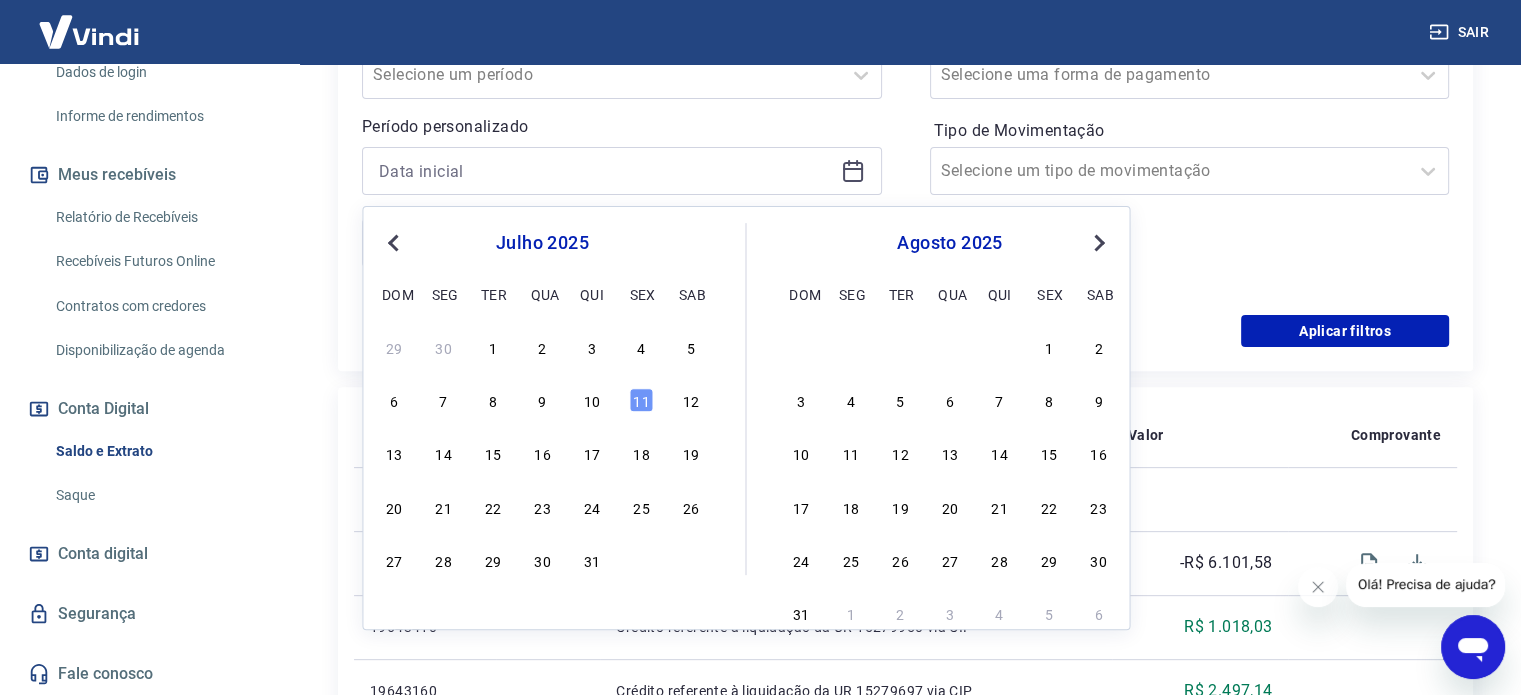 type on "01/07/2025" 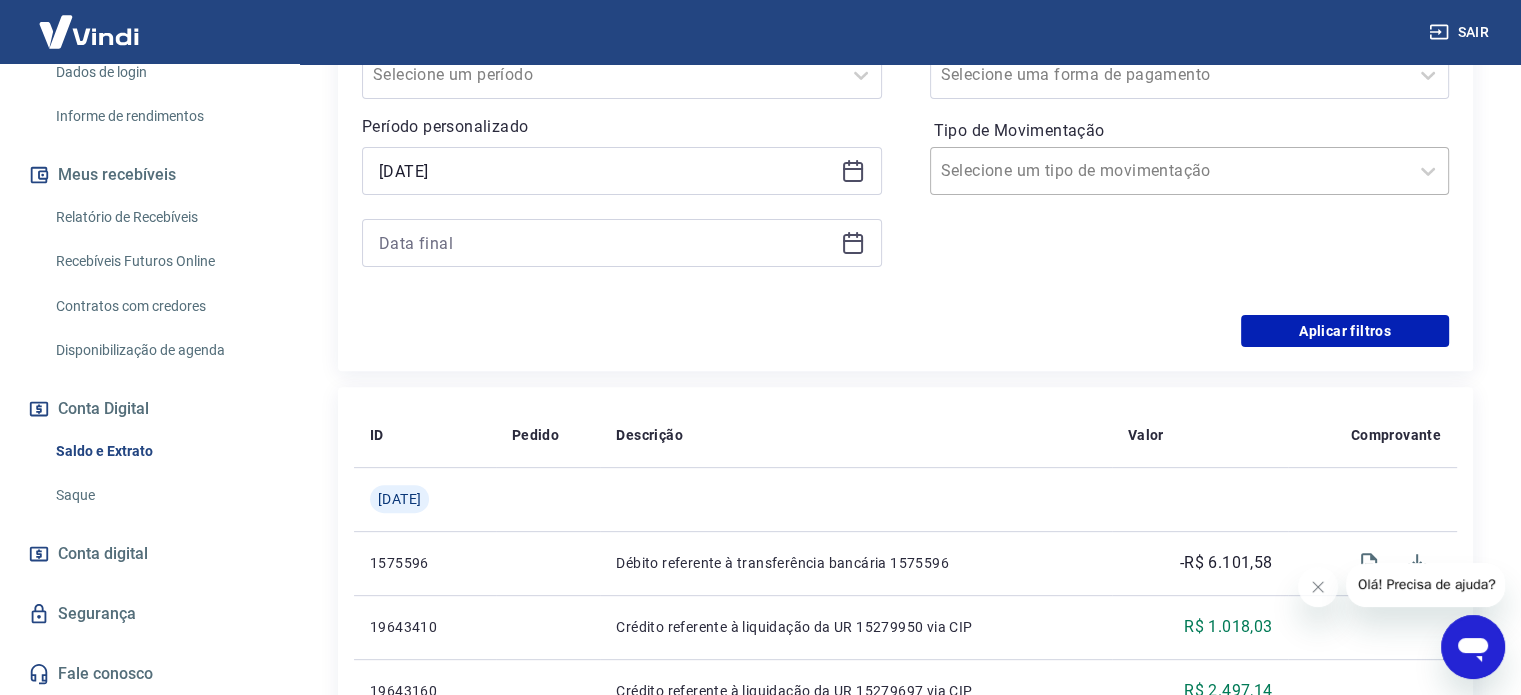 click on "Tipo de Movimentação" at bounding box center [1042, 171] 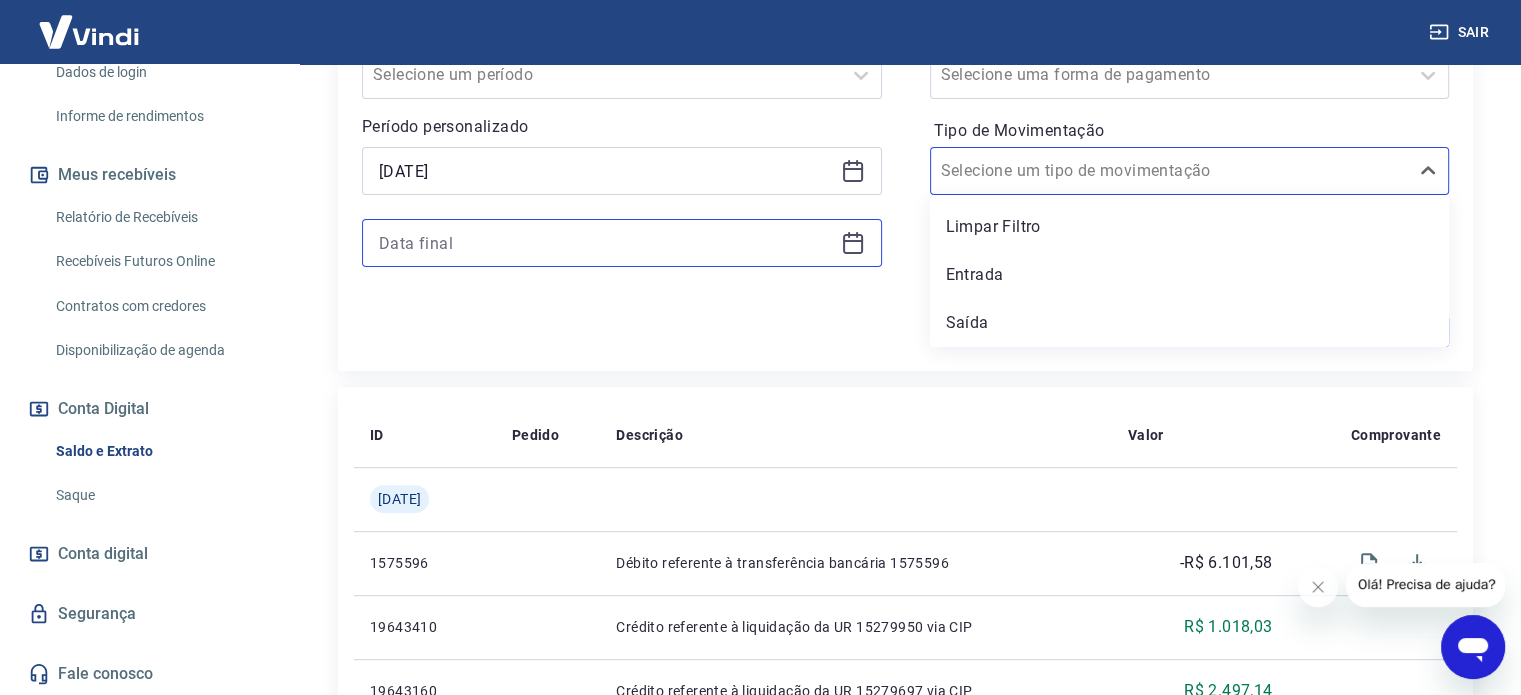 click at bounding box center (606, 243) 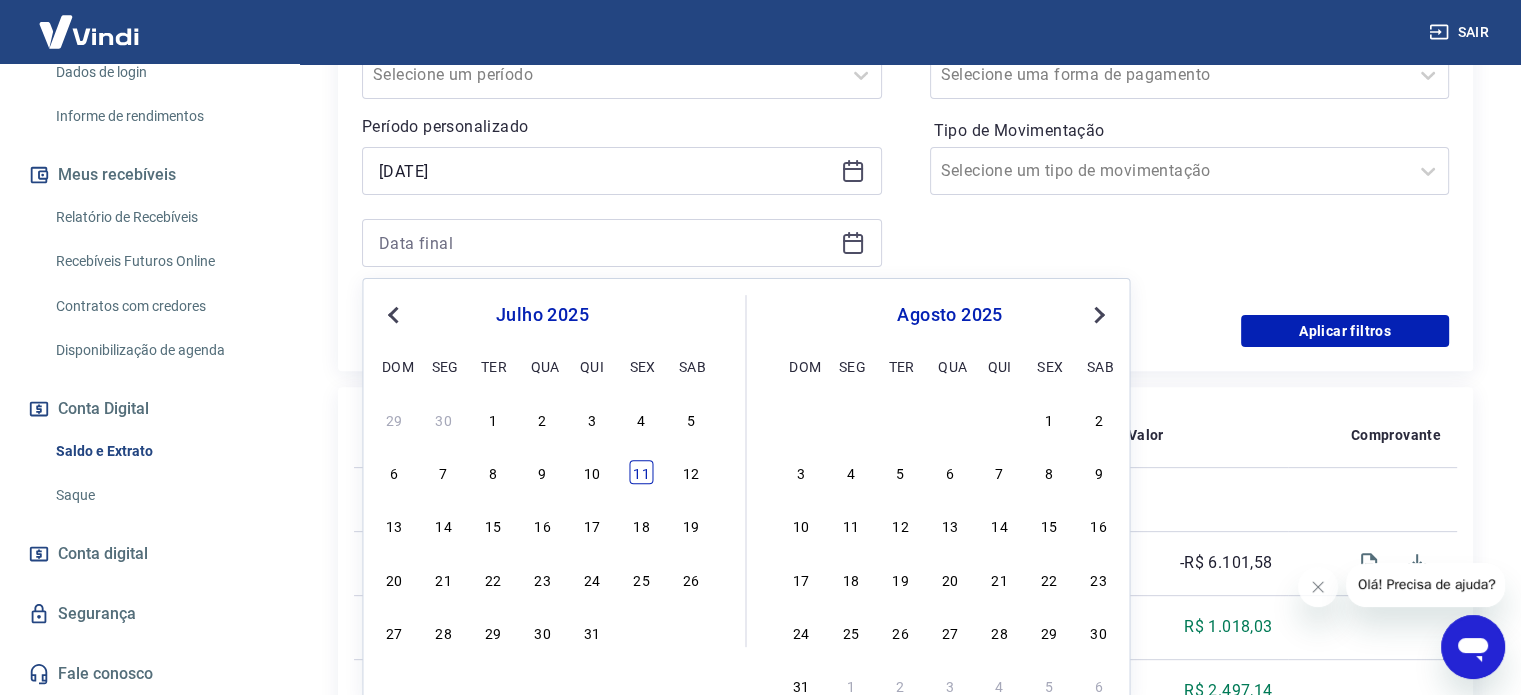 click on "11" at bounding box center (641, 472) 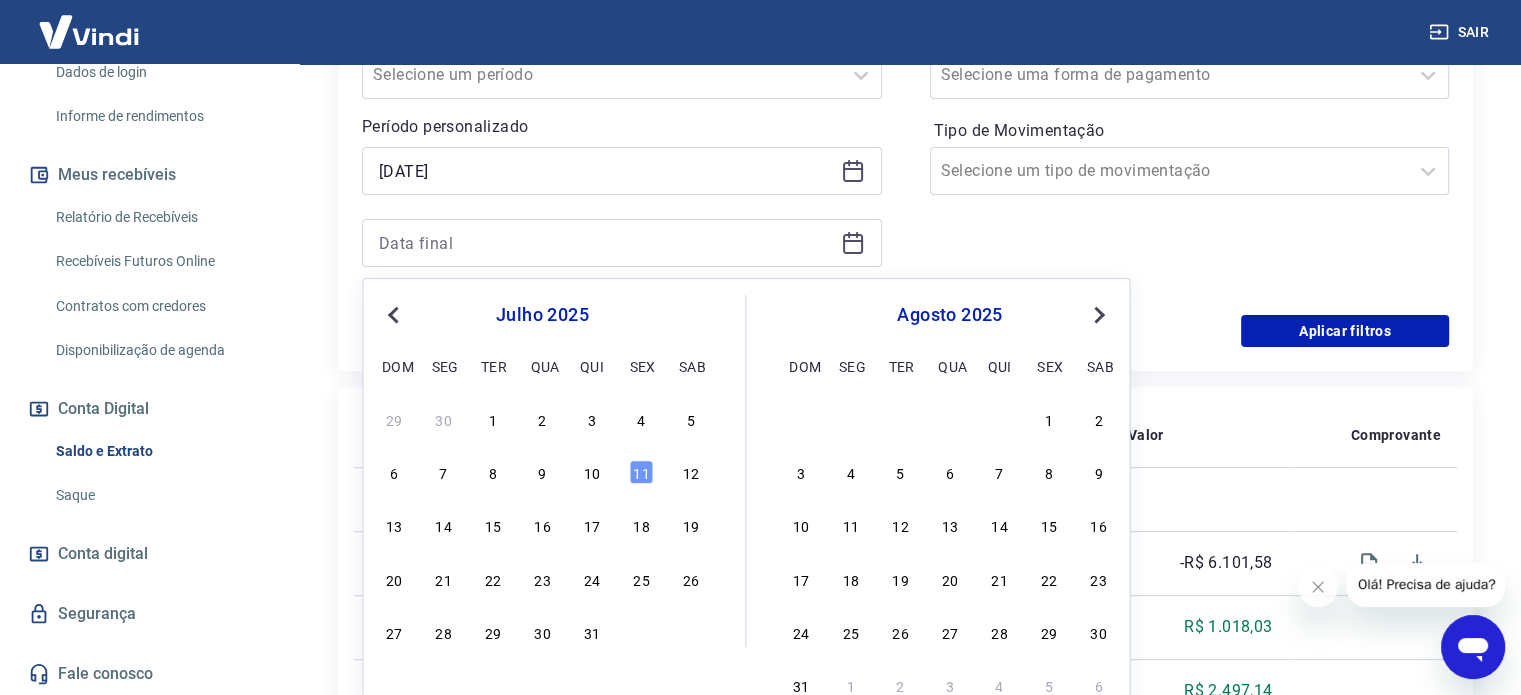 type on "11/07/2025" 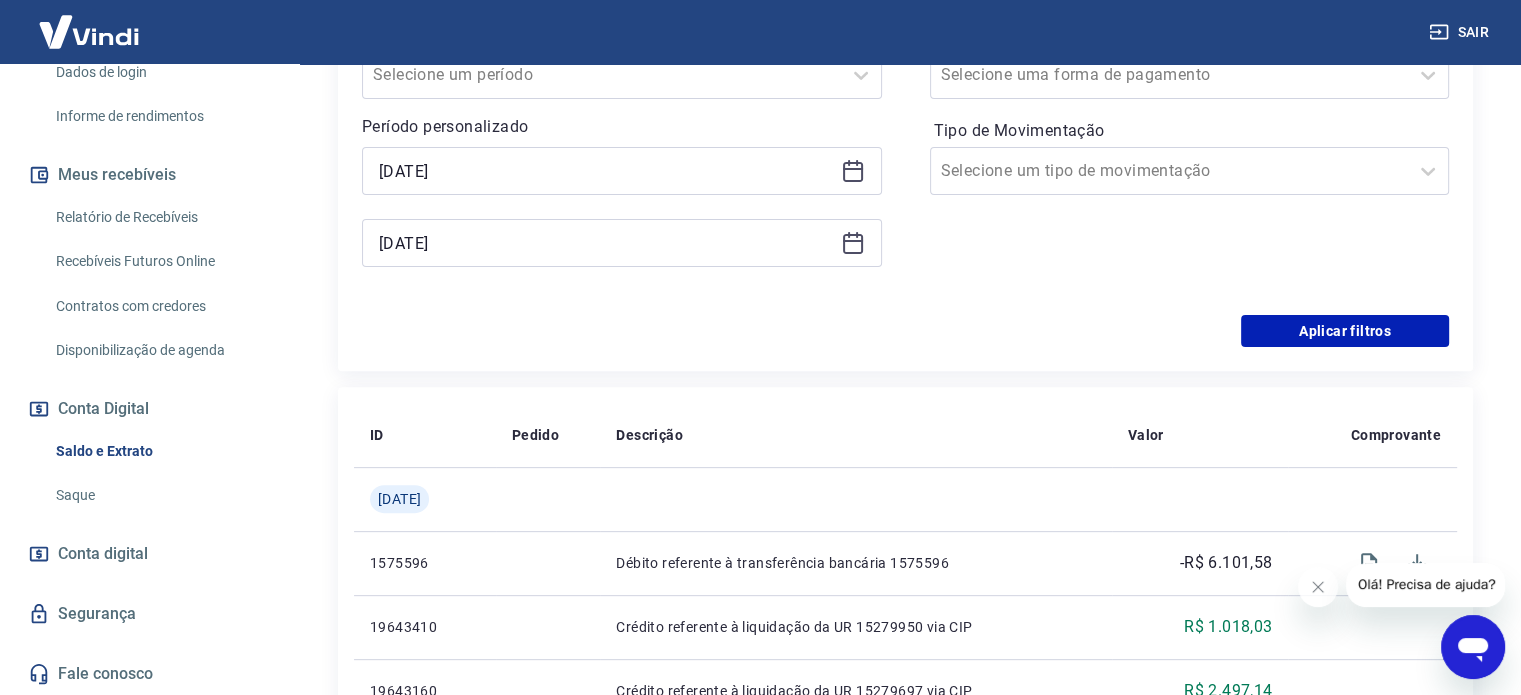 click on "Forma de Pagamento Selecione uma forma de pagamento Tipo de Movimentação Selecione um tipo de movimentação" at bounding box center [1190, 155] 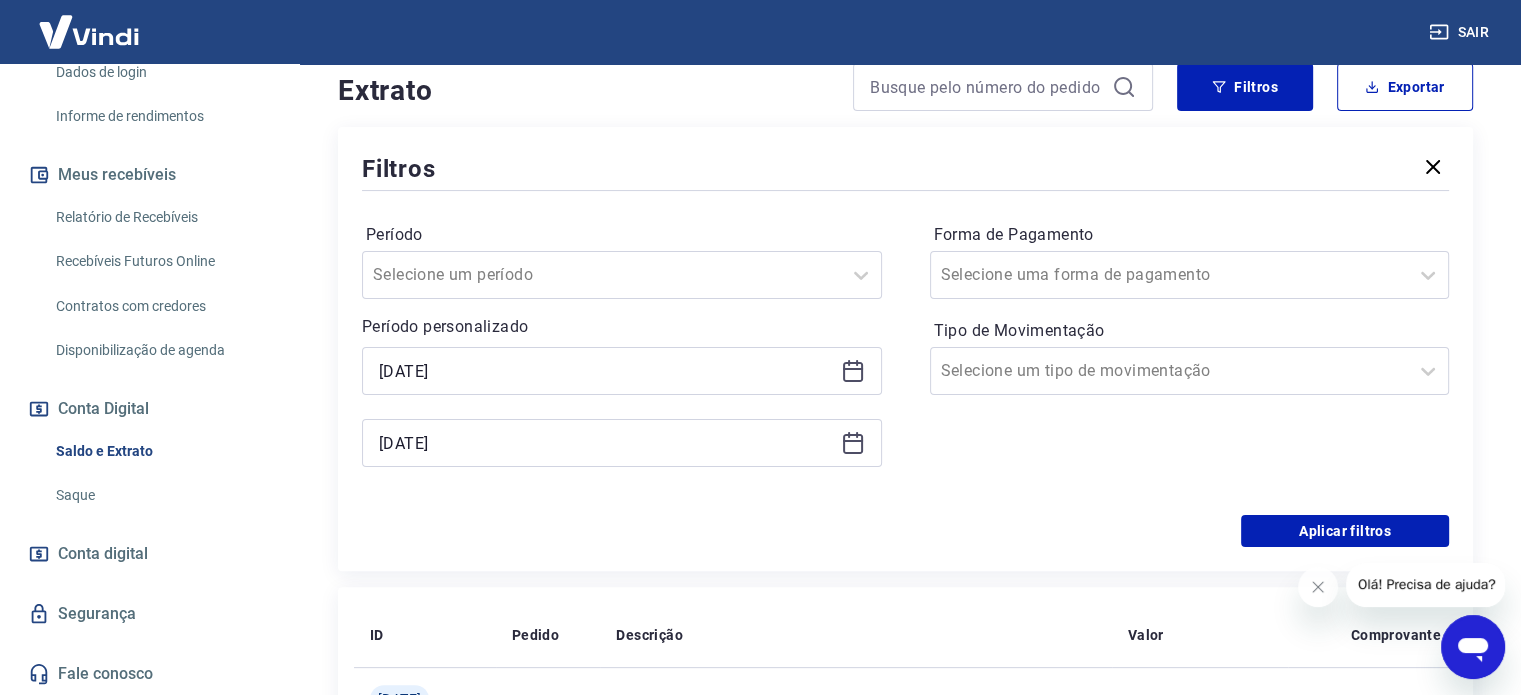 scroll, scrollTop: 500, scrollLeft: 0, axis: vertical 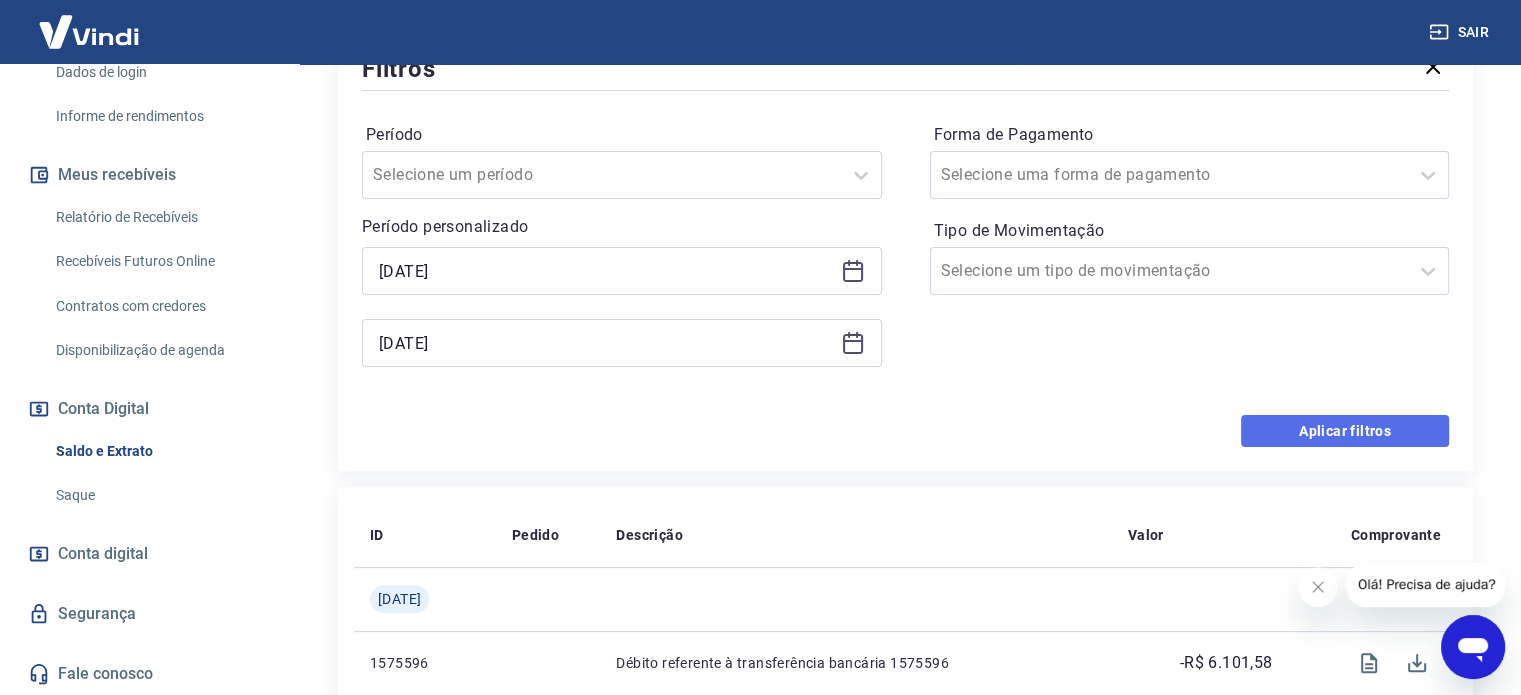 click on "Aplicar filtros" at bounding box center [1345, 431] 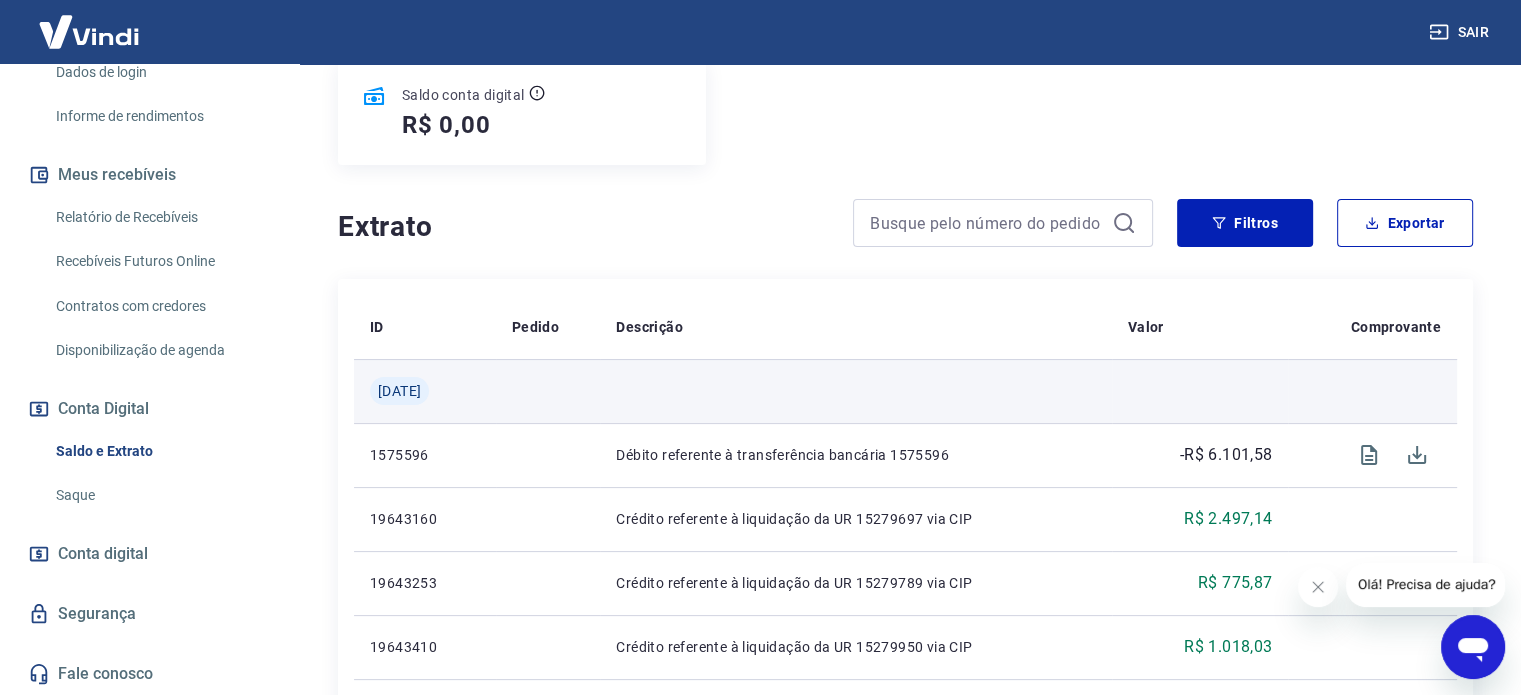 scroll, scrollTop: 300, scrollLeft: 0, axis: vertical 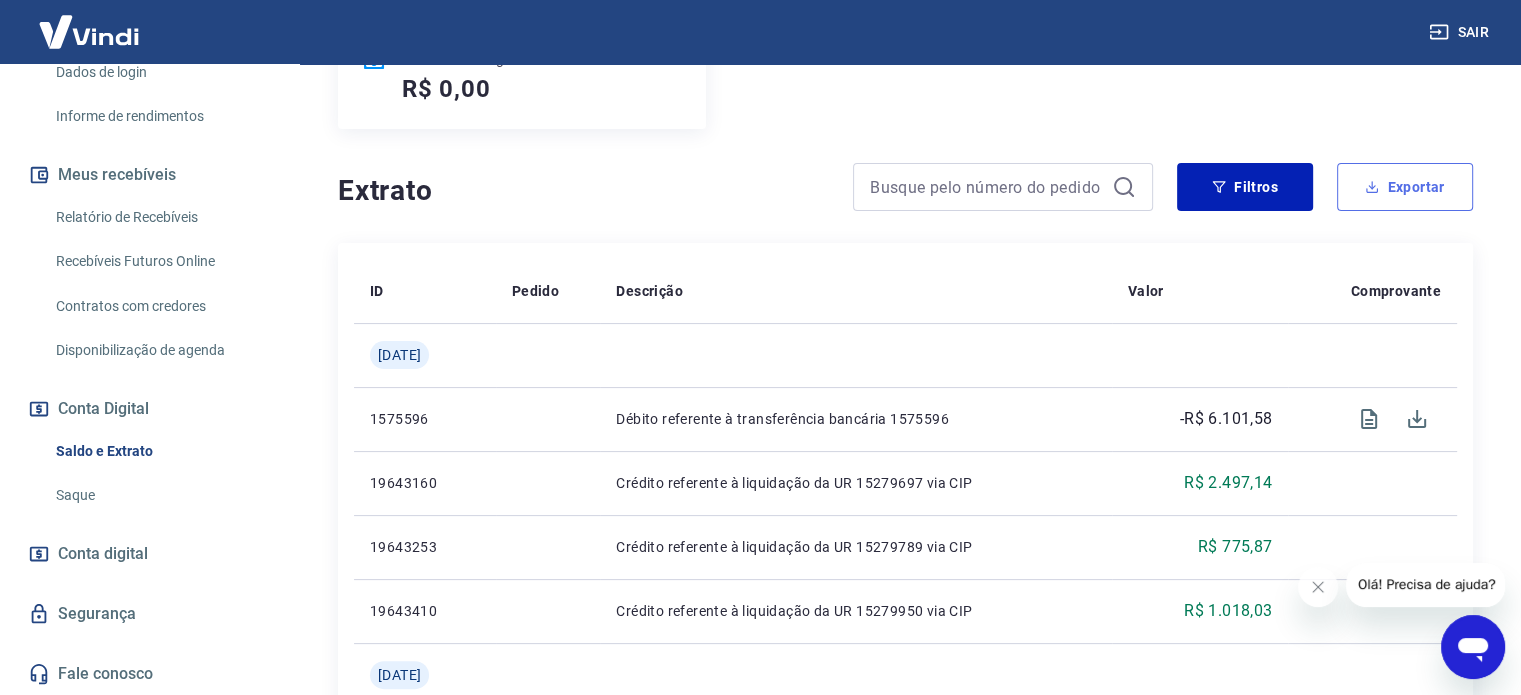 click on "Exportar" at bounding box center (1405, 187) 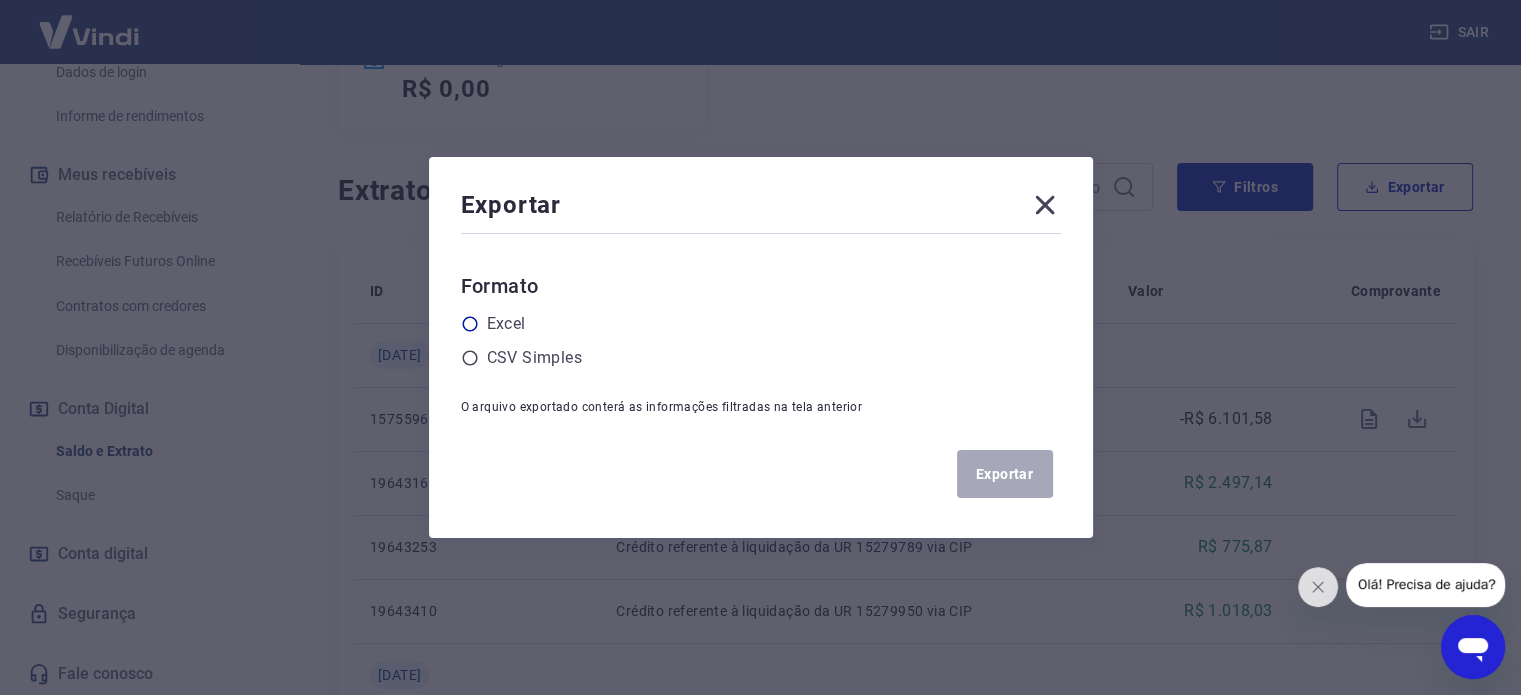 click on "Excel" at bounding box center [506, 324] 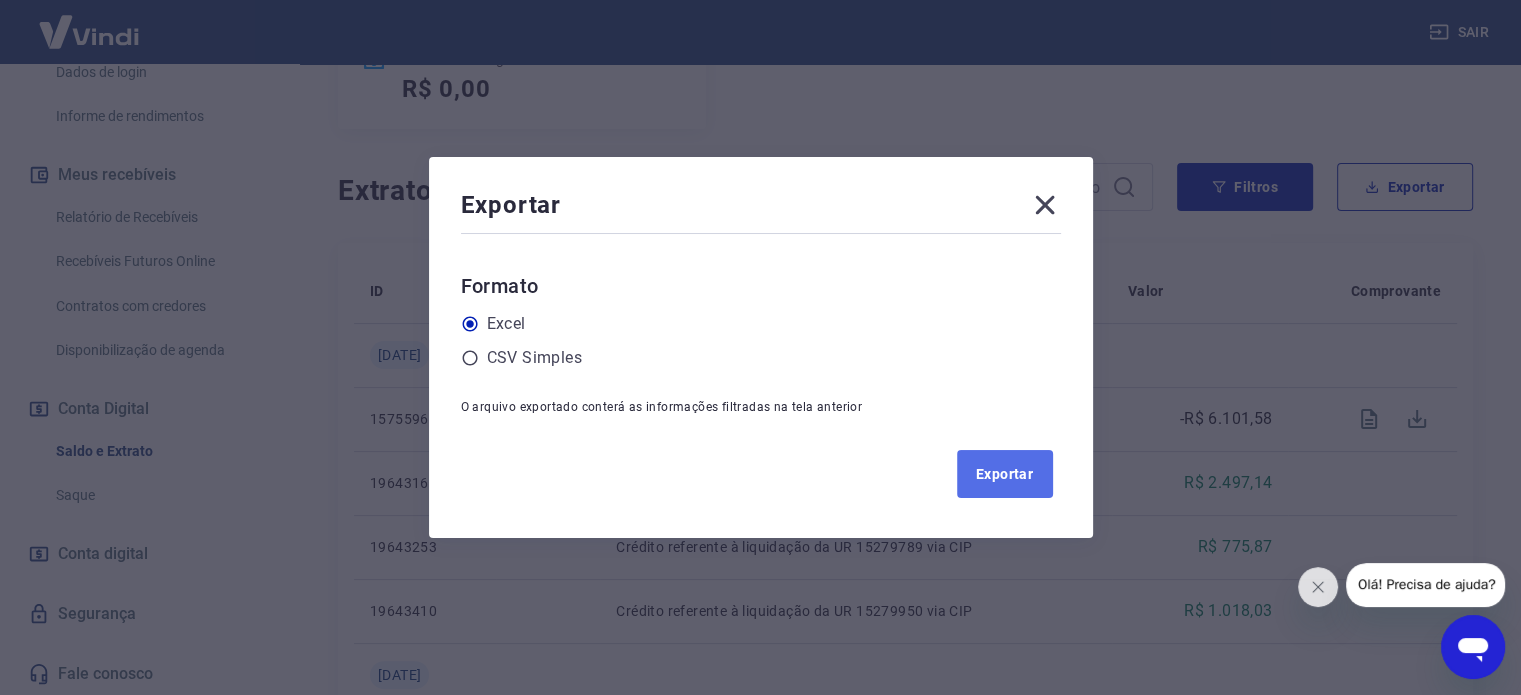 click on "Exportar" at bounding box center [1005, 474] 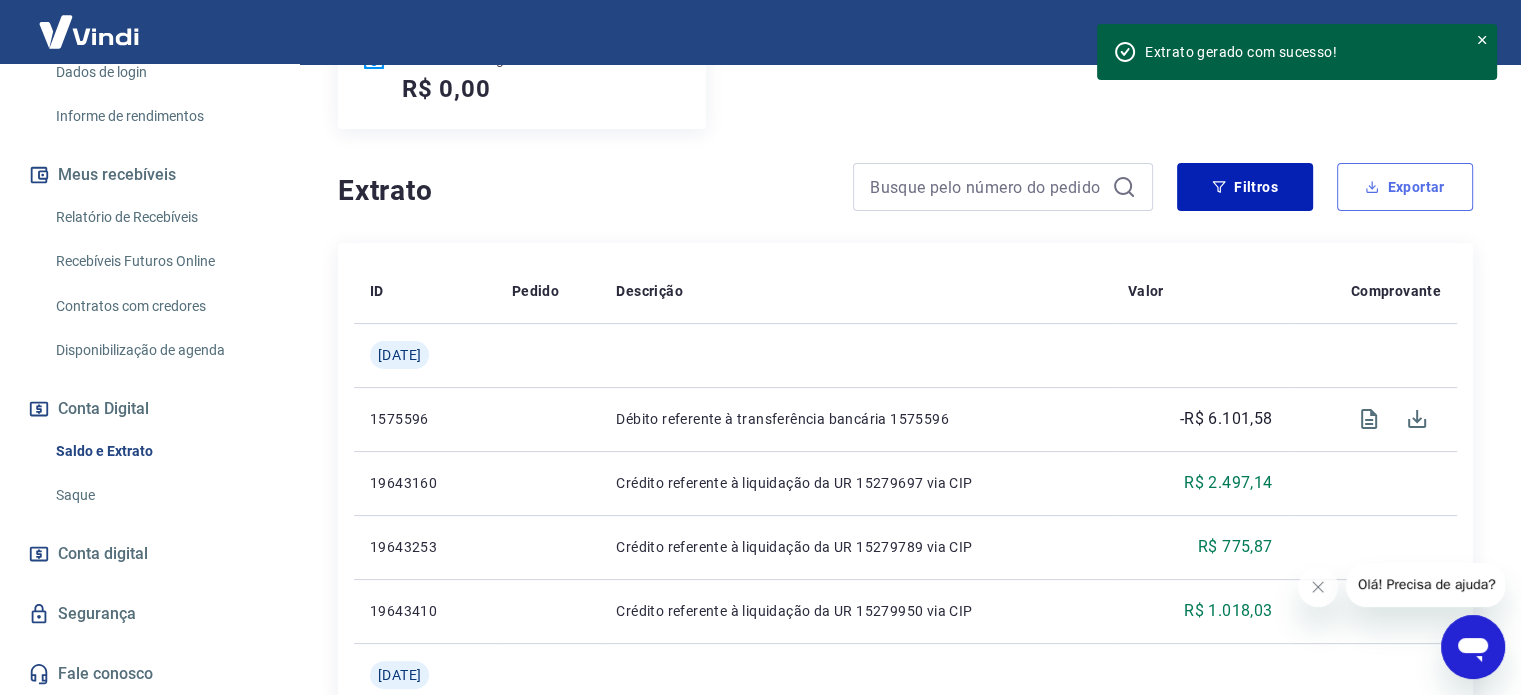 click on "Exportar" at bounding box center (1405, 187) 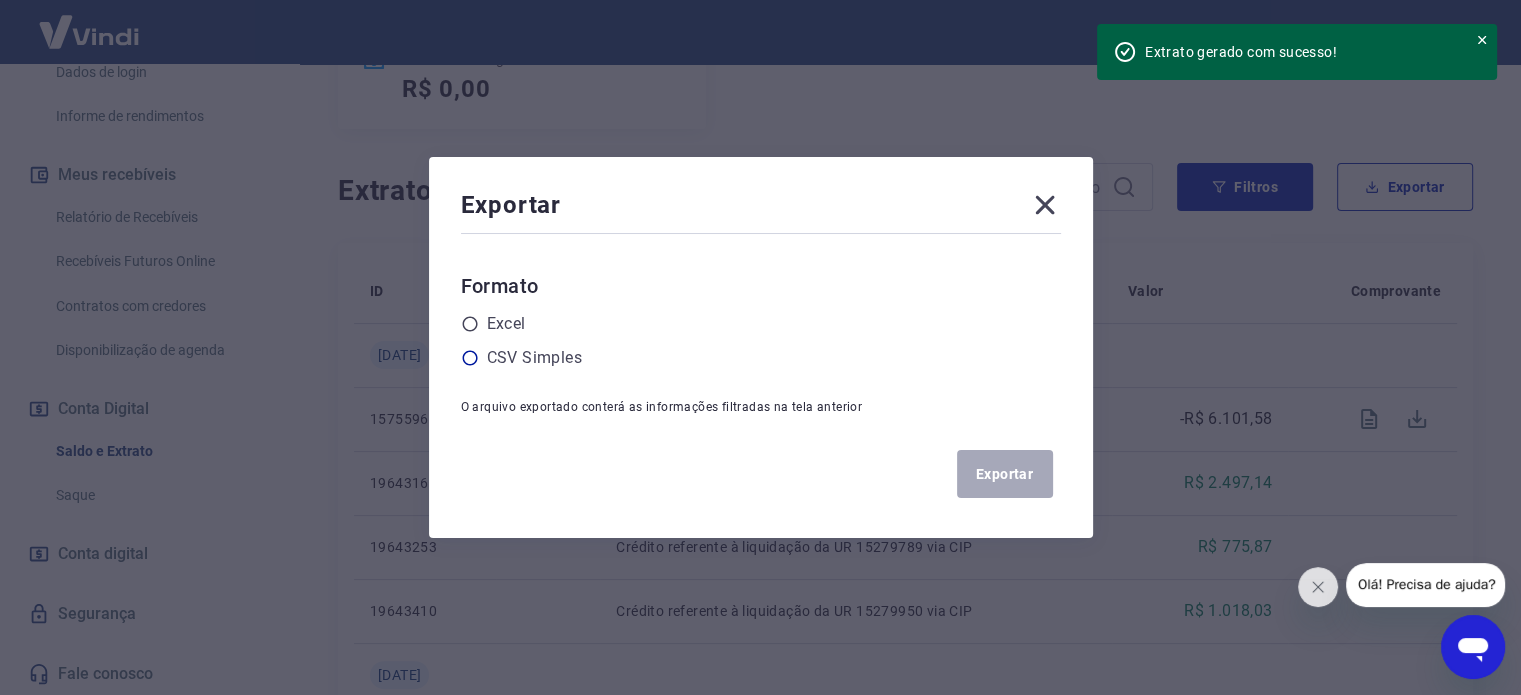 click on "CSV Simples" at bounding box center (534, 358) 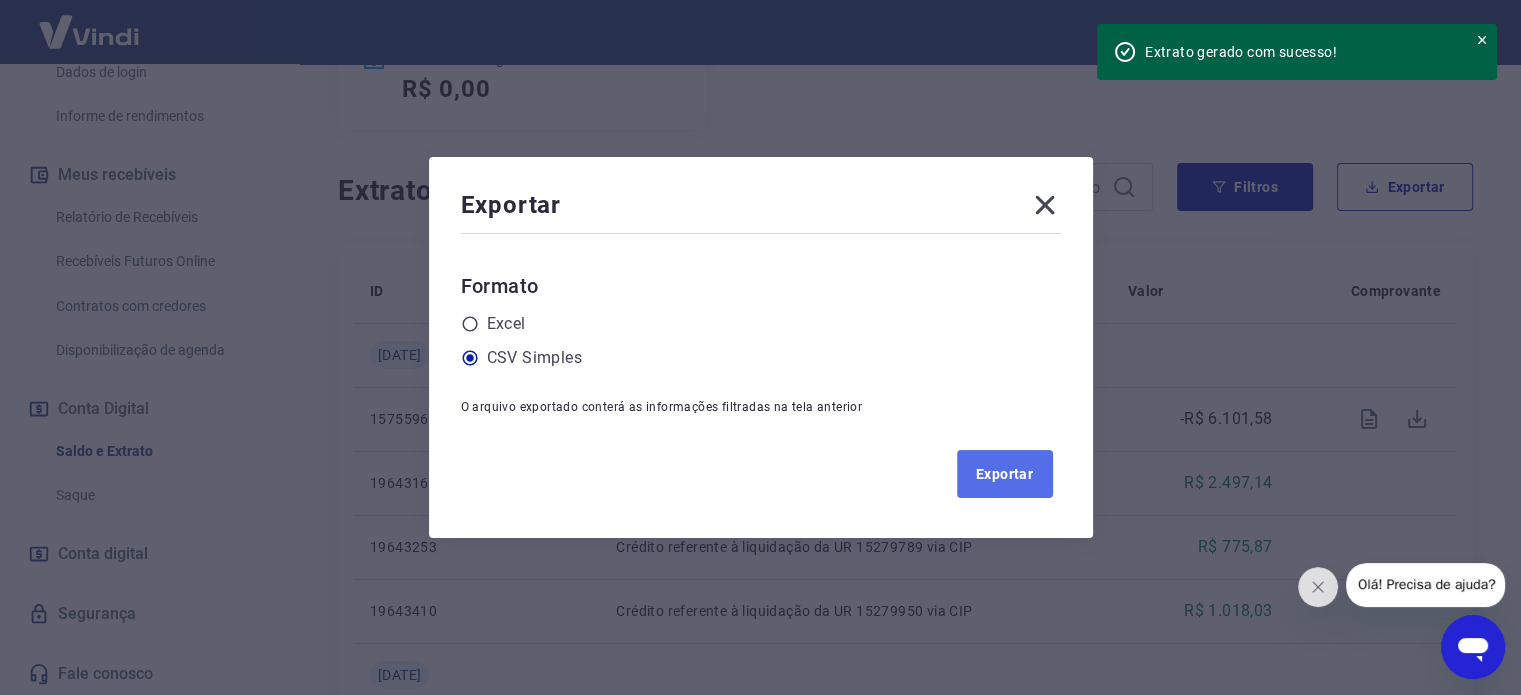 click on "Exportar" at bounding box center [1005, 474] 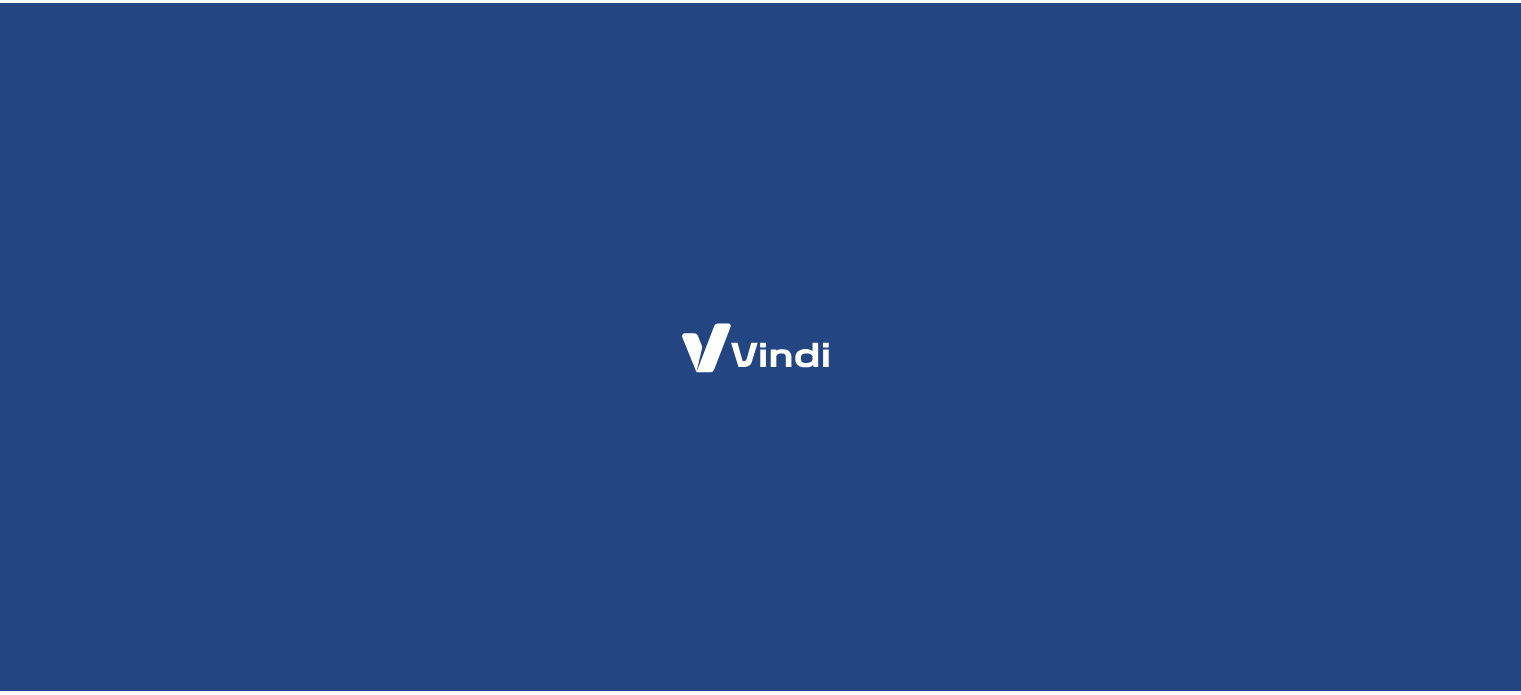 scroll, scrollTop: 0, scrollLeft: 0, axis: both 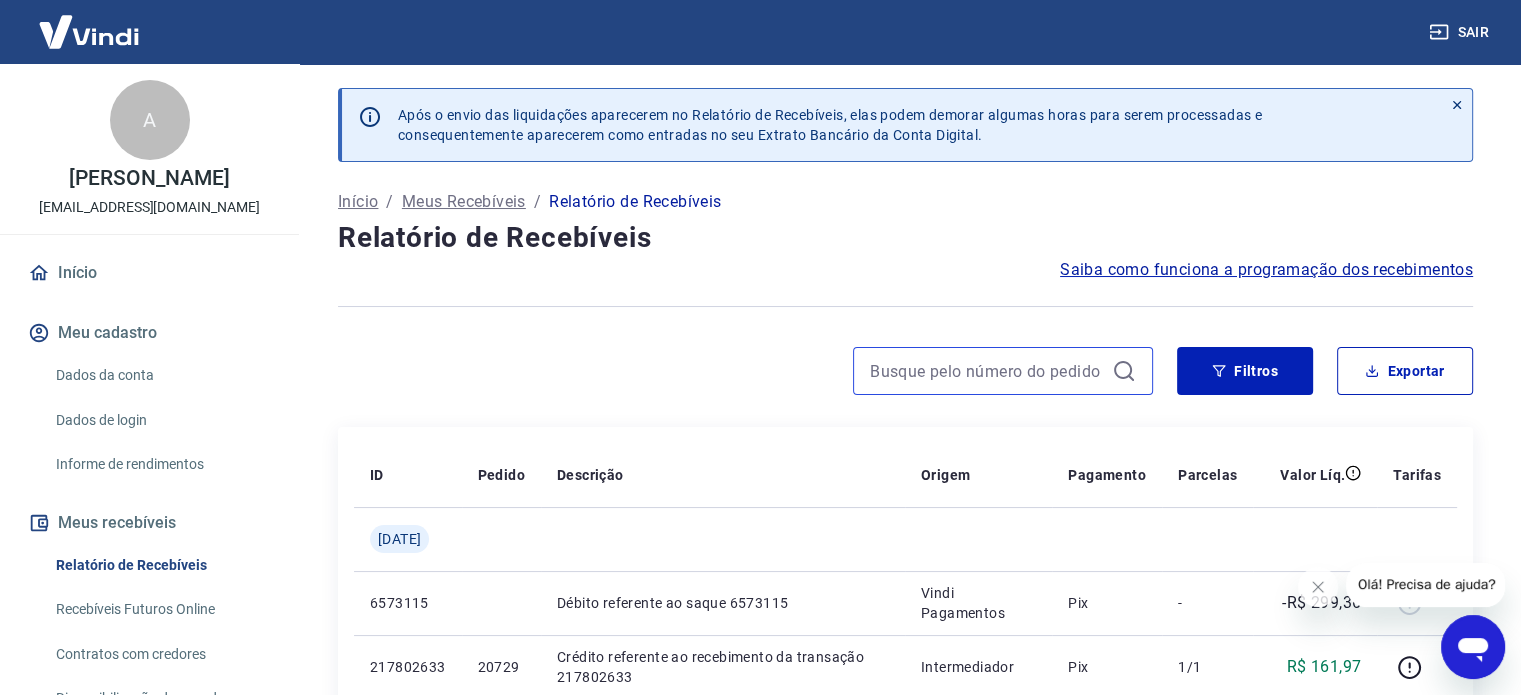 click at bounding box center (987, 371) 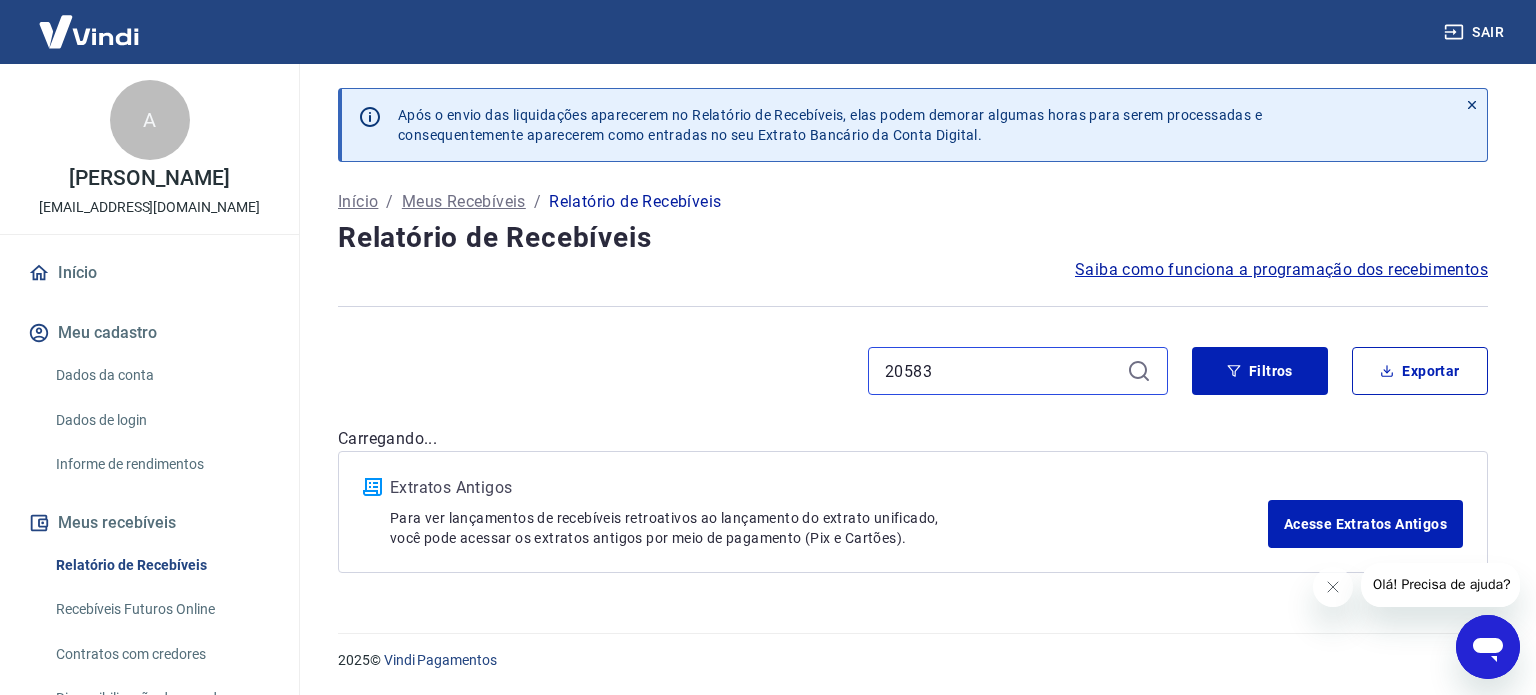 type on "20583" 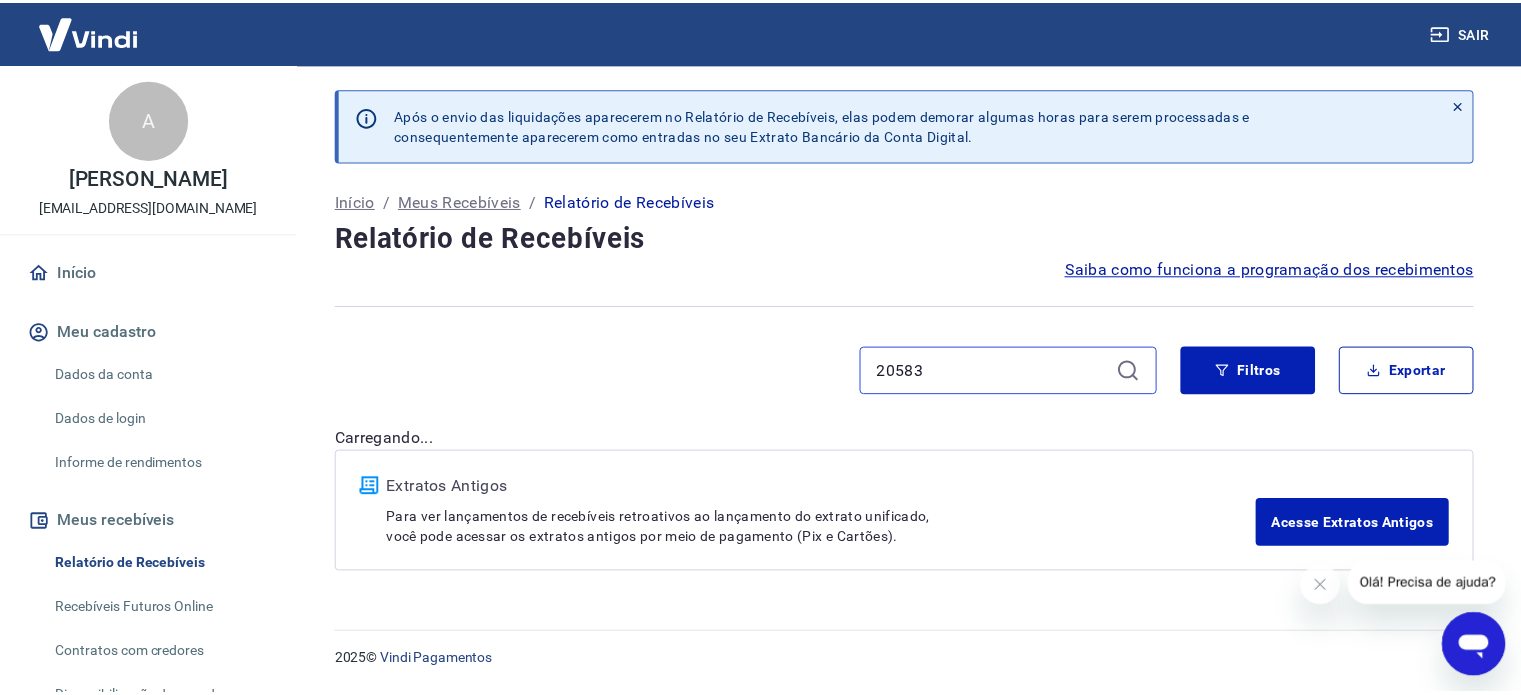 scroll, scrollTop: 0, scrollLeft: 0, axis: both 